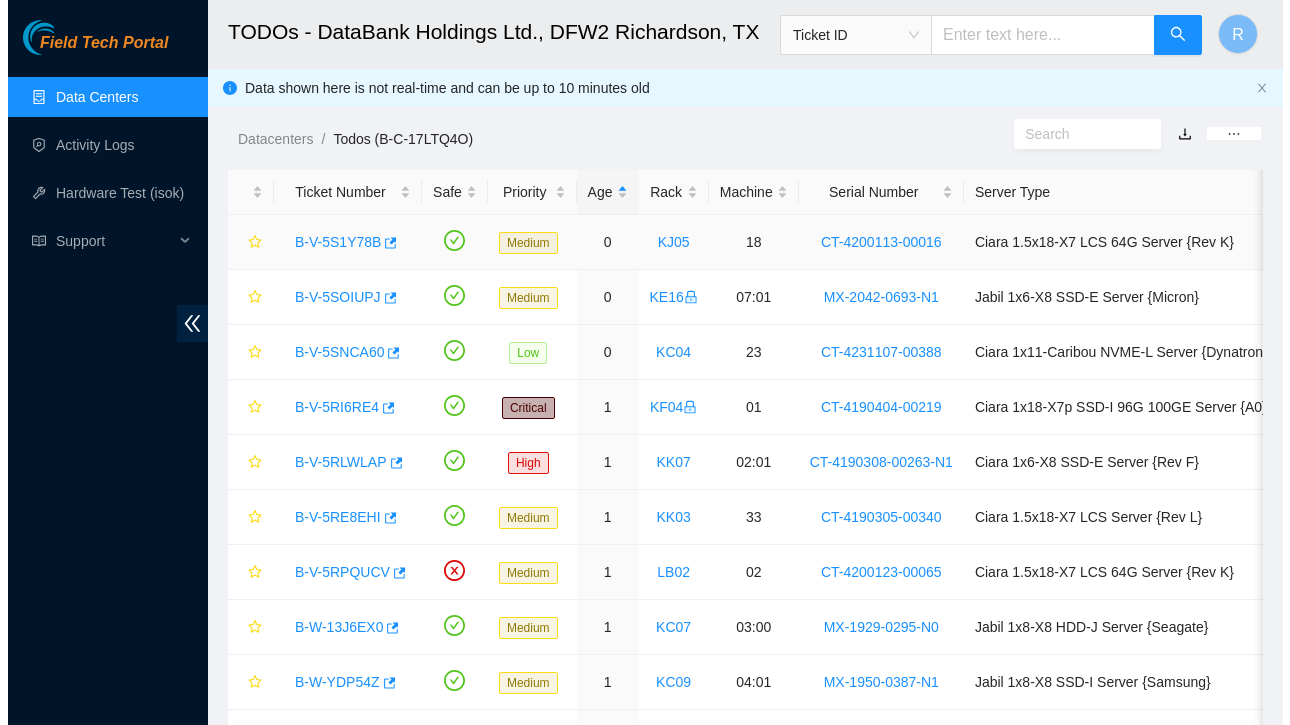 scroll, scrollTop: 0, scrollLeft: 0, axis: both 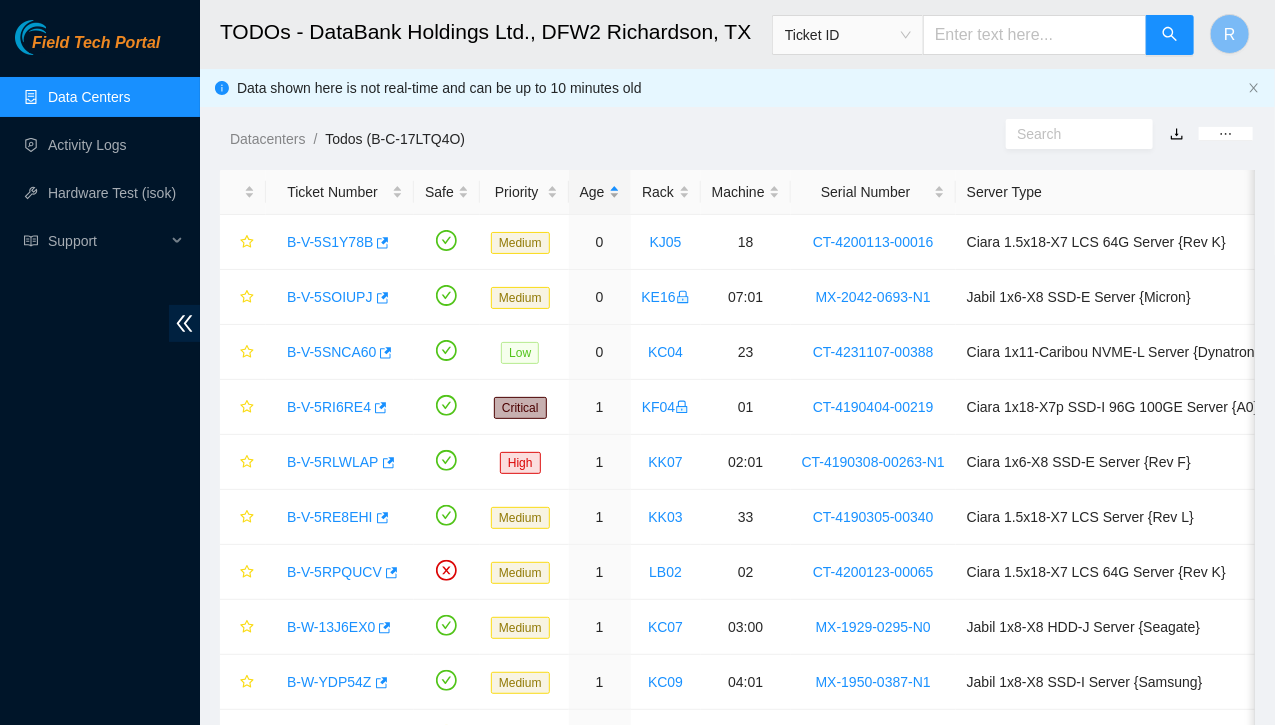 click on "Age" at bounding box center (600, 192) 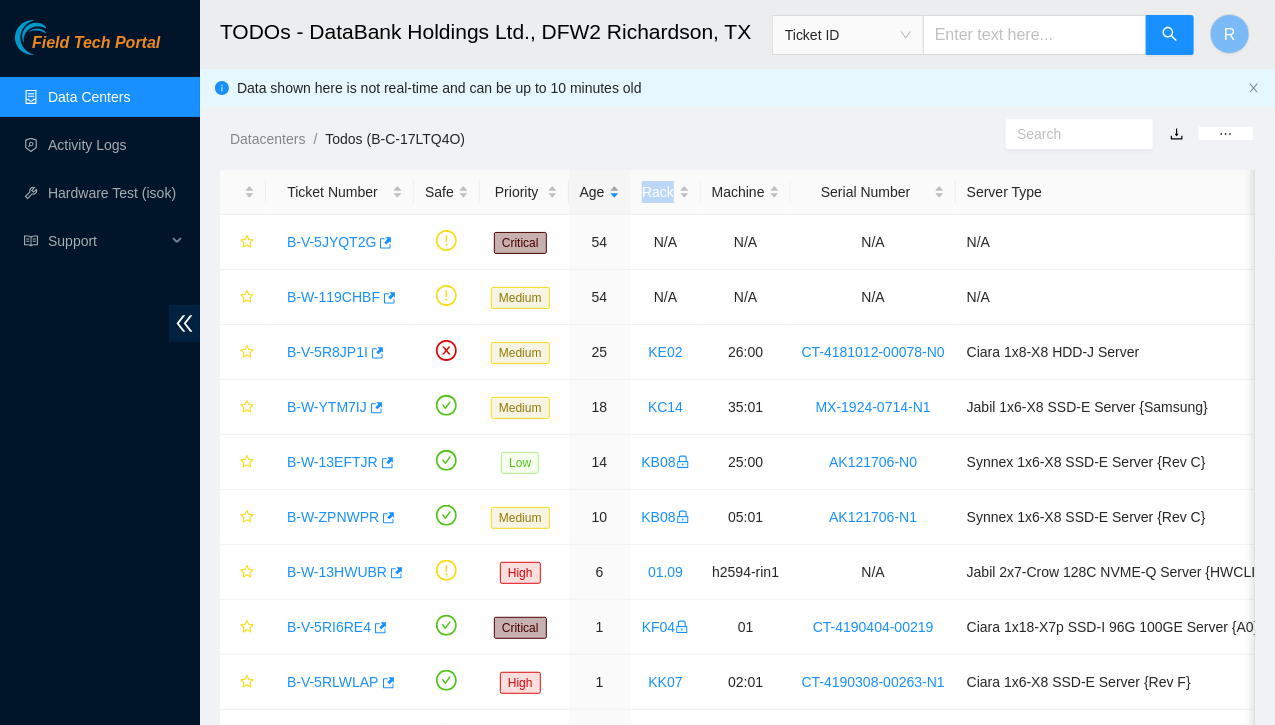 click on "Age" at bounding box center [600, 192] 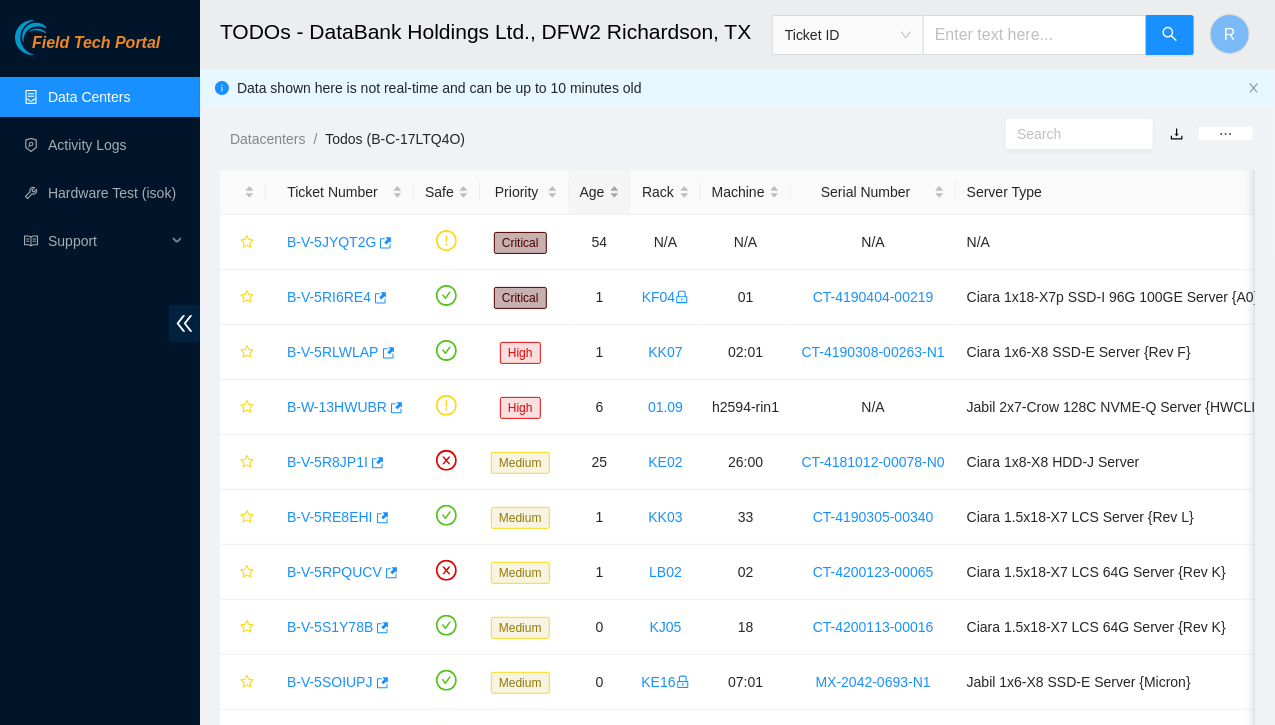 click on "Age" at bounding box center (600, 192) 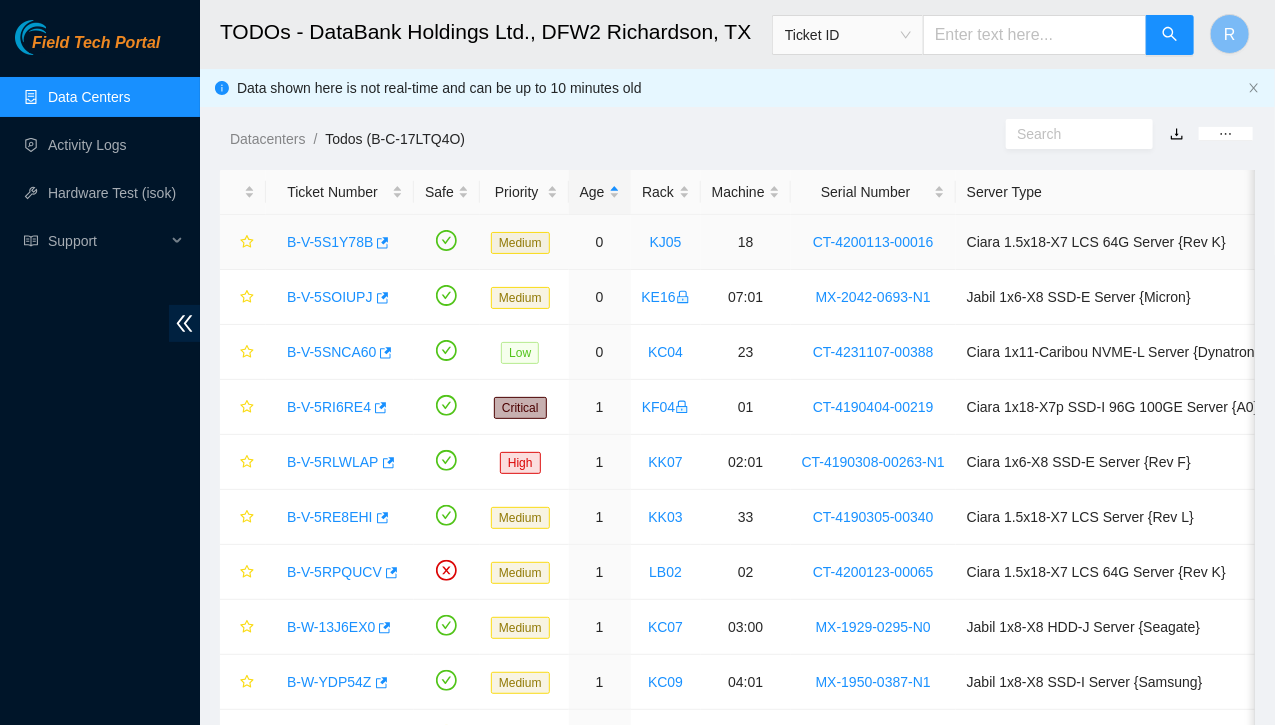 click on "B-V-5S1Y78B" at bounding box center [330, 242] 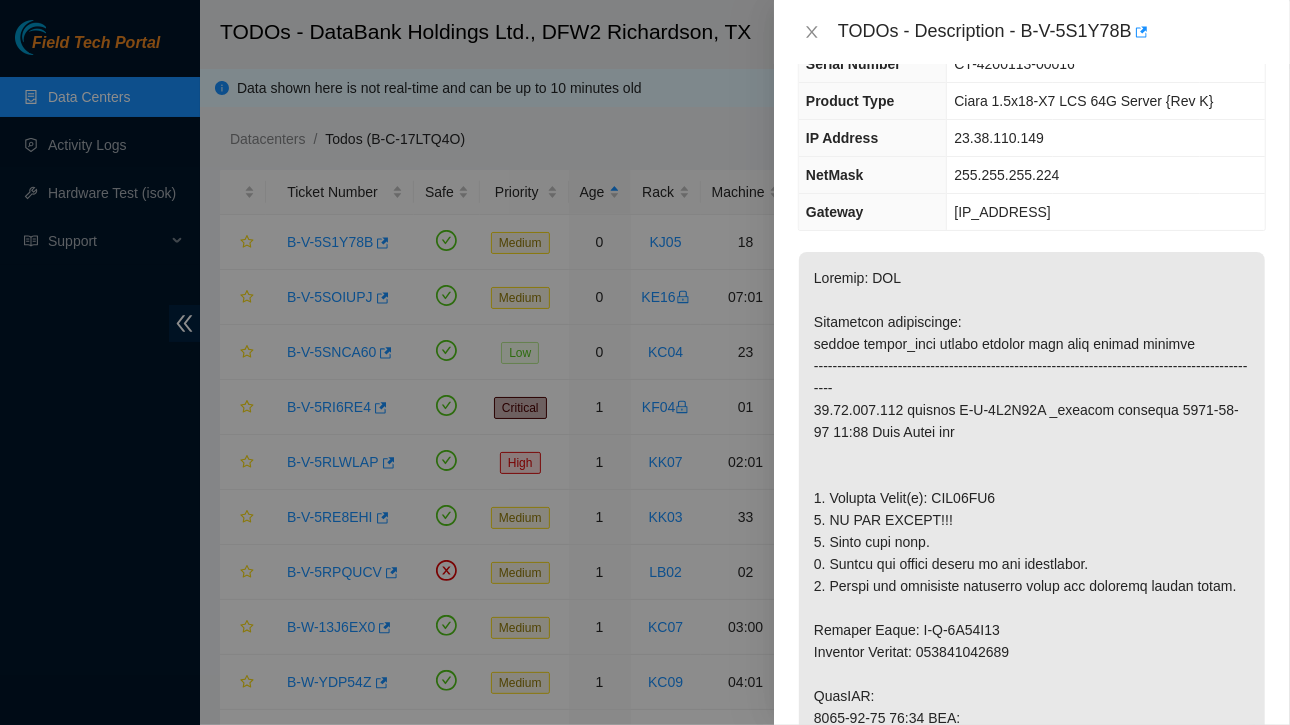 scroll, scrollTop: 0, scrollLeft: 0, axis: both 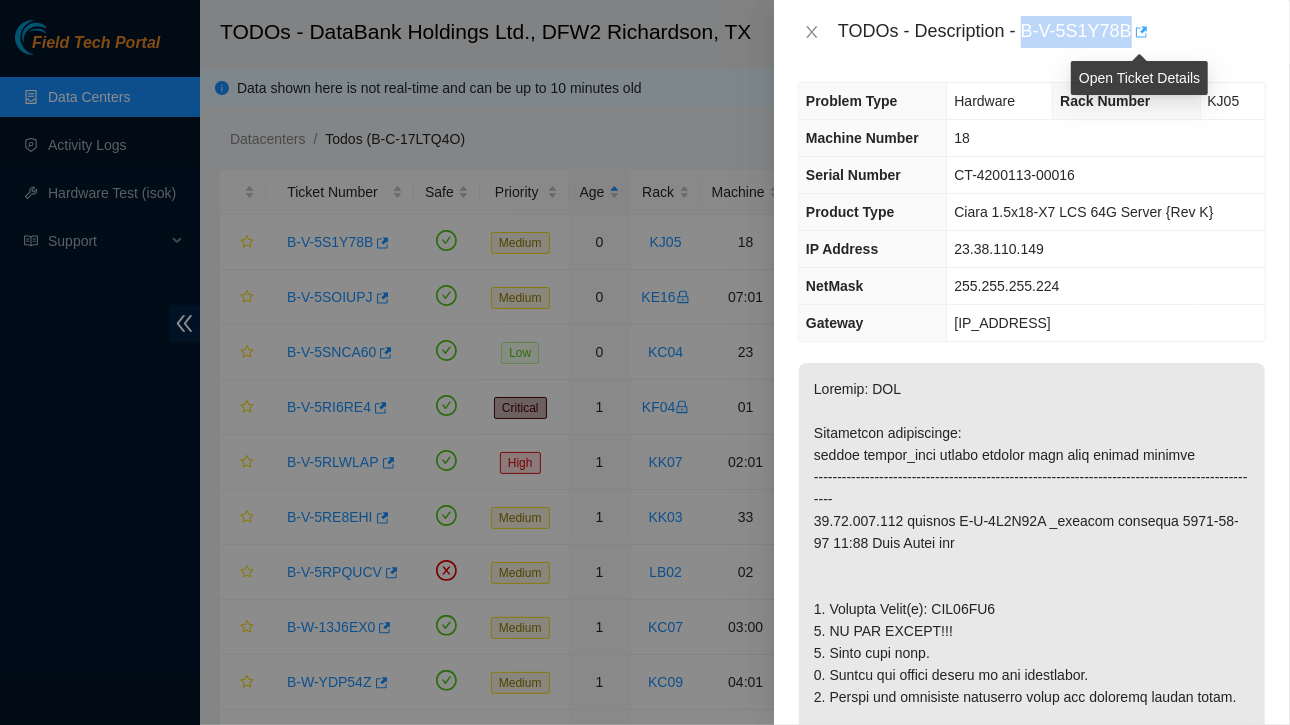 drag, startPoint x: 1025, startPoint y: 29, endPoint x: 1084, endPoint y: 33, distance: 59.135437 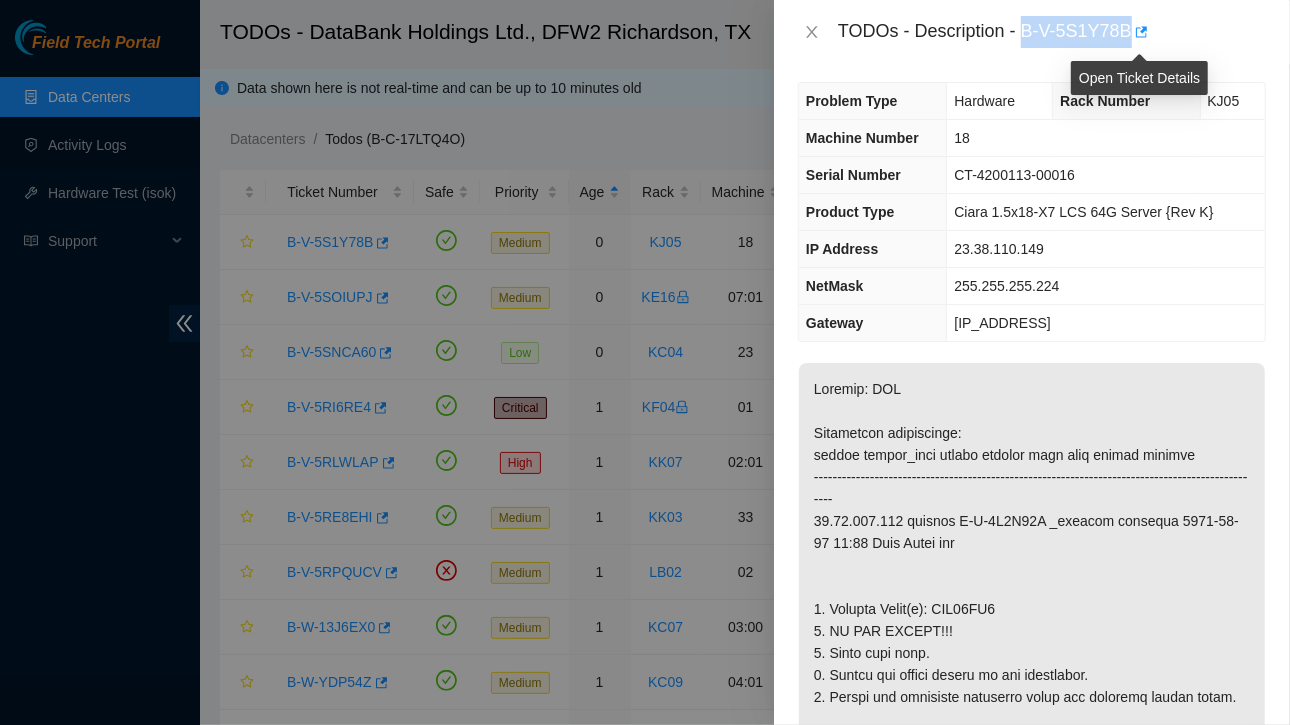 click on "TODOs - Description - B-V-5S1Y78B" at bounding box center (1052, 32) 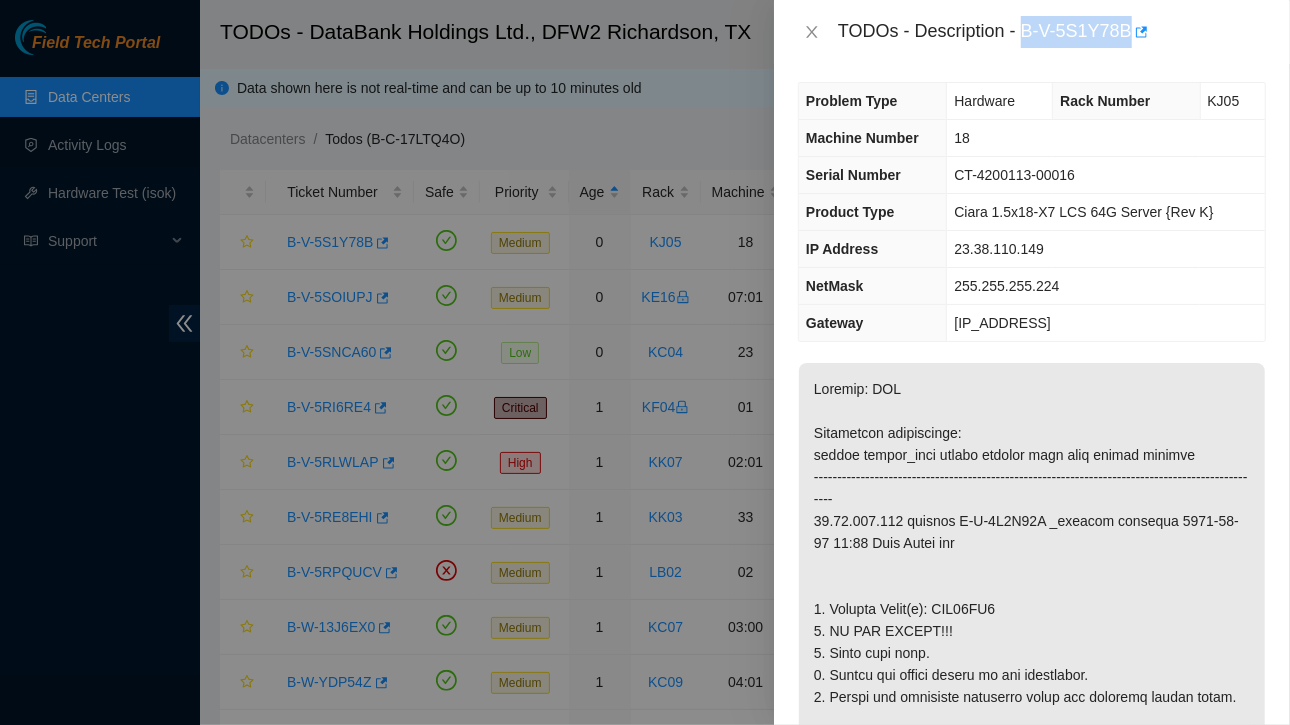 copy on "B-V-5S1Y78B" 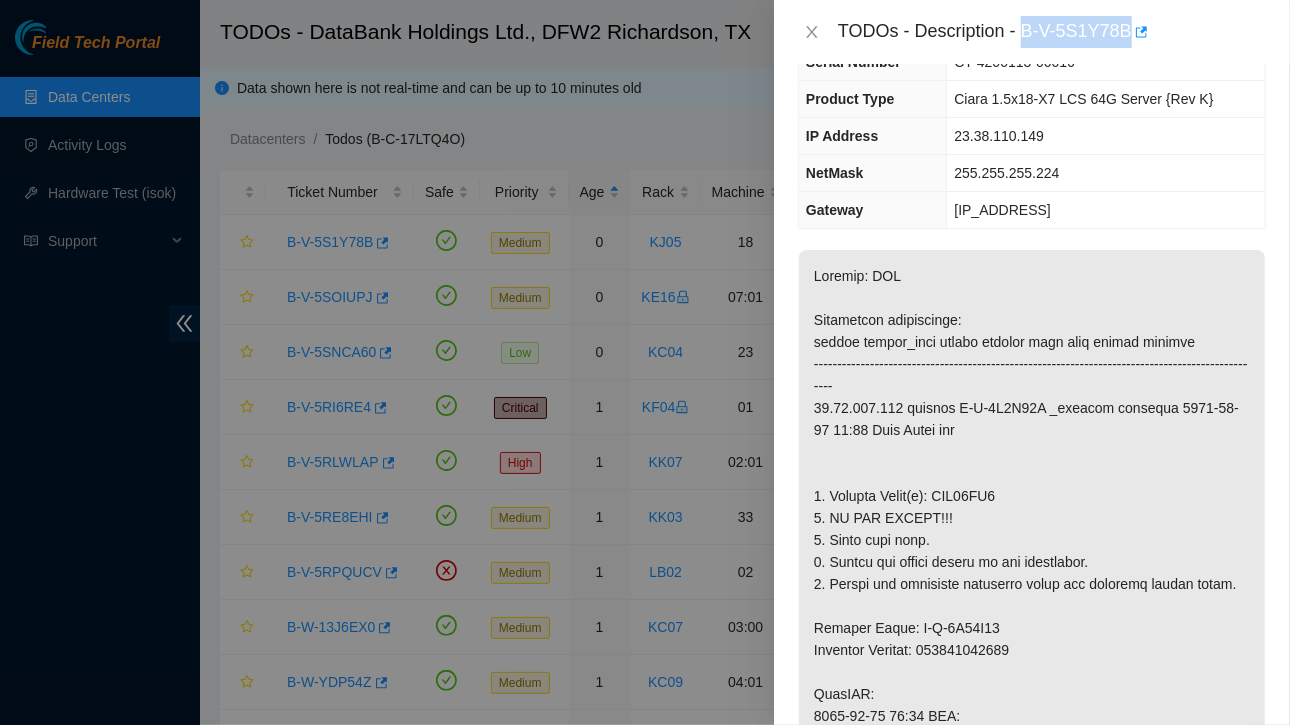 scroll, scrollTop: 306, scrollLeft: 0, axis: vertical 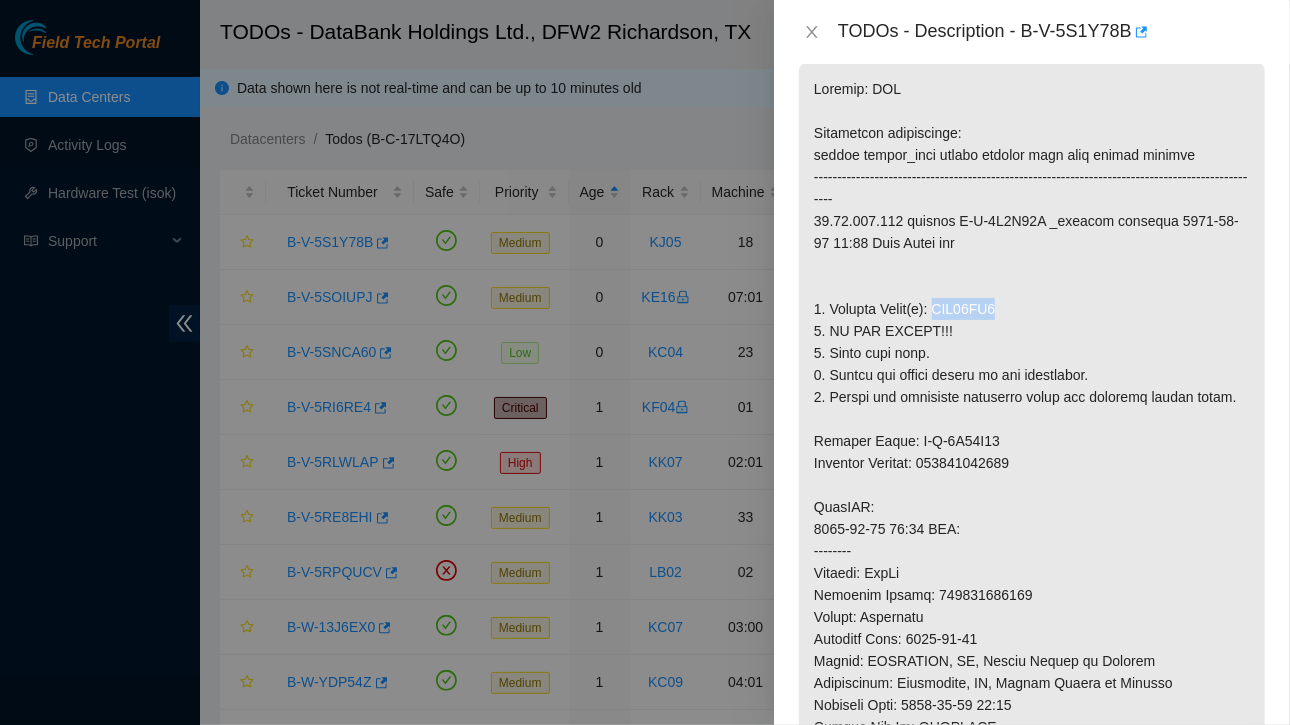 drag, startPoint x: 932, startPoint y: 302, endPoint x: 1000, endPoint y: 302, distance: 68 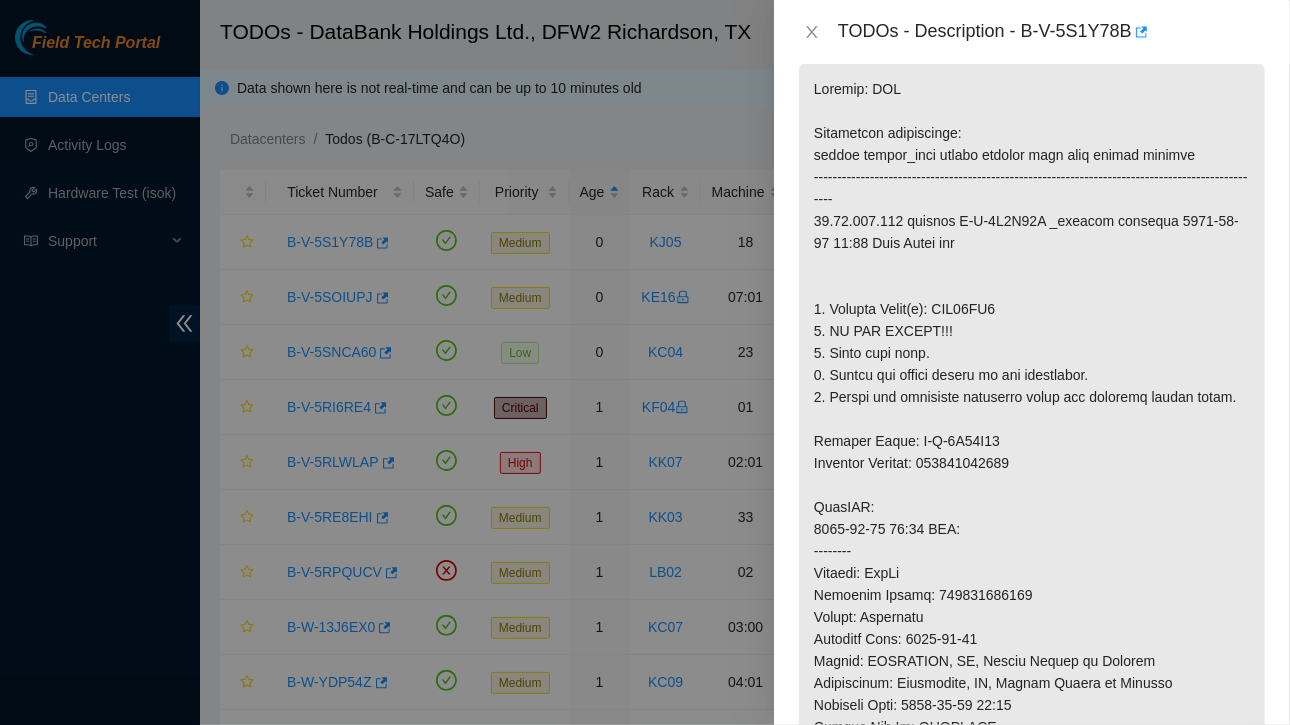 click at bounding box center (1032, 573) 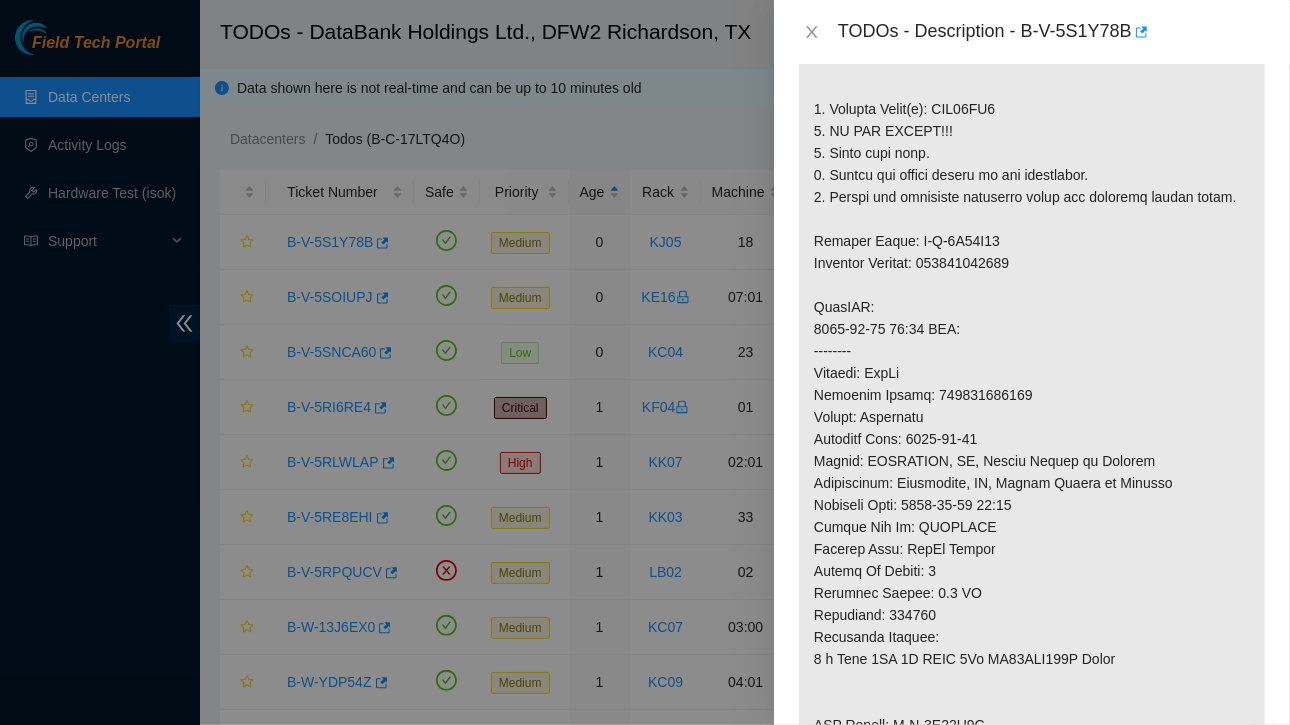 scroll, scrollTop: 506, scrollLeft: 0, axis: vertical 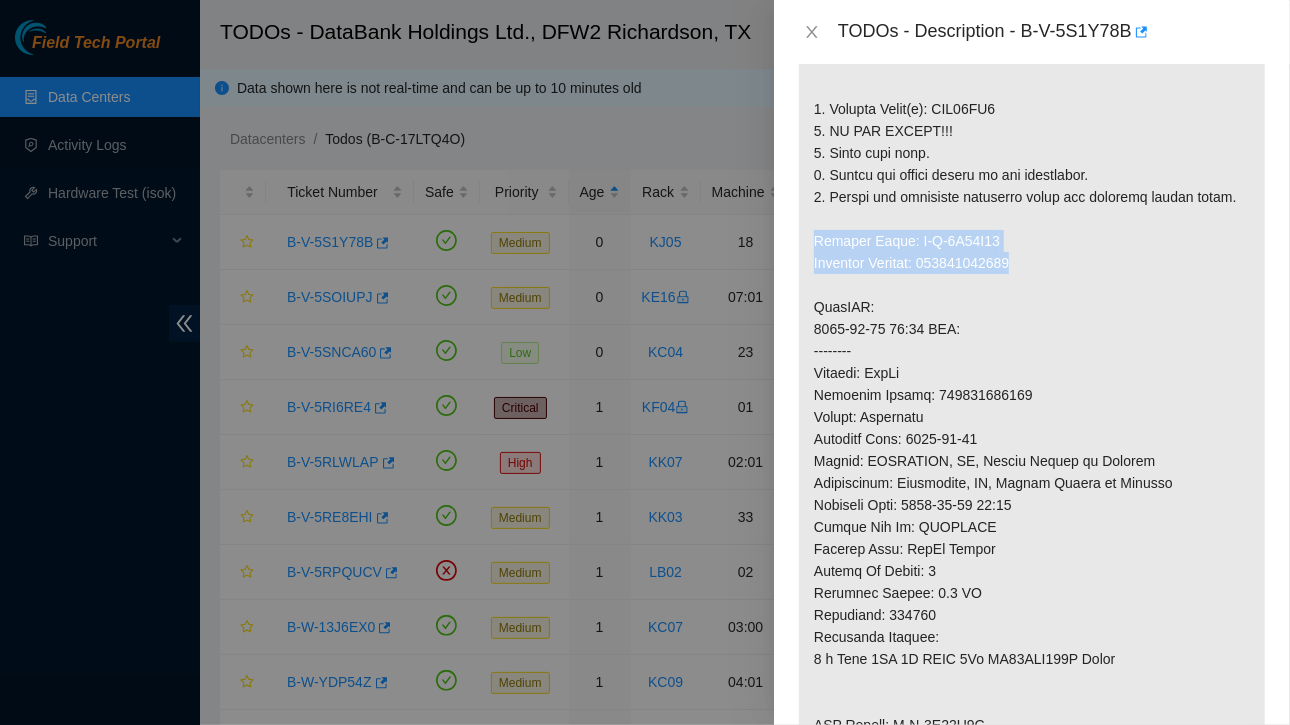 drag, startPoint x: 816, startPoint y: 230, endPoint x: 1033, endPoint y: 259, distance: 218.92921 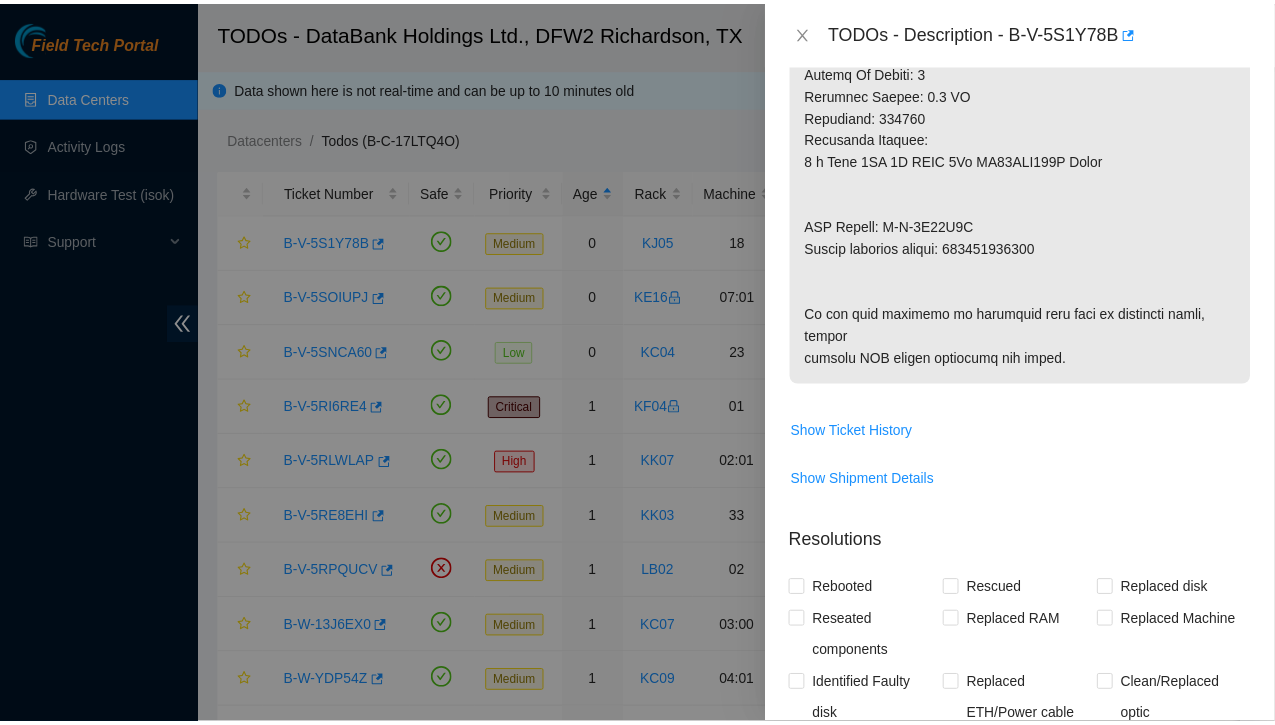 scroll, scrollTop: 1006, scrollLeft: 0, axis: vertical 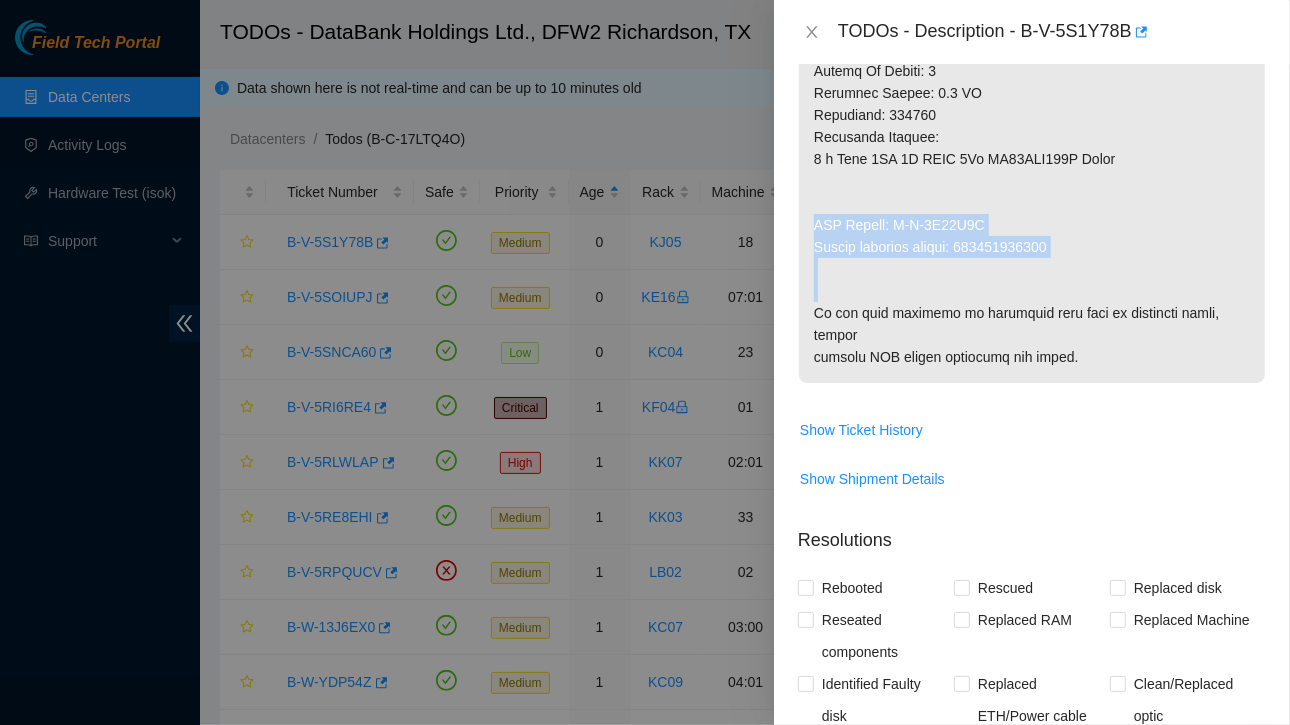 drag, startPoint x: 812, startPoint y: 215, endPoint x: 892, endPoint y: 235, distance: 82.46211 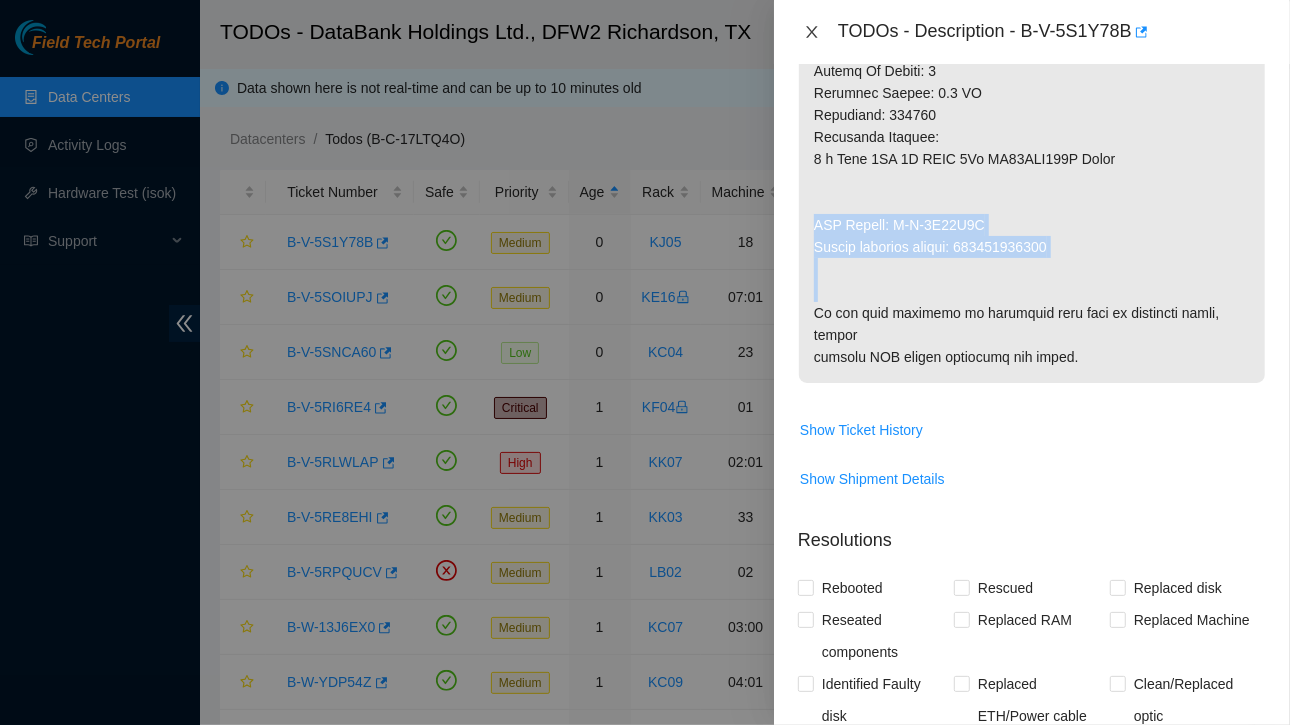 click 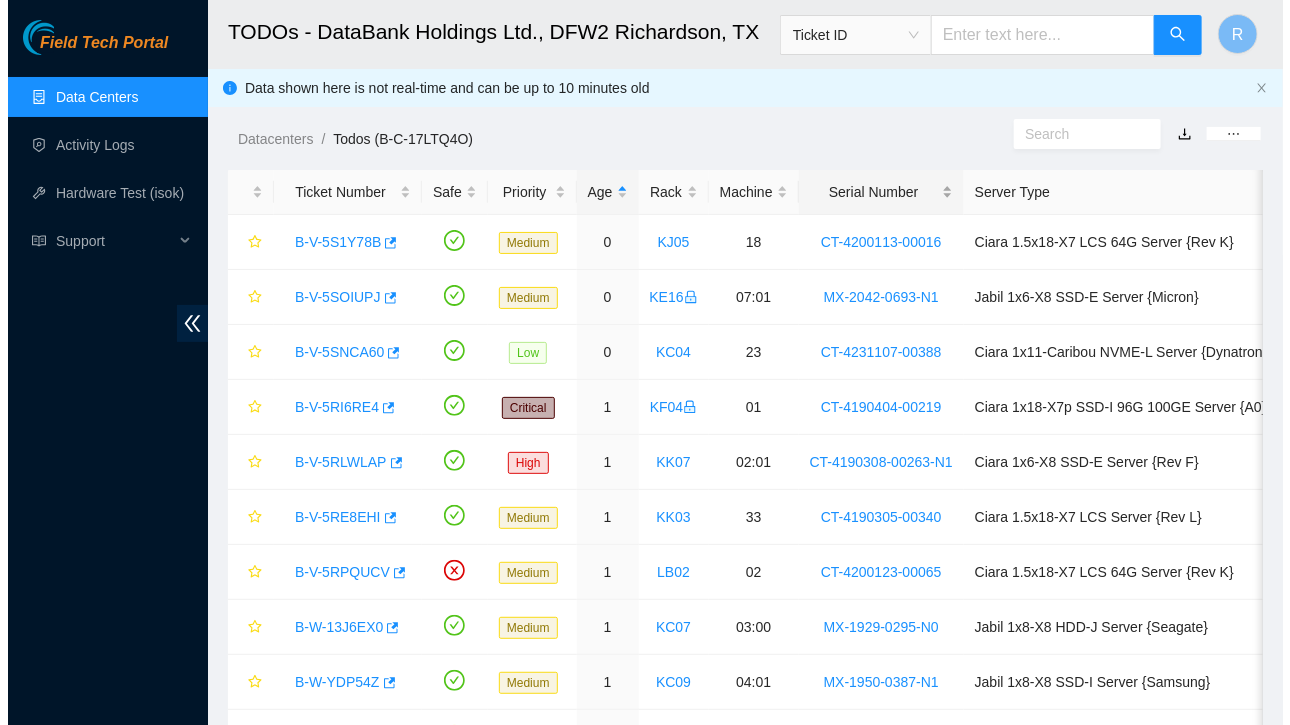 scroll, scrollTop: 590, scrollLeft: 0, axis: vertical 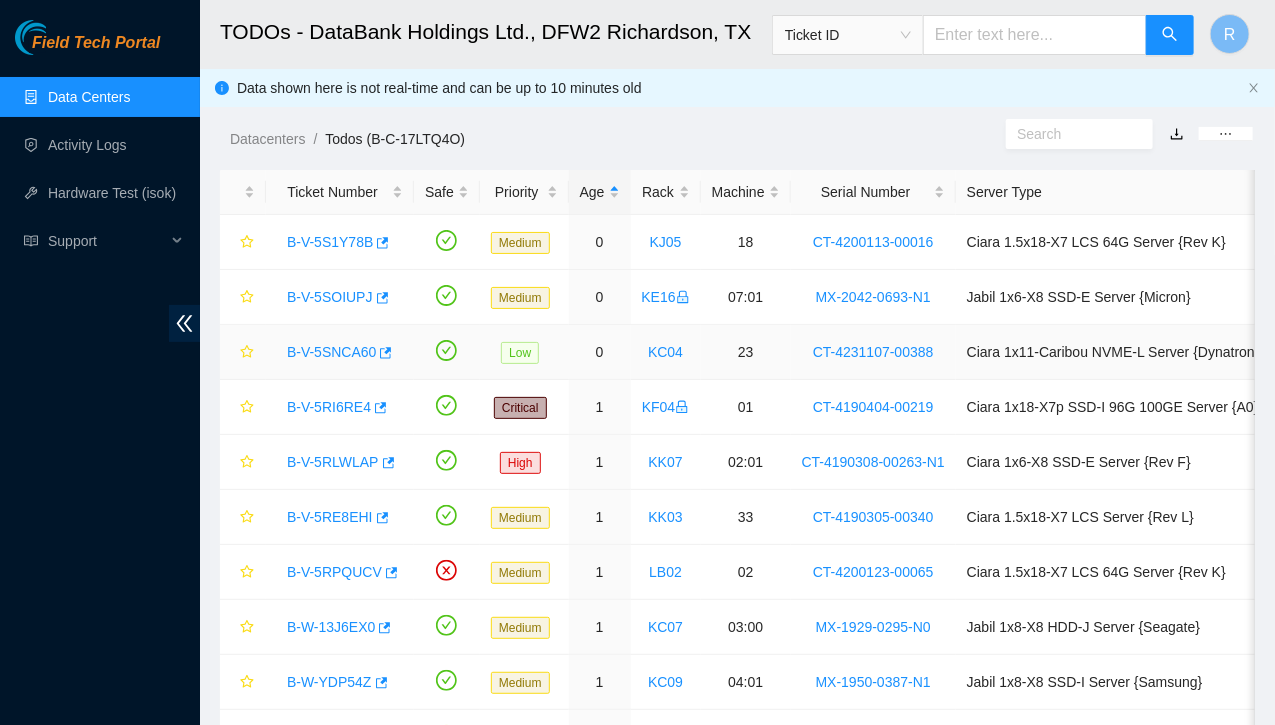 click on "B-V-5SNCA60" at bounding box center [331, 352] 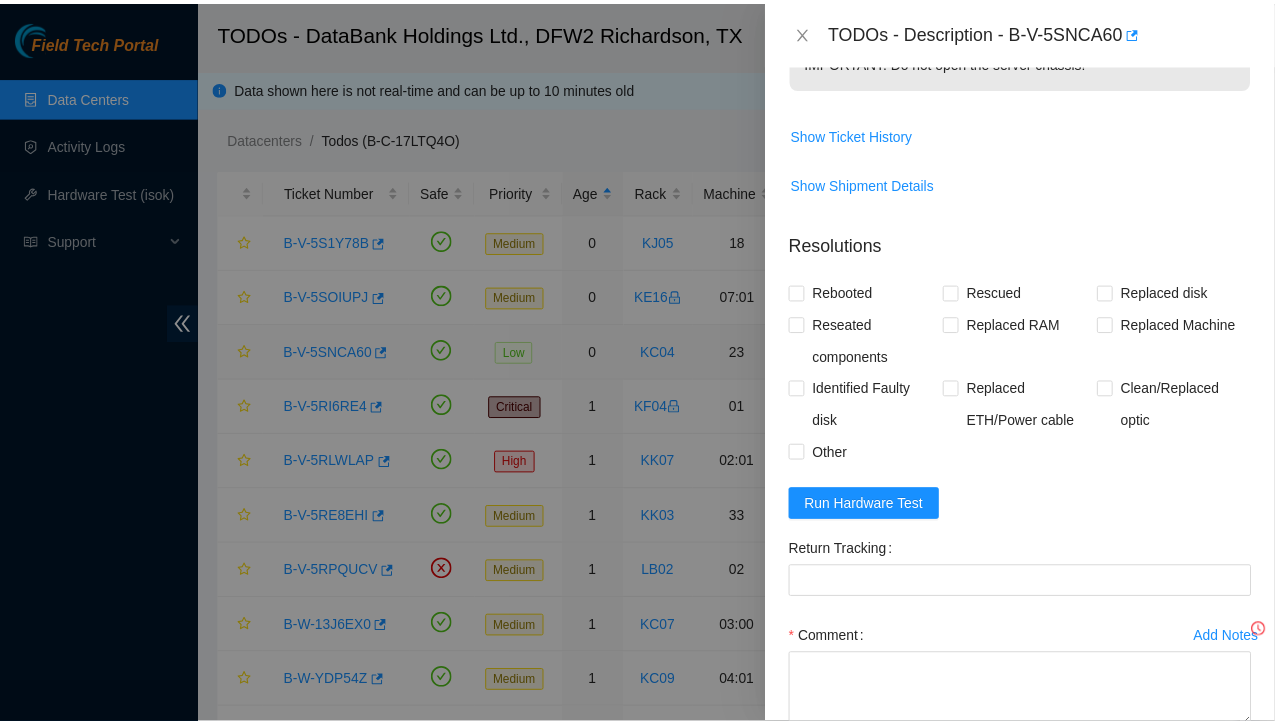 scroll, scrollTop: 751, scrollLeft: 0, axis: vertical 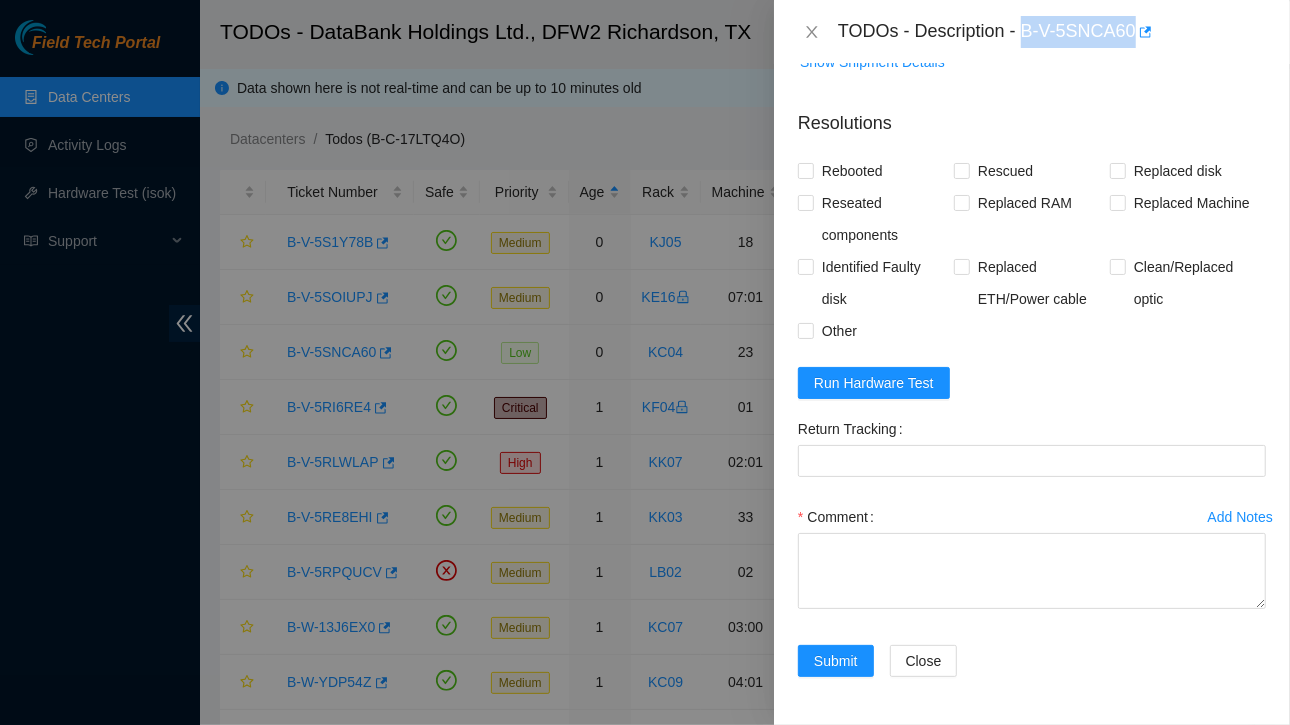 drag, startPoint x: 1025, startPoint y: 30, endPoint x: 1136, endPoint y: 33, distance: 111.040535 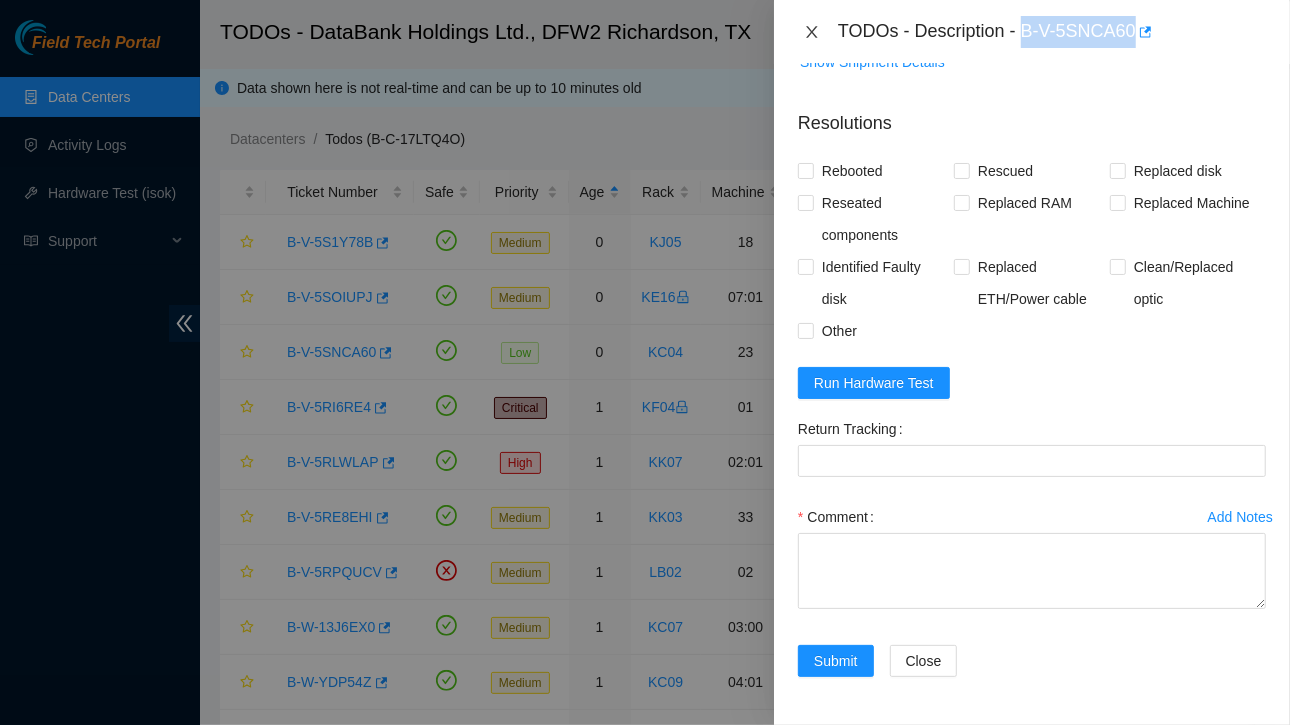 click 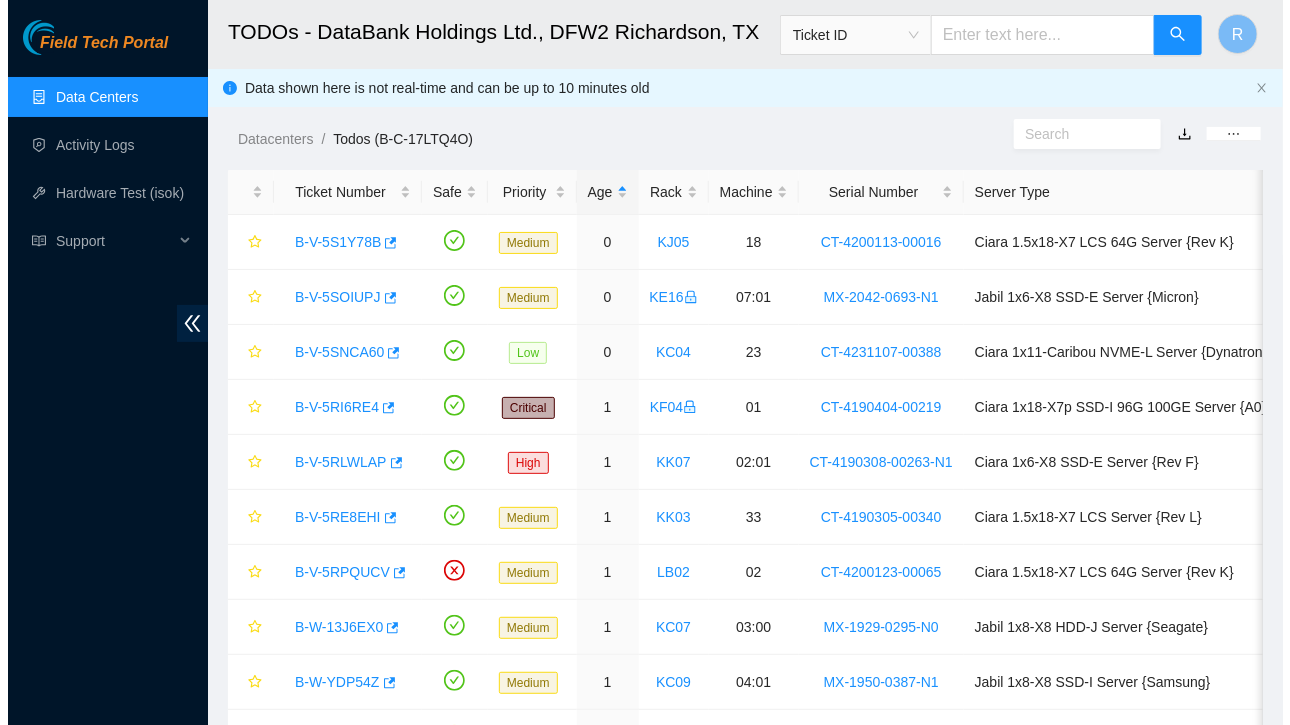 scroll, scrollTop: 590, scrollLeft: 0, axis: vertical 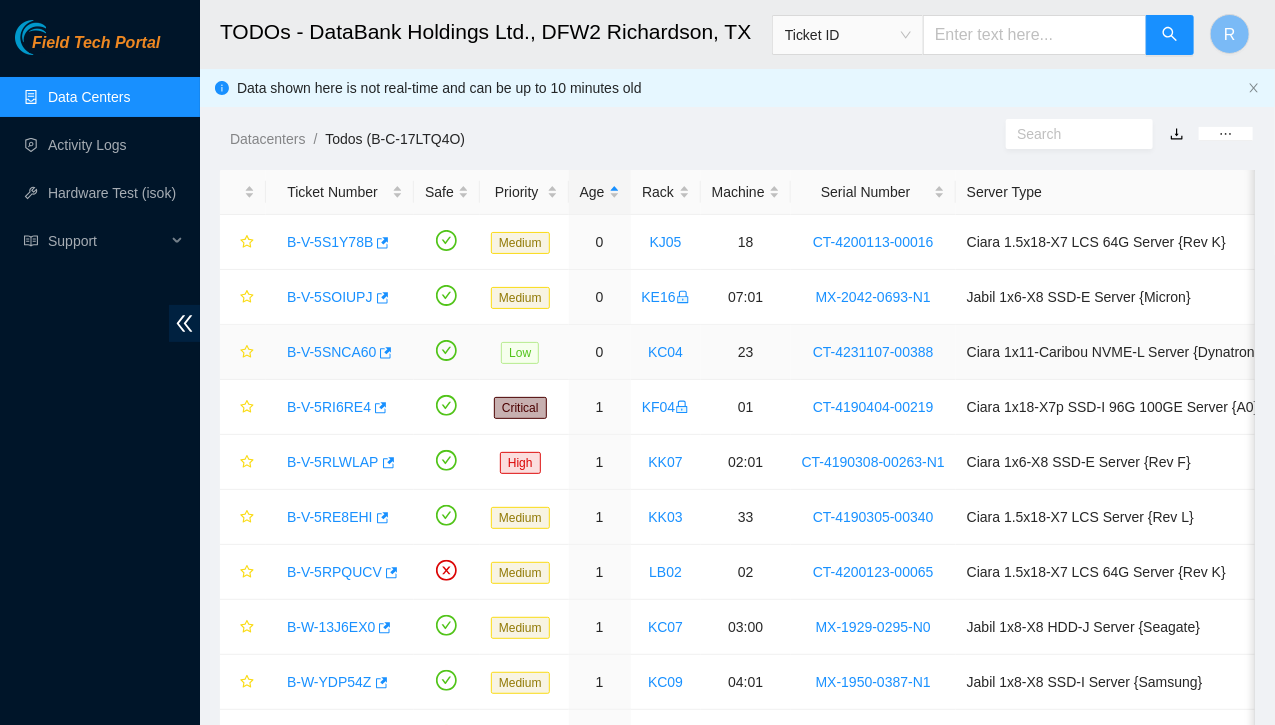 click on "B-V-5SNCA60" at bounding box center (331, 352) 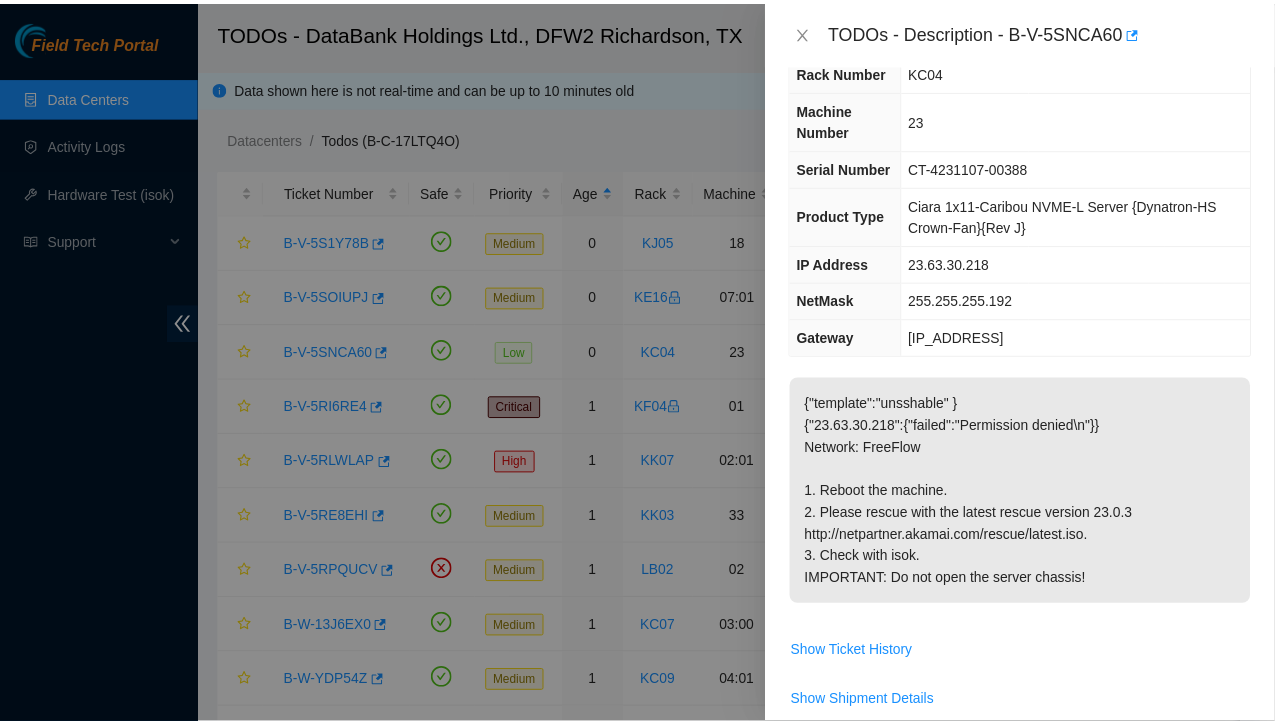 scroll, scrollTop: 0, scrollLeft: 0, axis: both 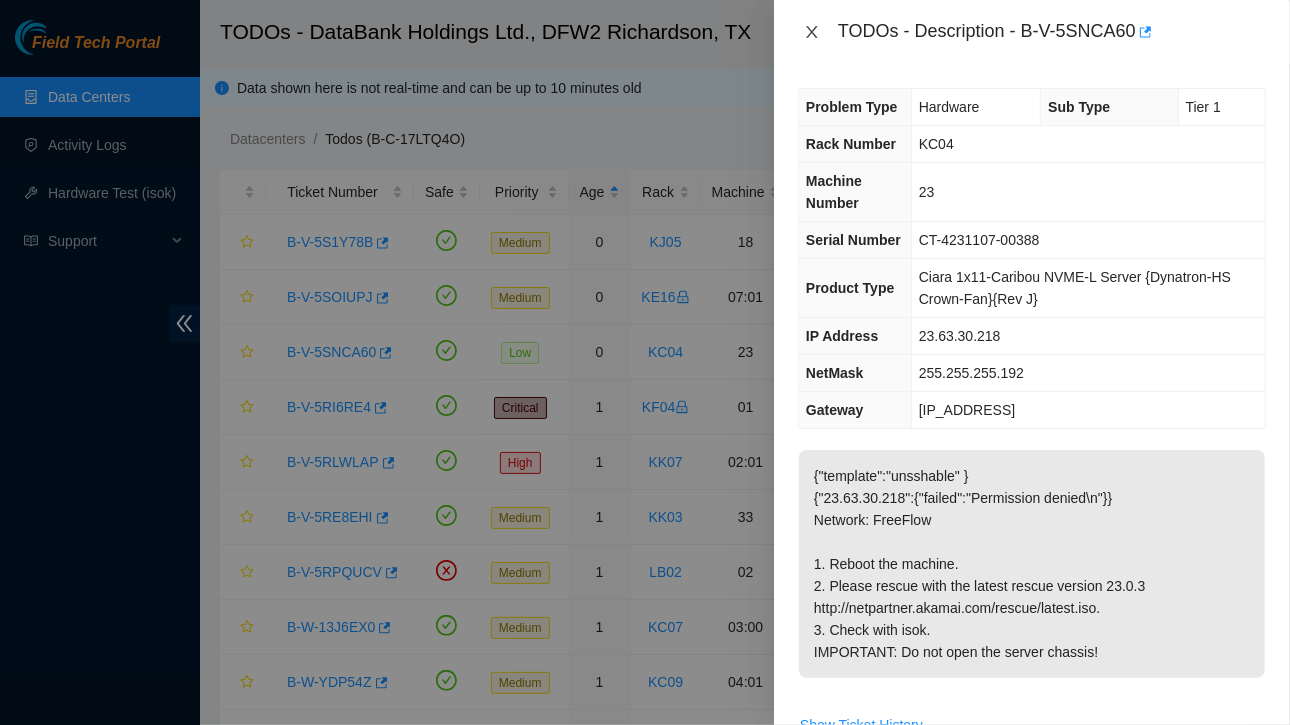 click 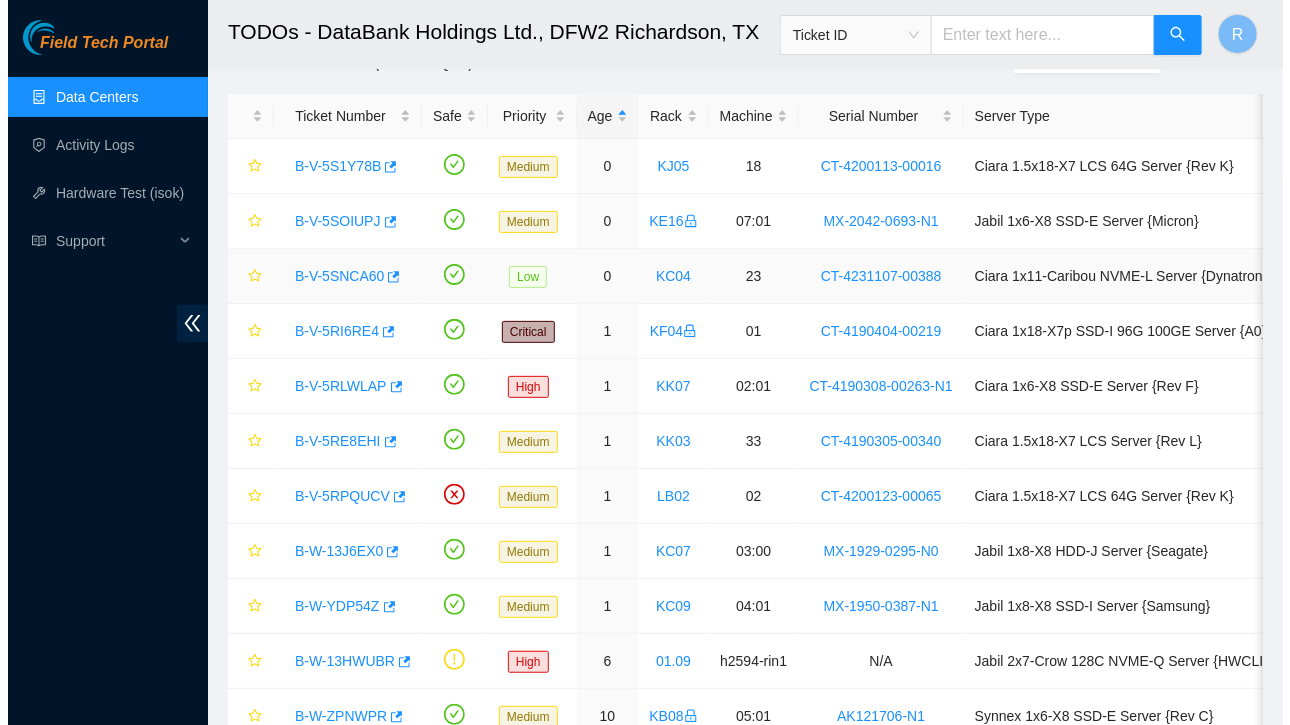 scroll, scrollTop: 100, scrollLeft: 0, axis: vertical 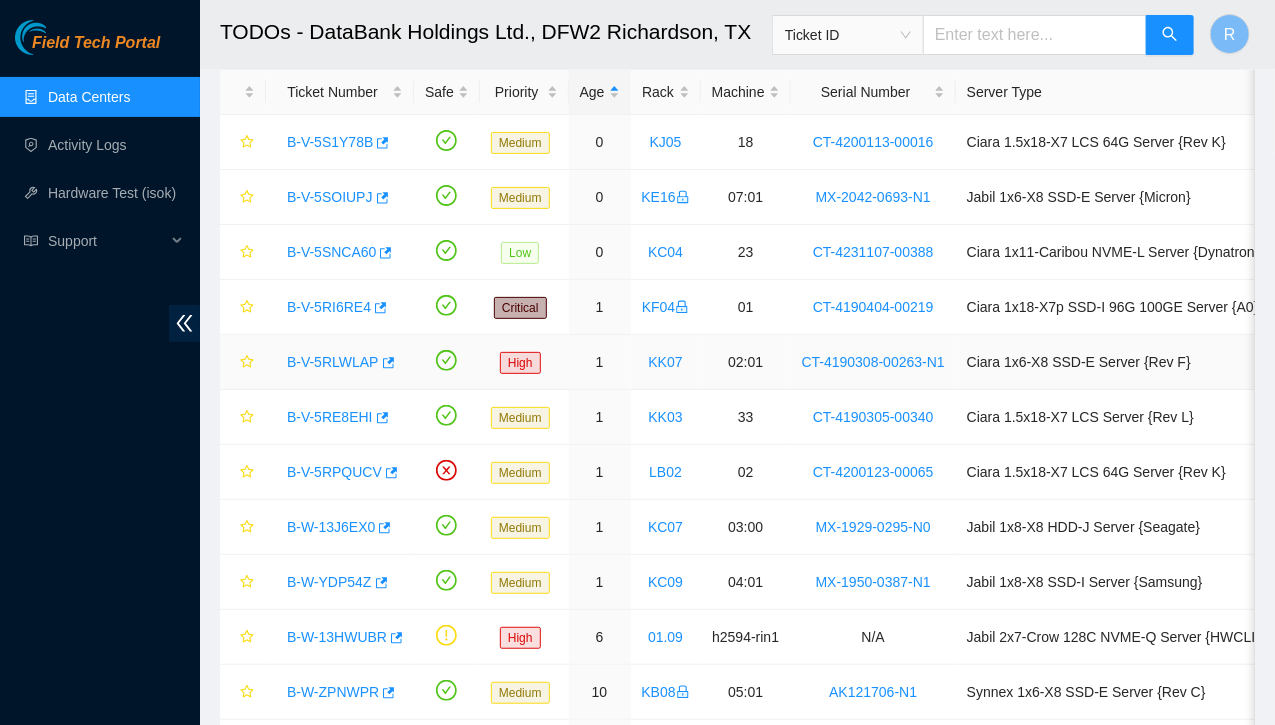 click on "B-V-5RLWLAP" at bounding box center (333, 362) 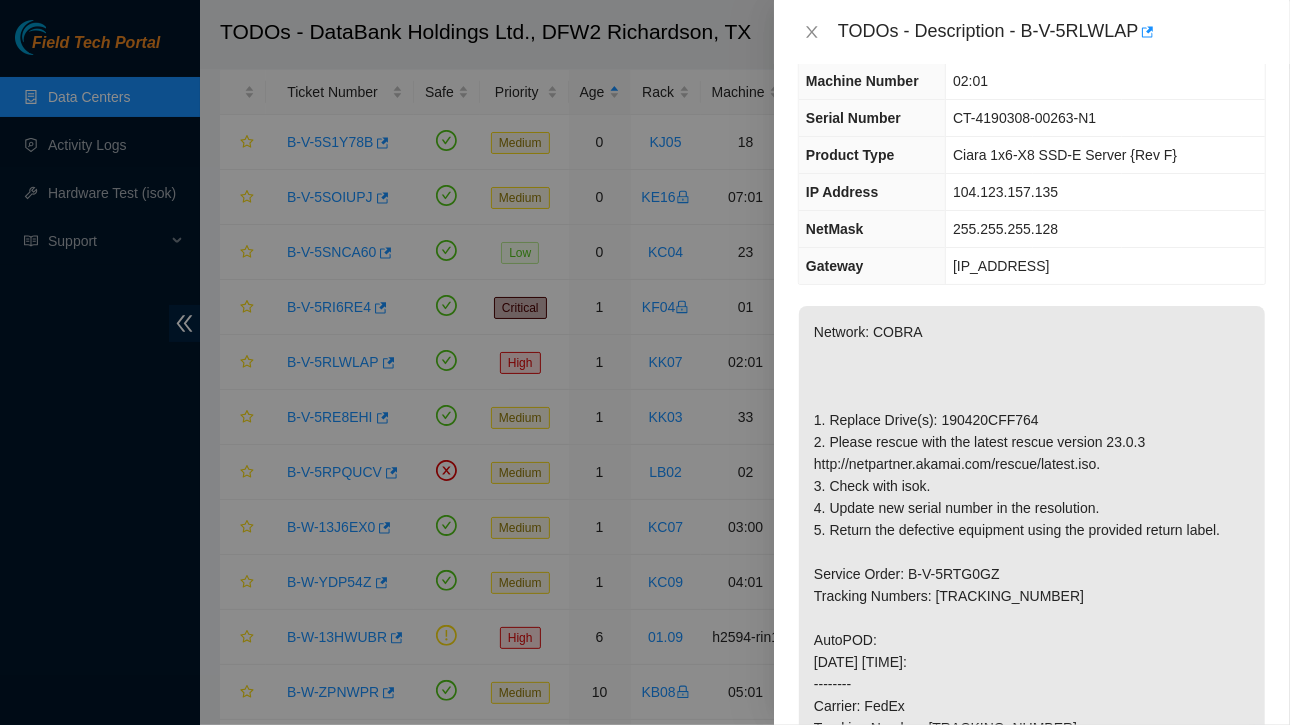 scroll, scrollTop: 0, scrollLeft: 0, axis: both 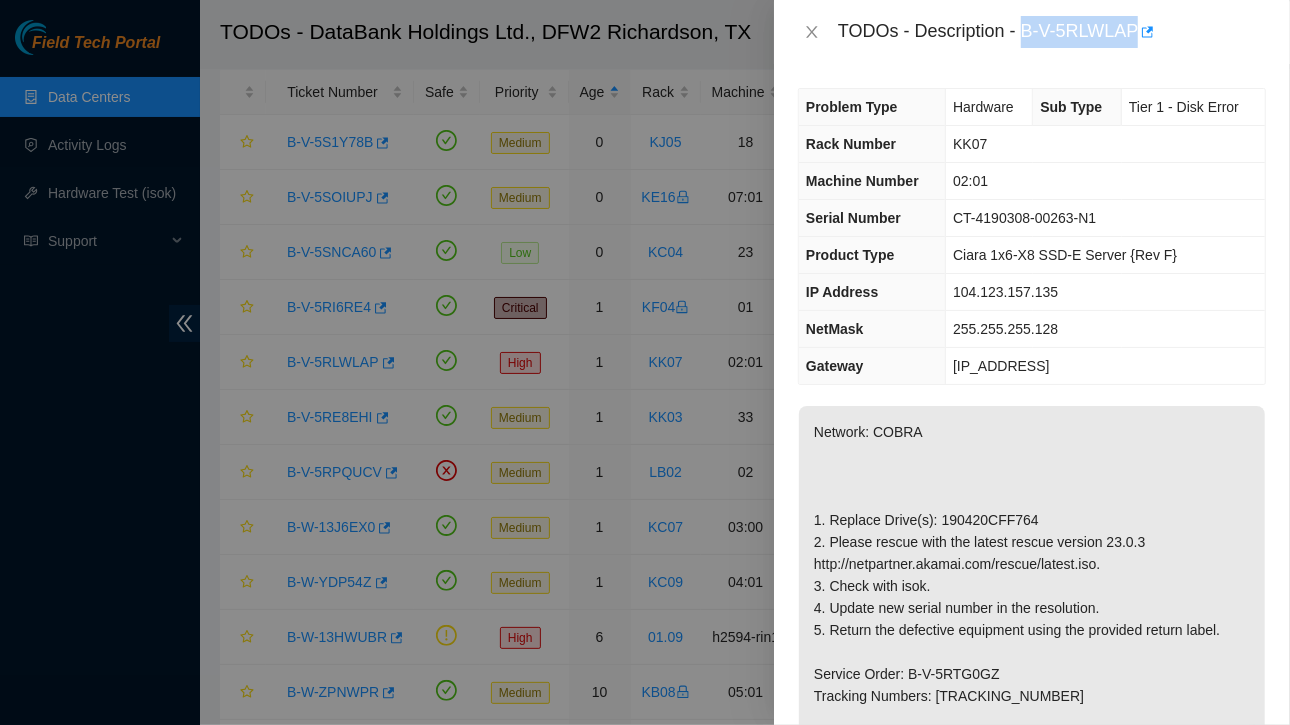 drag, startPoint x: 1021, startPoint y: 25, endPoint x: 1134, endPoint y: 26, distance: 113.004425 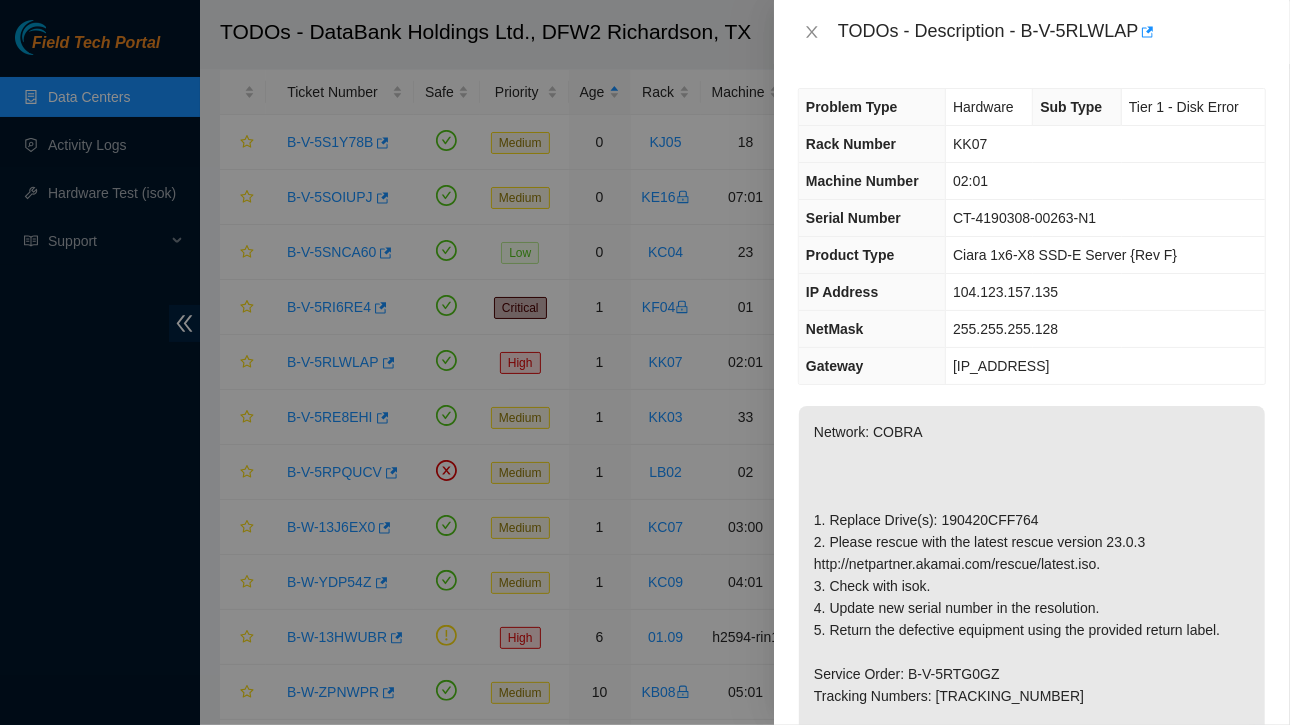 click at bounding box center [1032, 850] 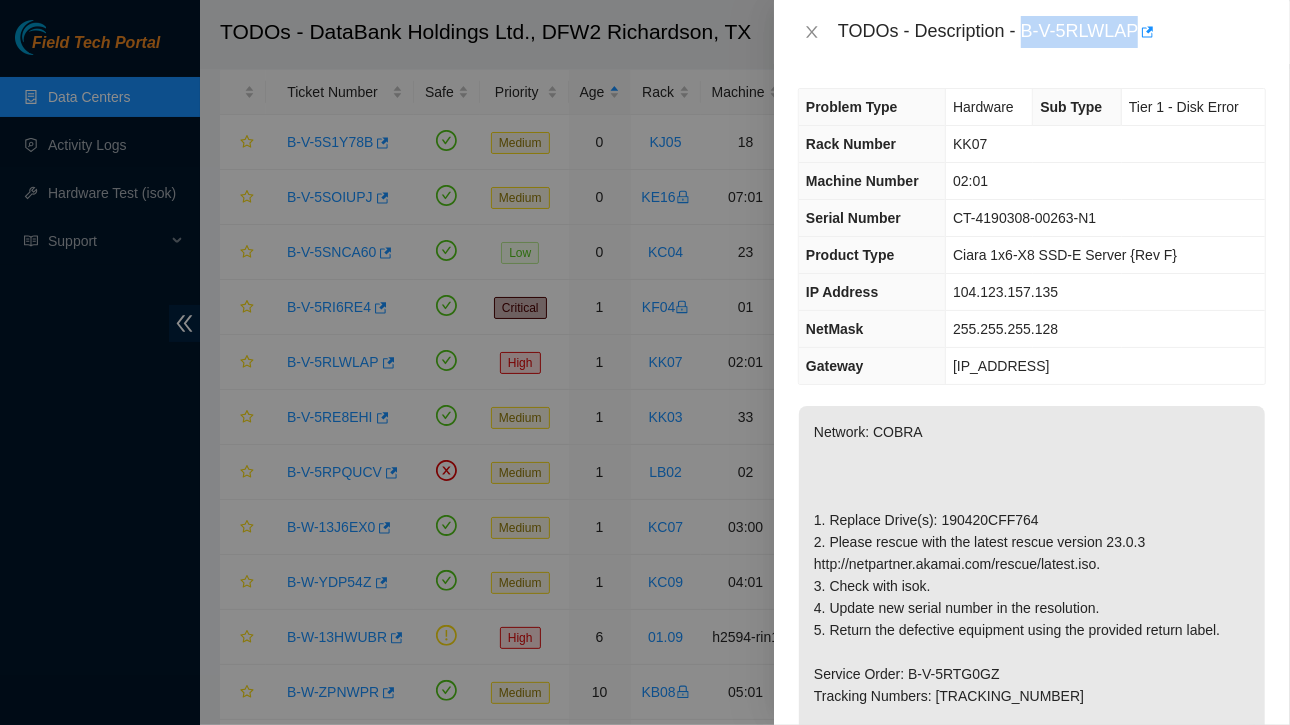 drag, startPoint x: 1025, startPoint y: 26, endPoint x: 1134, endPoint y: 38, distance: 109.65856 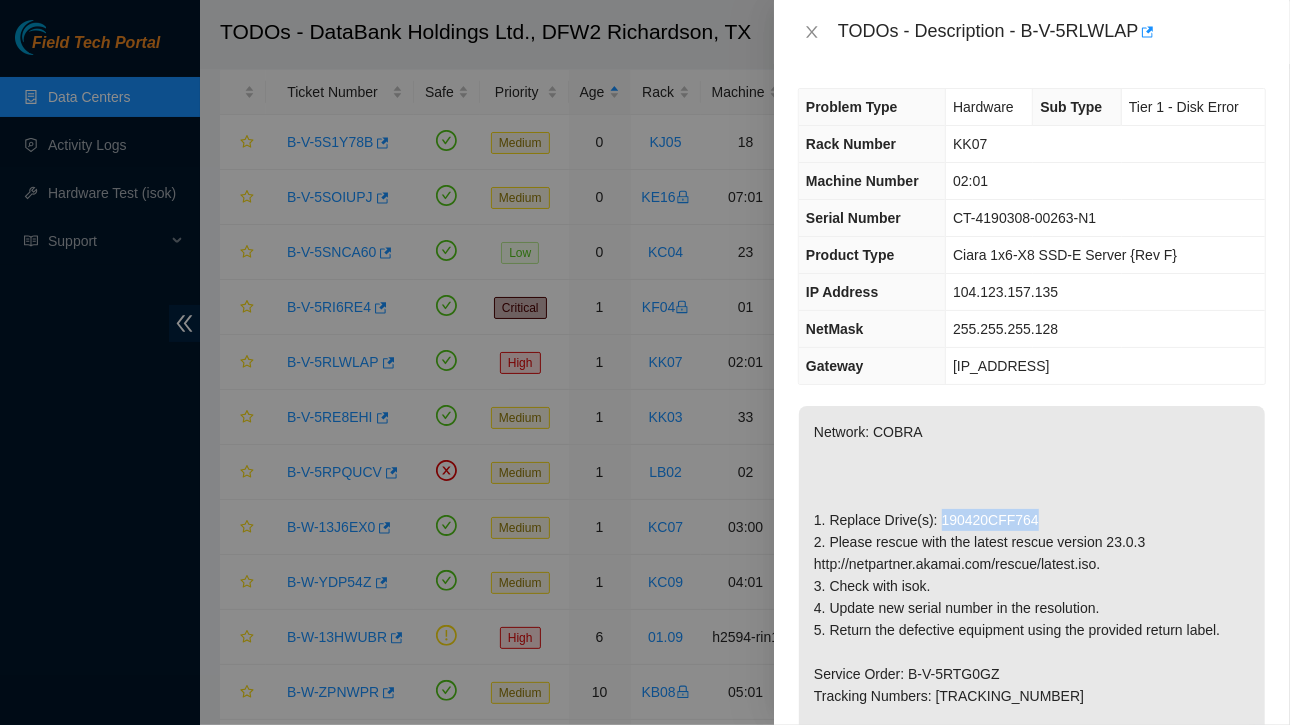 drag, startPoint x: 936, startPoint y: 516, endPoint x: 1035, endPoint y: 516, distance: 99 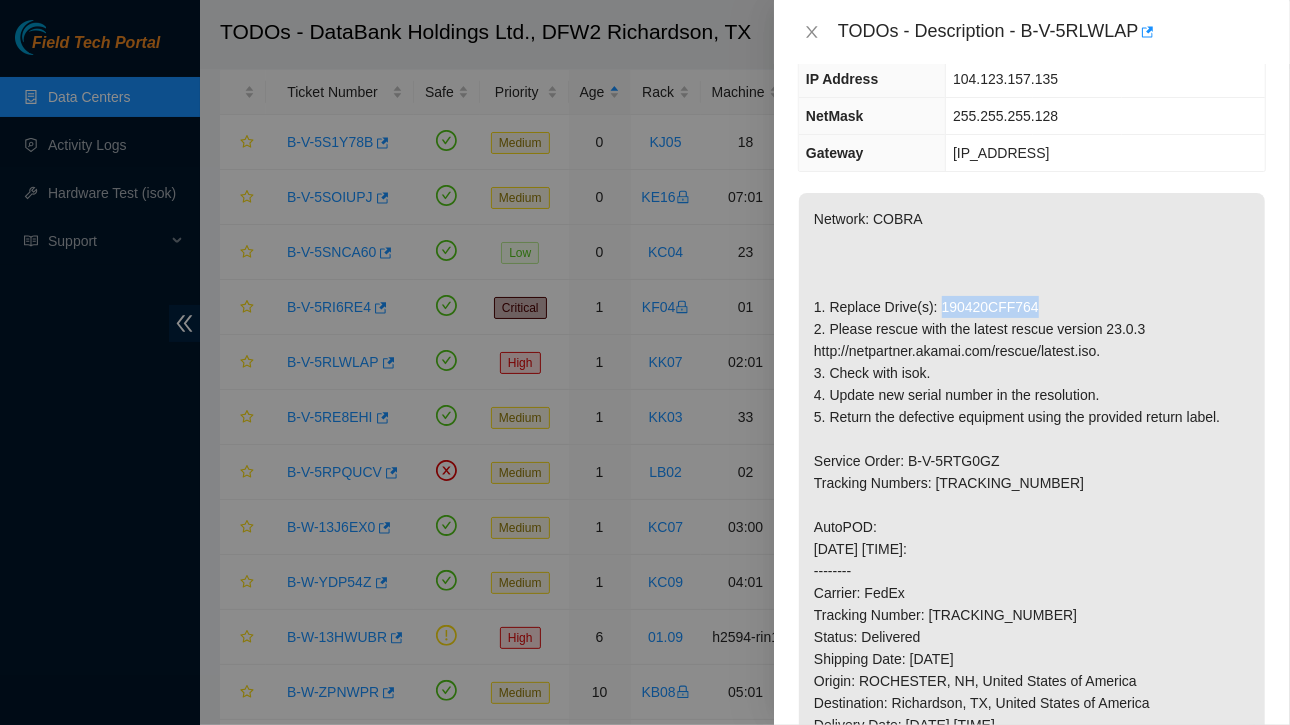 scroll, scrollTop: 300, scrollLeft: 0, axis: vertical 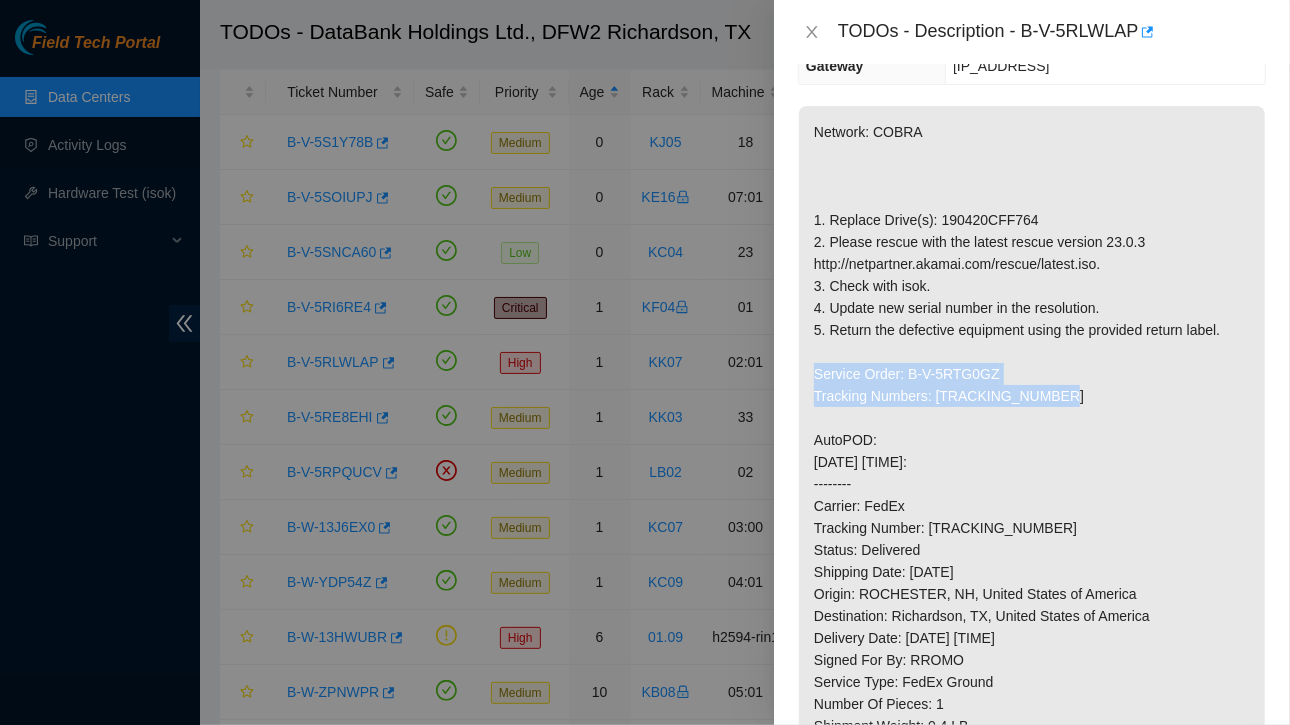 drag, startPoint x: 814, startPoint y: 370, endPoint x: 952, endPoint y: 386, distance: 138.92444 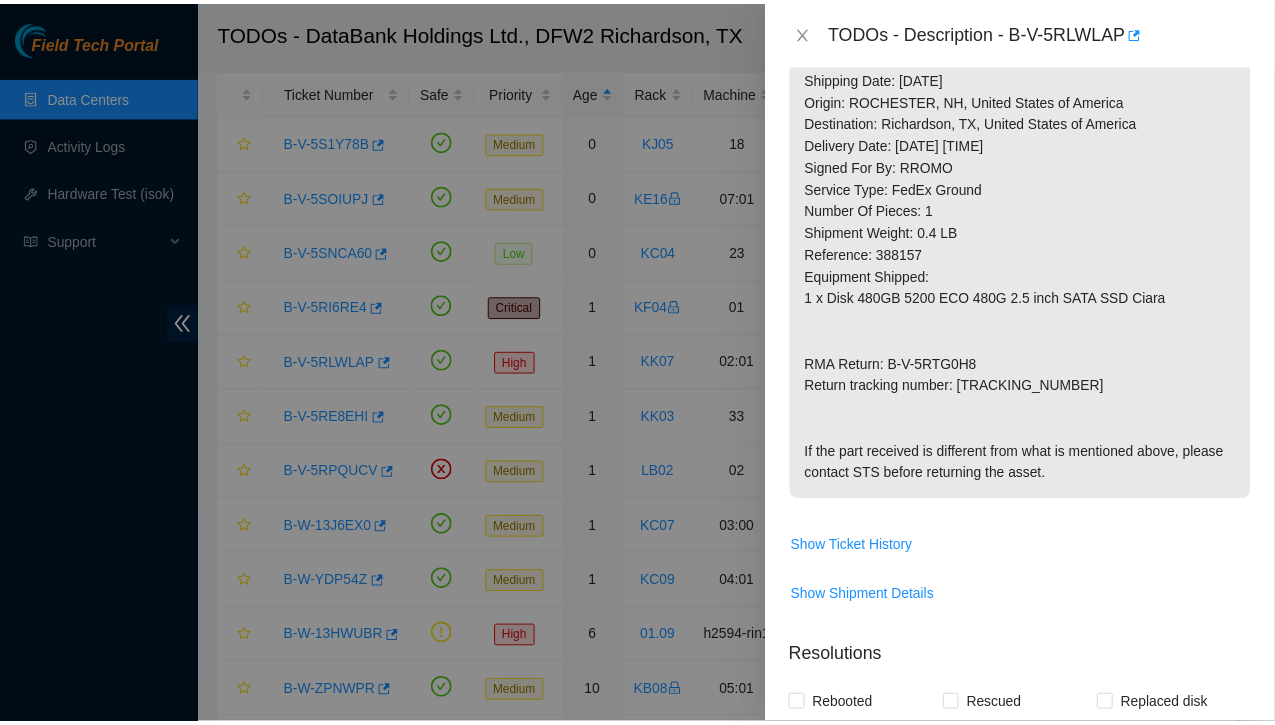 scroll, scrollTop: 800, scrollLeft: 0, axis: vertical 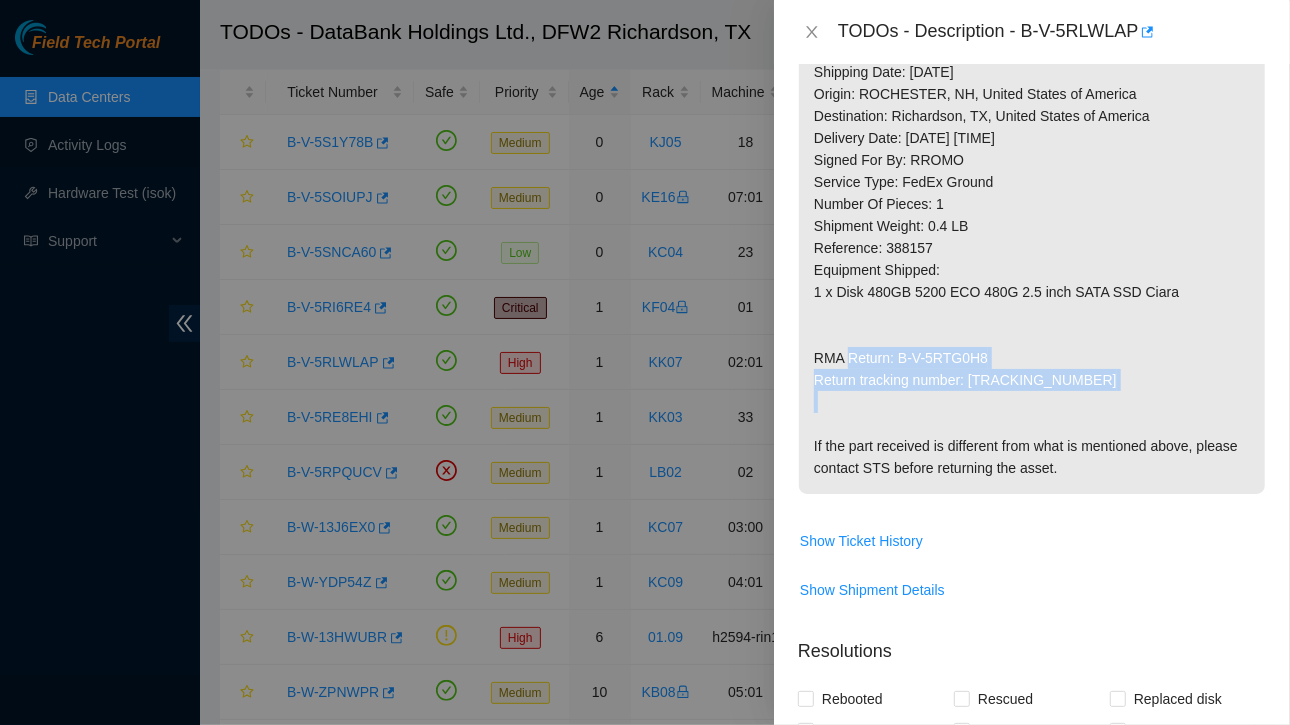 drag, startPoint x: 812, startPoint y: 346, endPoint x: 1104, endPoint y: 397, distance: 296.42032 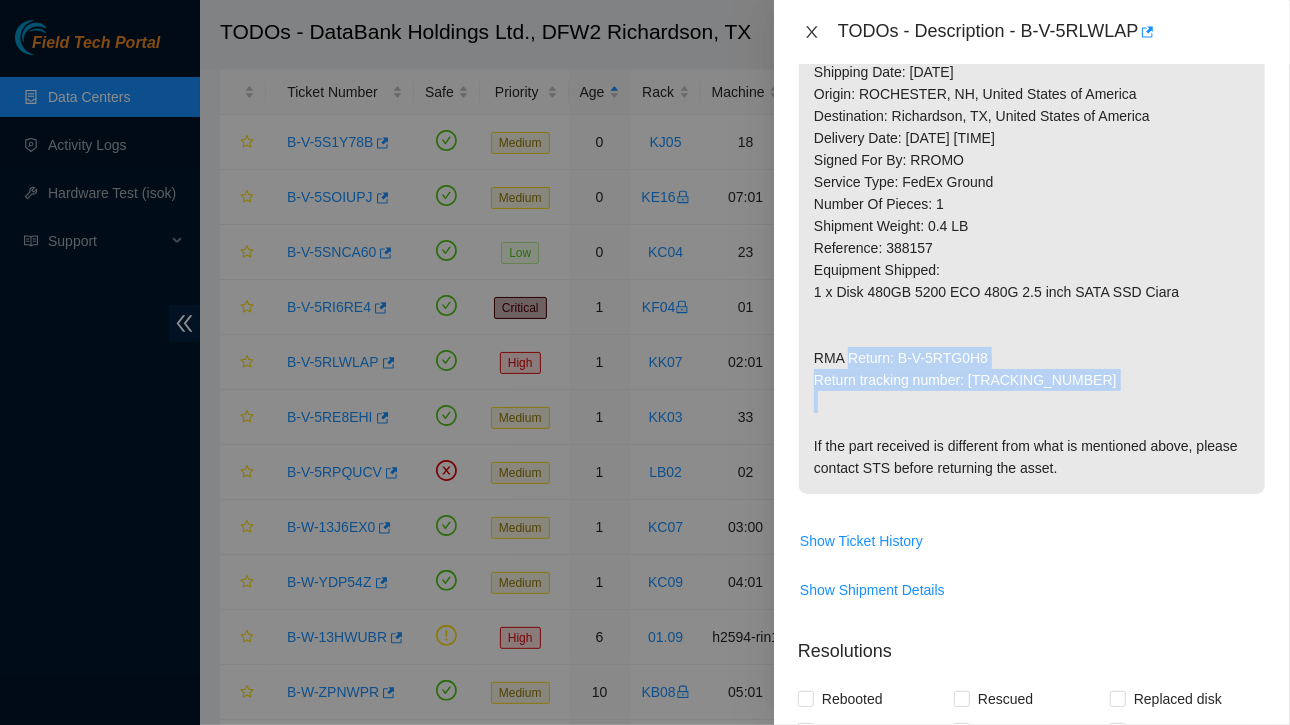 click 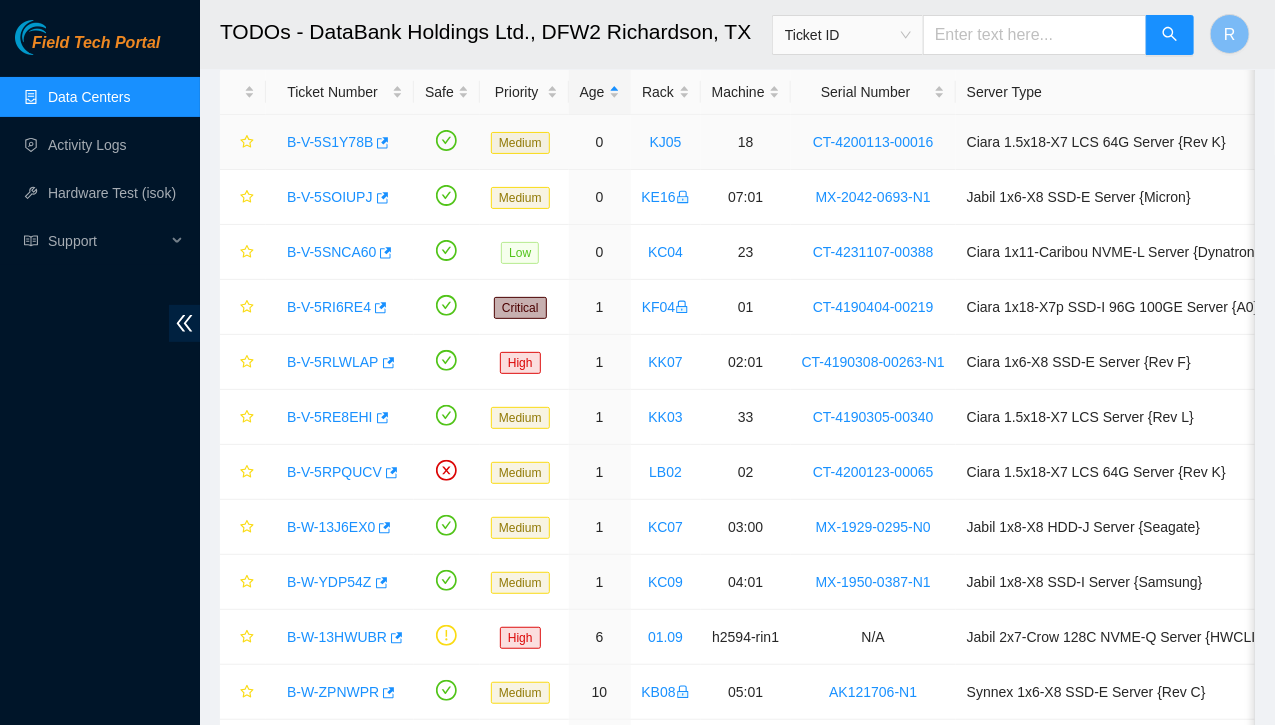 click on "B-V-5S1Y78B" at bounding box center [330, 142] 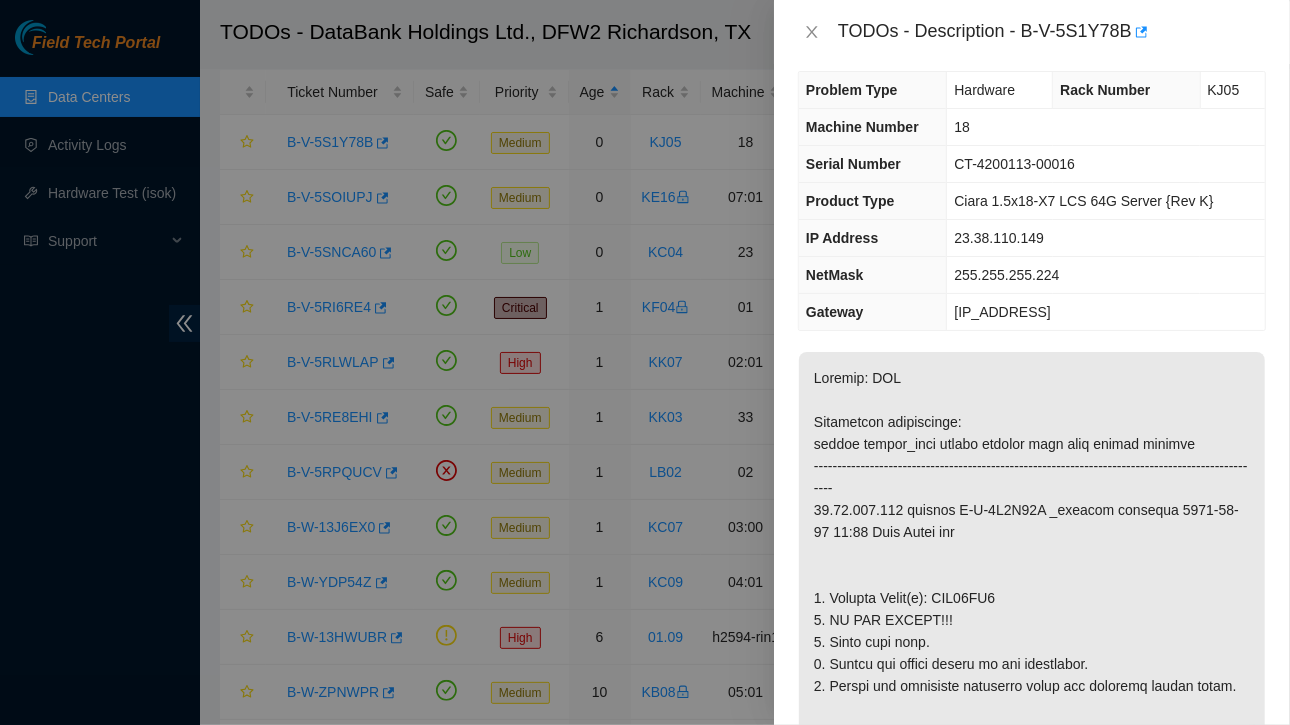 scroll, scrollTop: 0, scrollLeft: 0, axis: both 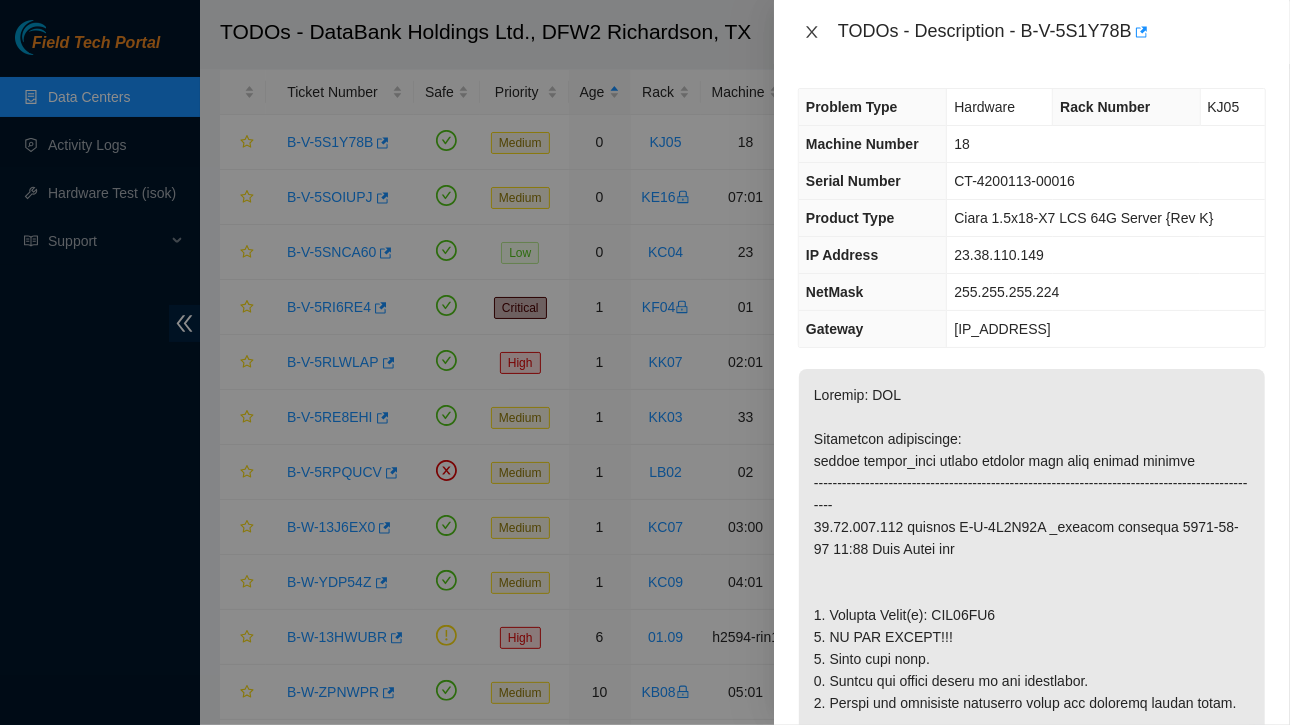 click 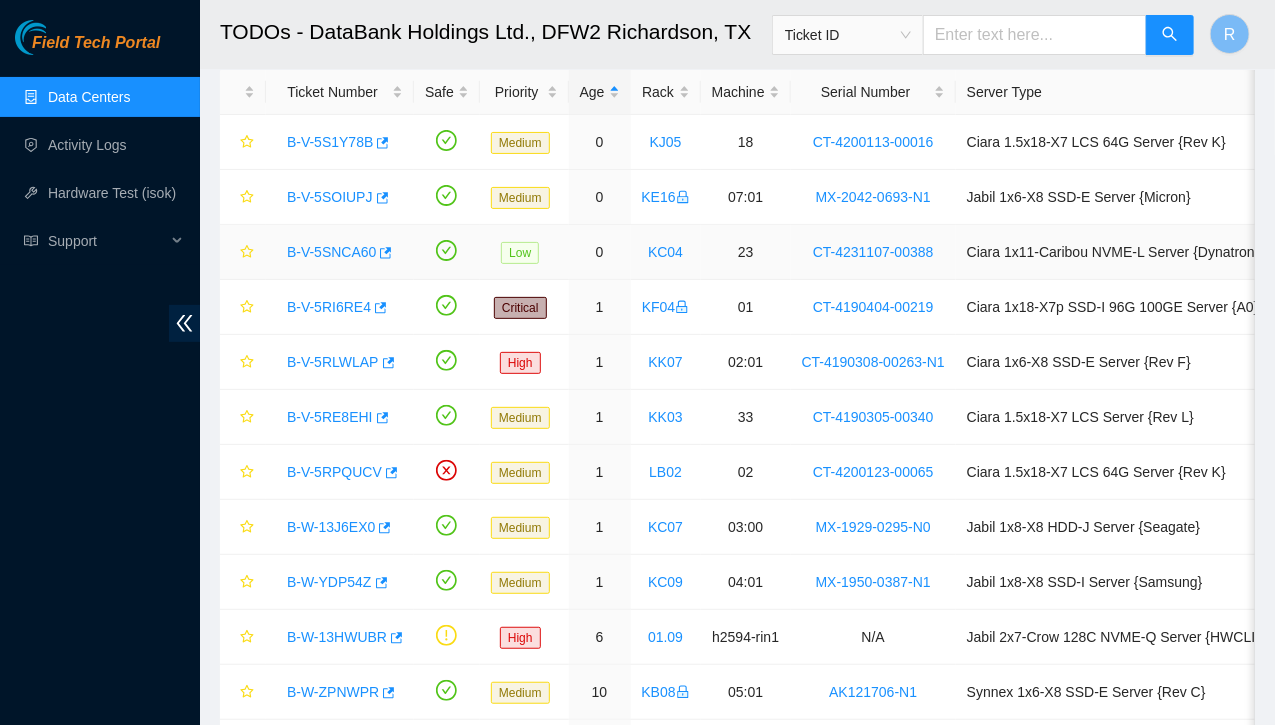 click on "B-V-5SNCA60" at bounding box center [331, 252] 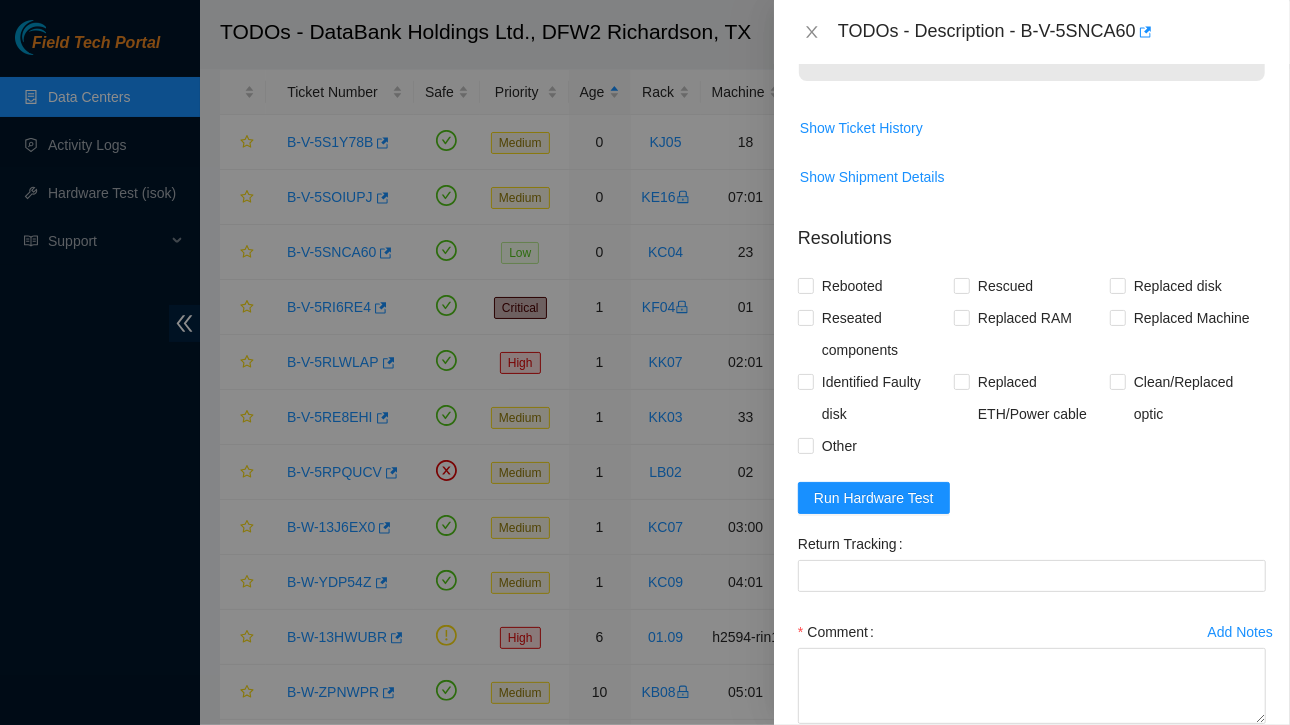 scroll, scrollTop: 597, scrollLeft: 0, axis: vertical 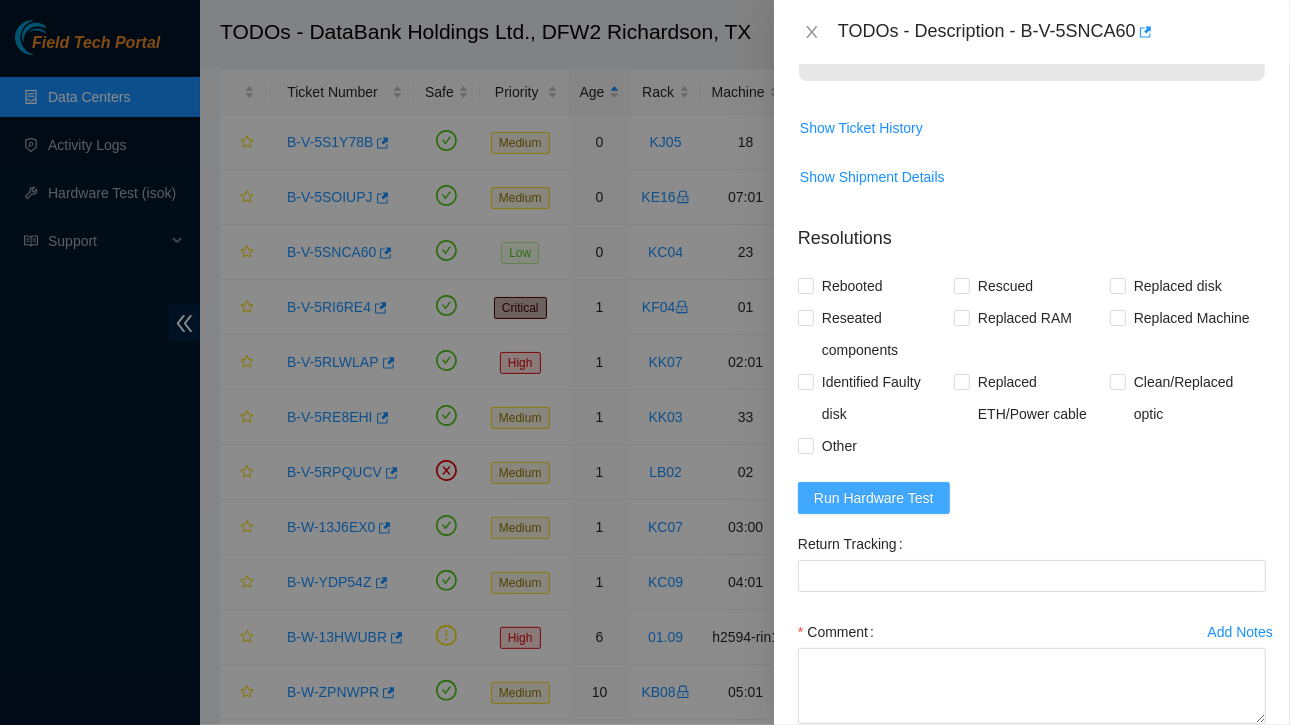 click on "Run Hardware Test" at bounding box center [874, 498] 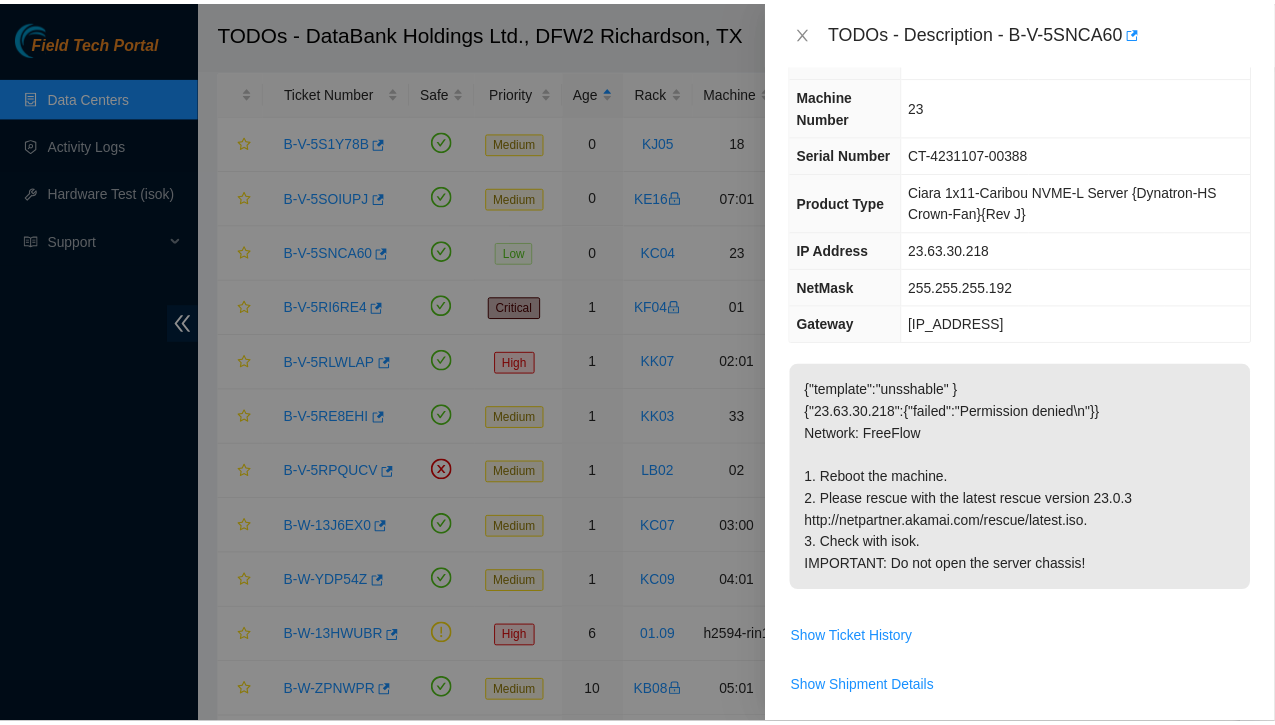 scroll, scrollTop: 86, scrollLeft: 0, axis: vertical 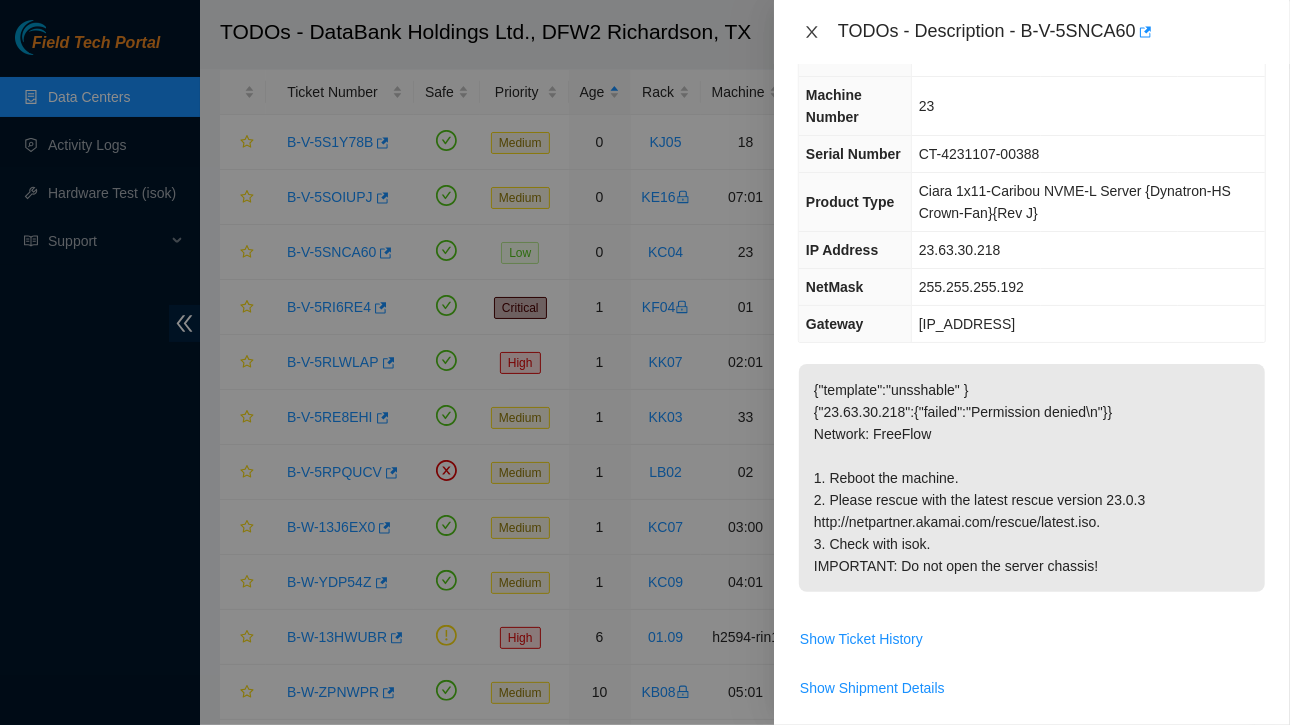 click 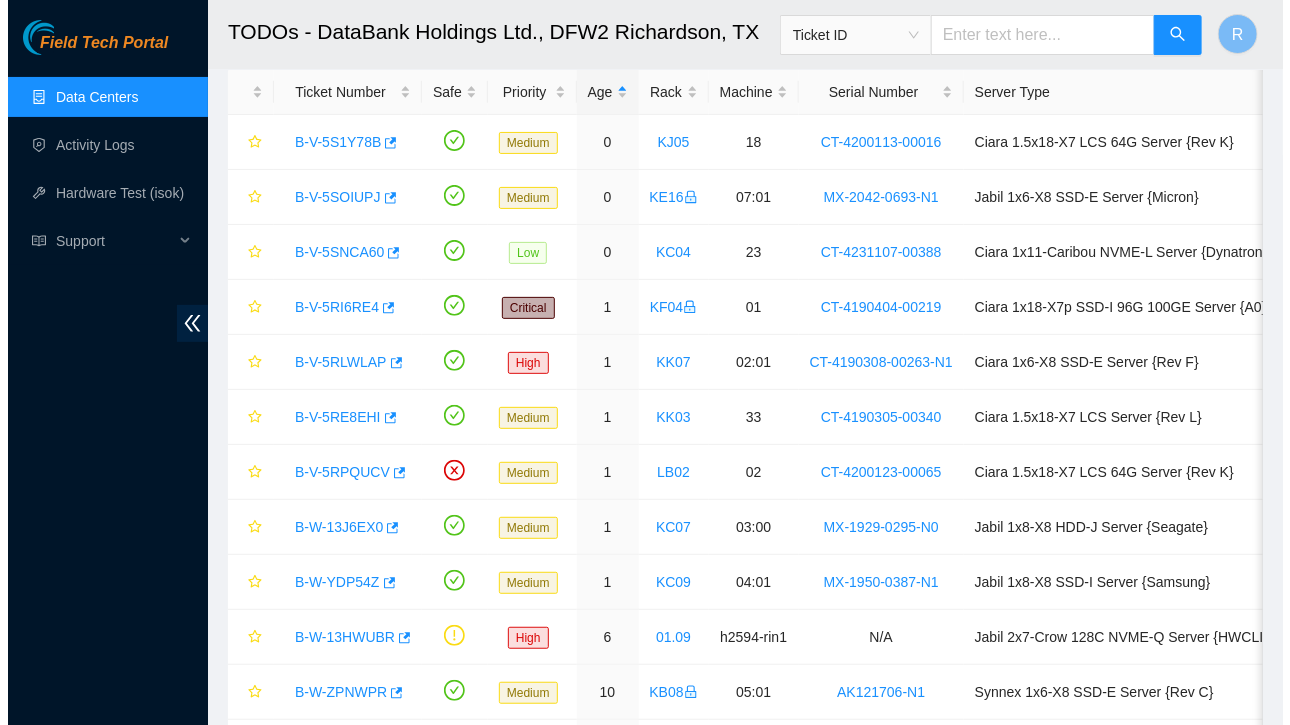 scroll, scrollTop: 108, scrollLeft: 0, axis: vertical 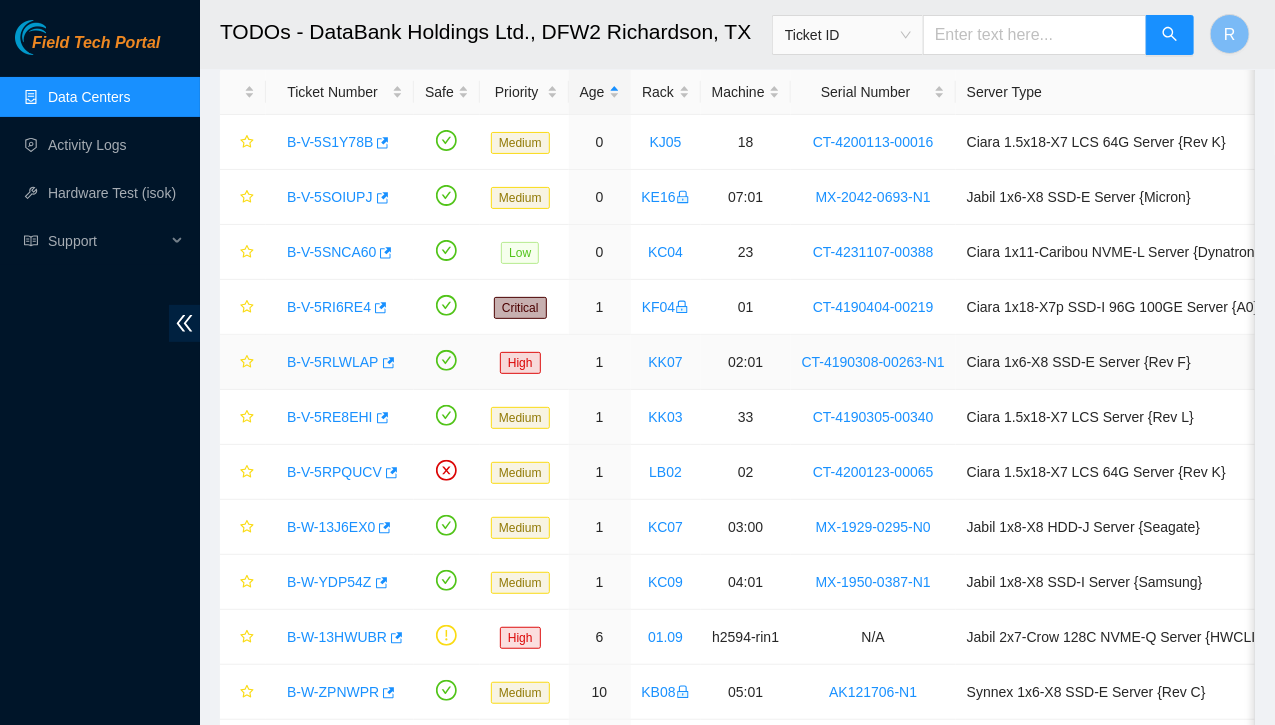 click on "B-V-5RLWLAP" at bounding box center [333, 362] 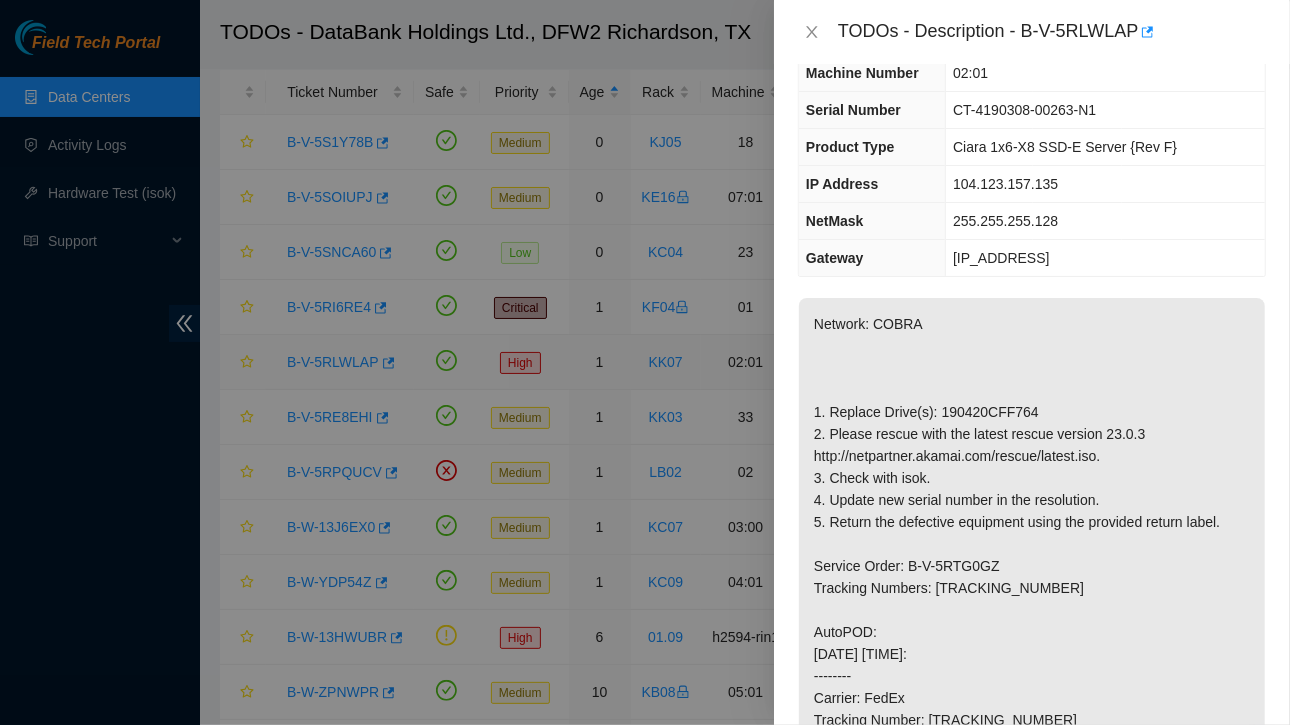 scroll, scrollTop: 86, scrollLeft: 0, axis: vertical 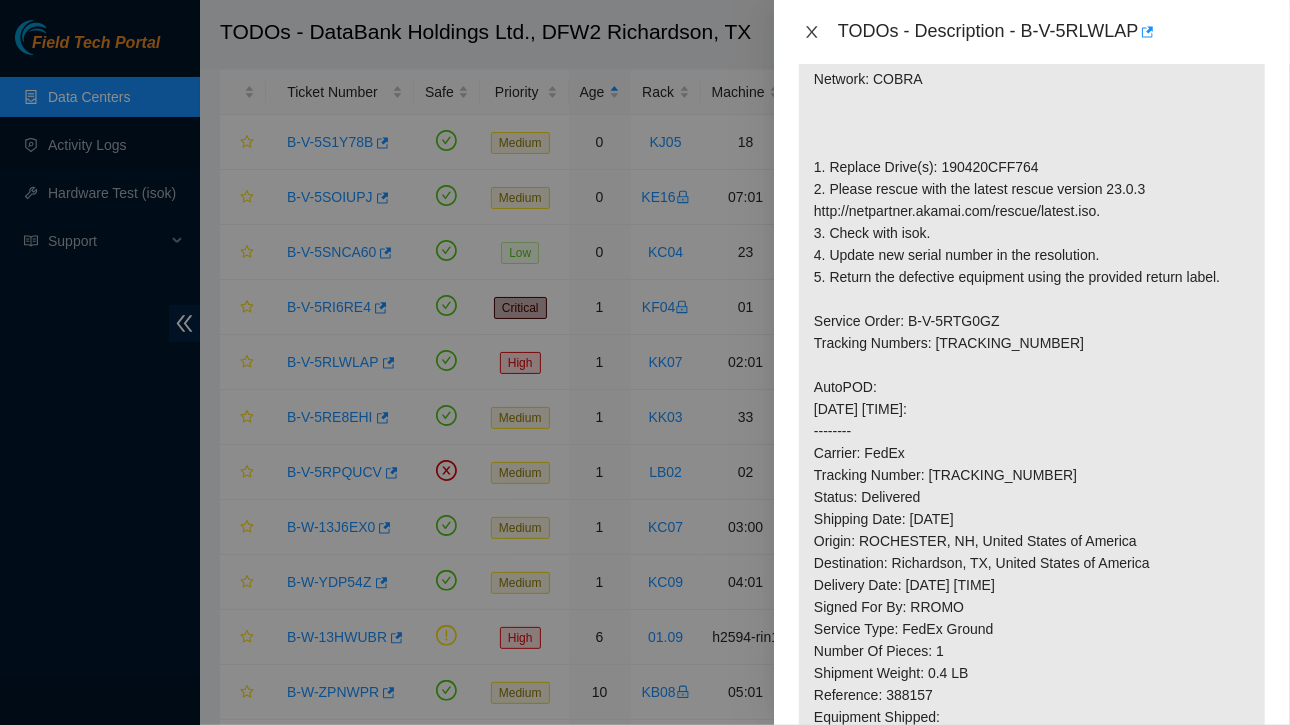 click 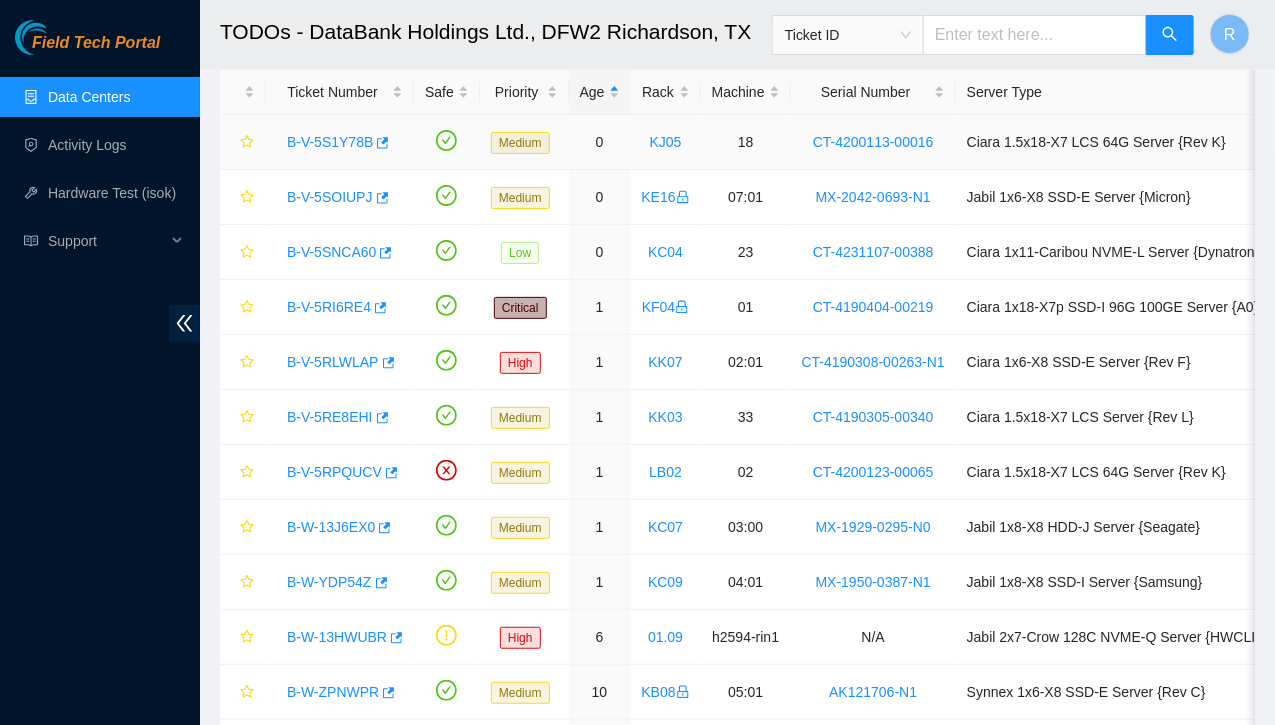 scroll, scrollTop: 382, scrollLeft: 0, axis: vertical 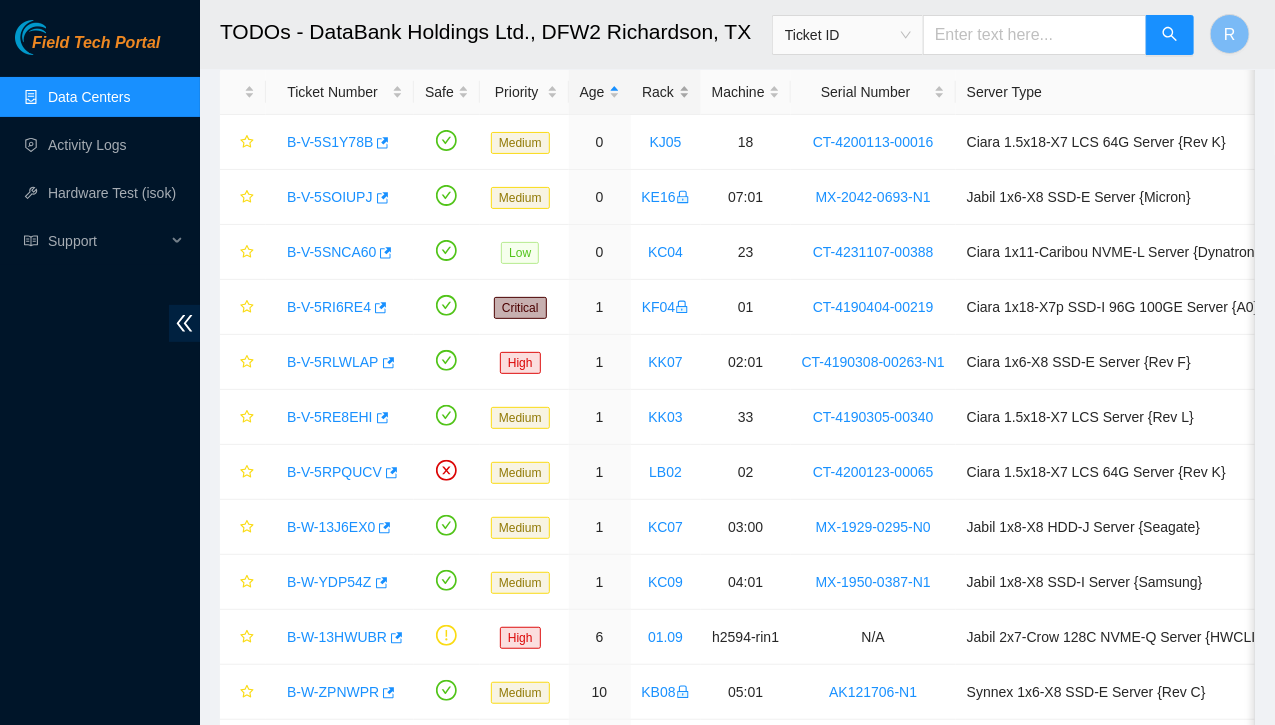 click on "Rack" at bounding box center (666, 92) 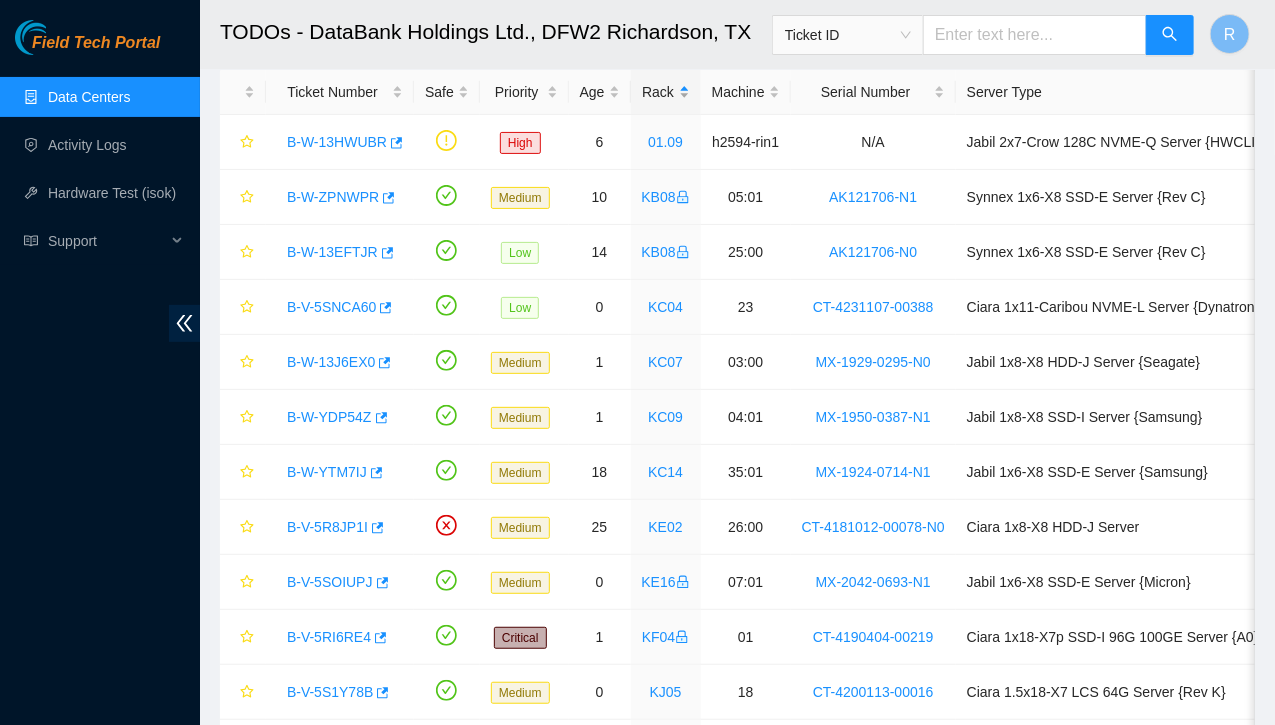 click on "Rack" at bounding box center [666, 92] 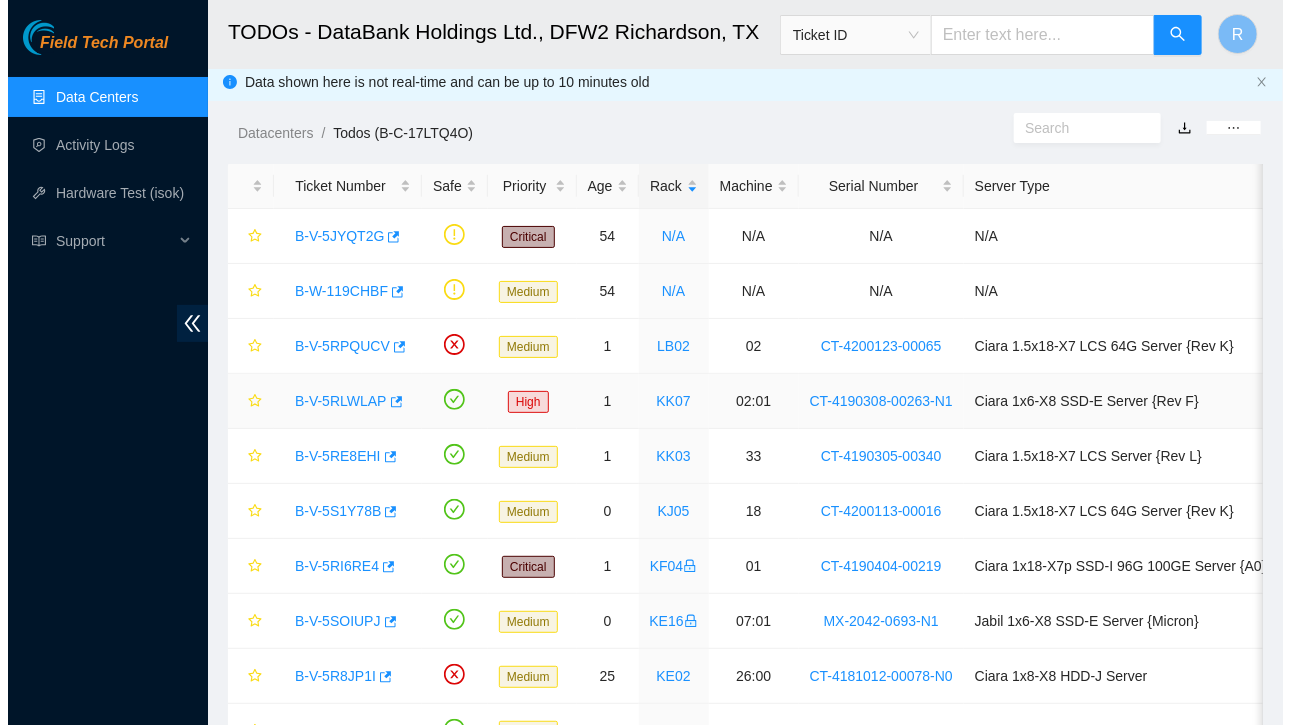 scroll, scrollTop: 0, scrollLeft: 0, axis: both 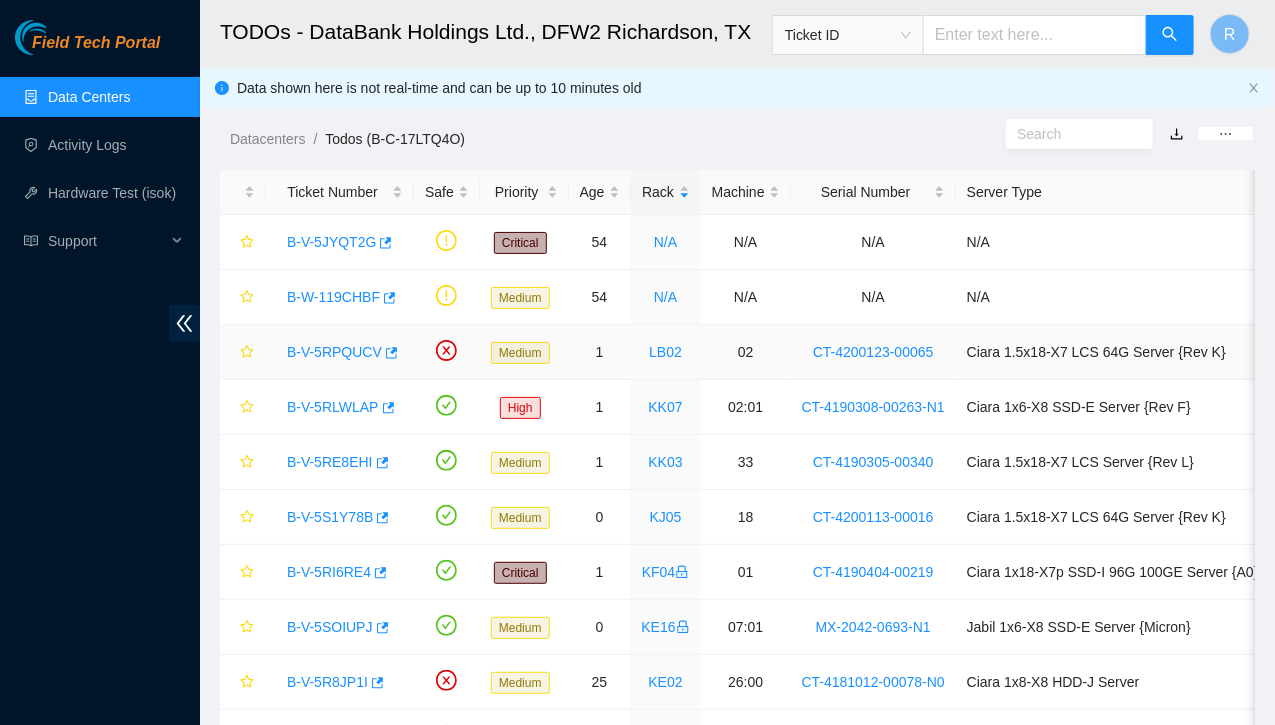click on "B-V-5RPQUCV" at bounding box center [334, 352] 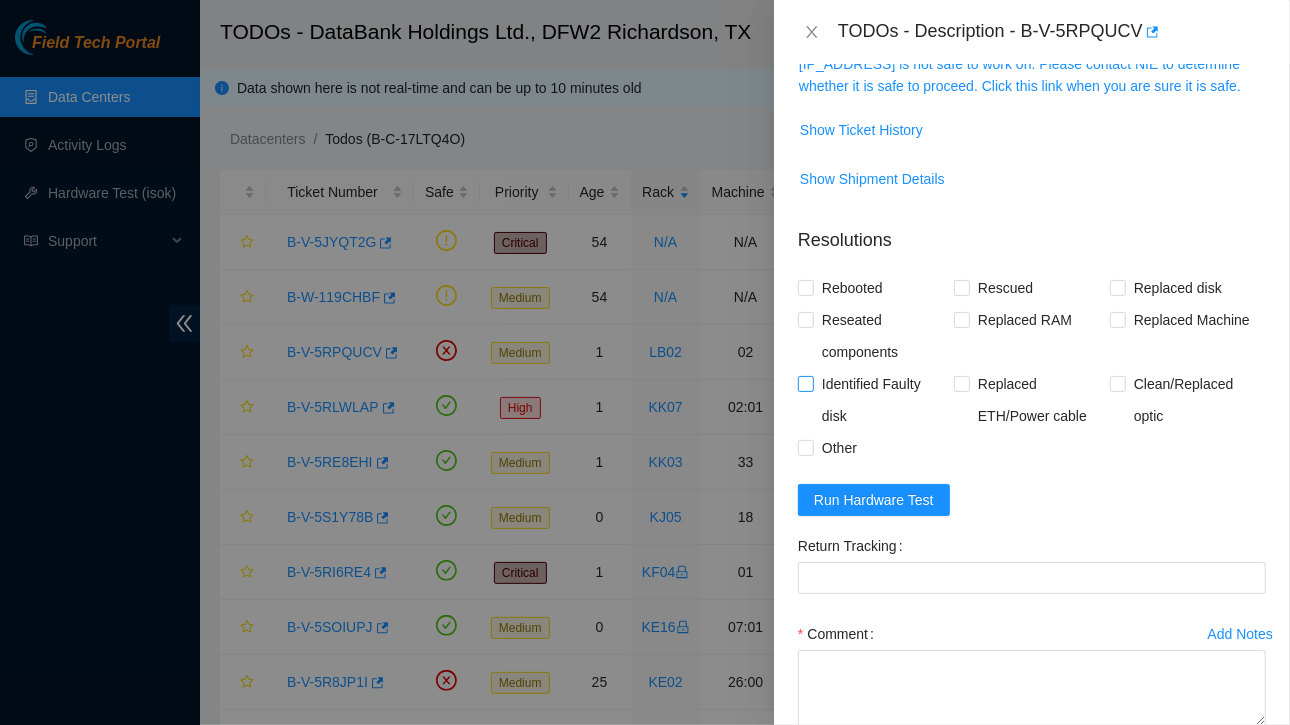scroll, scrollTop: 1, scrollLeft: 0, axis: vertical 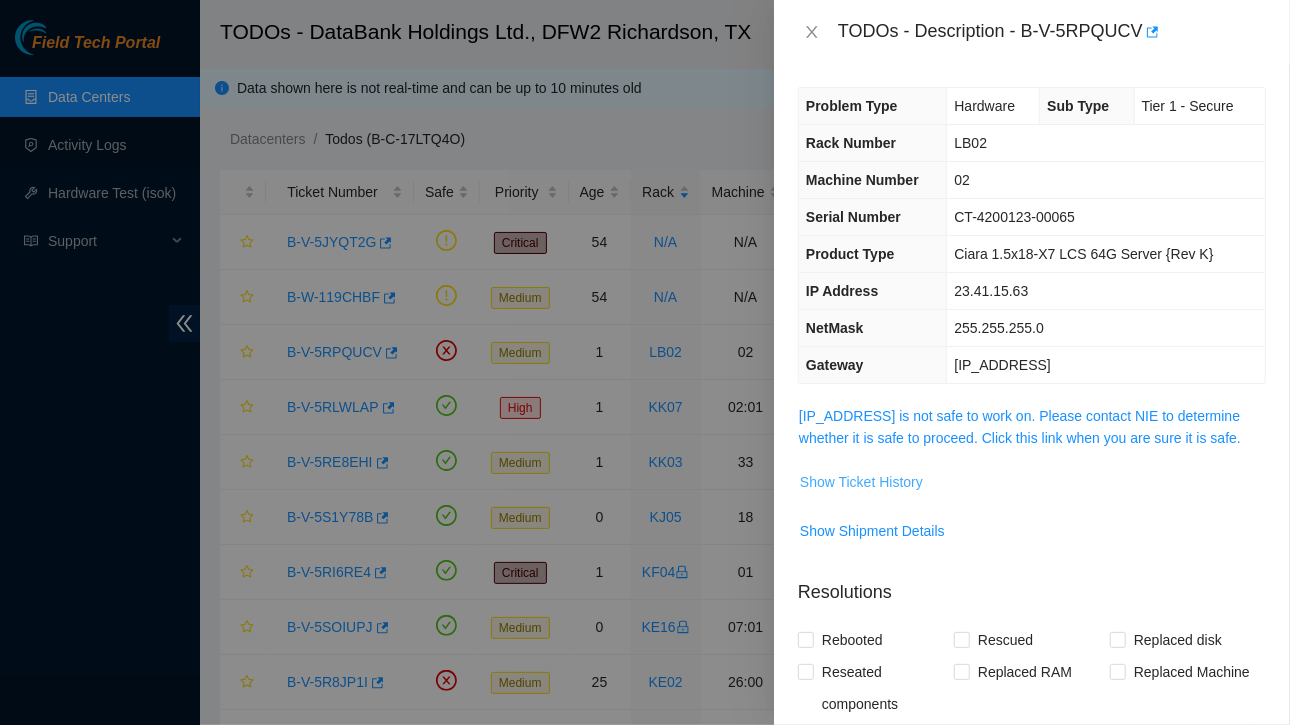 click on "Show Ticket History" at bounding box center [861, 482] 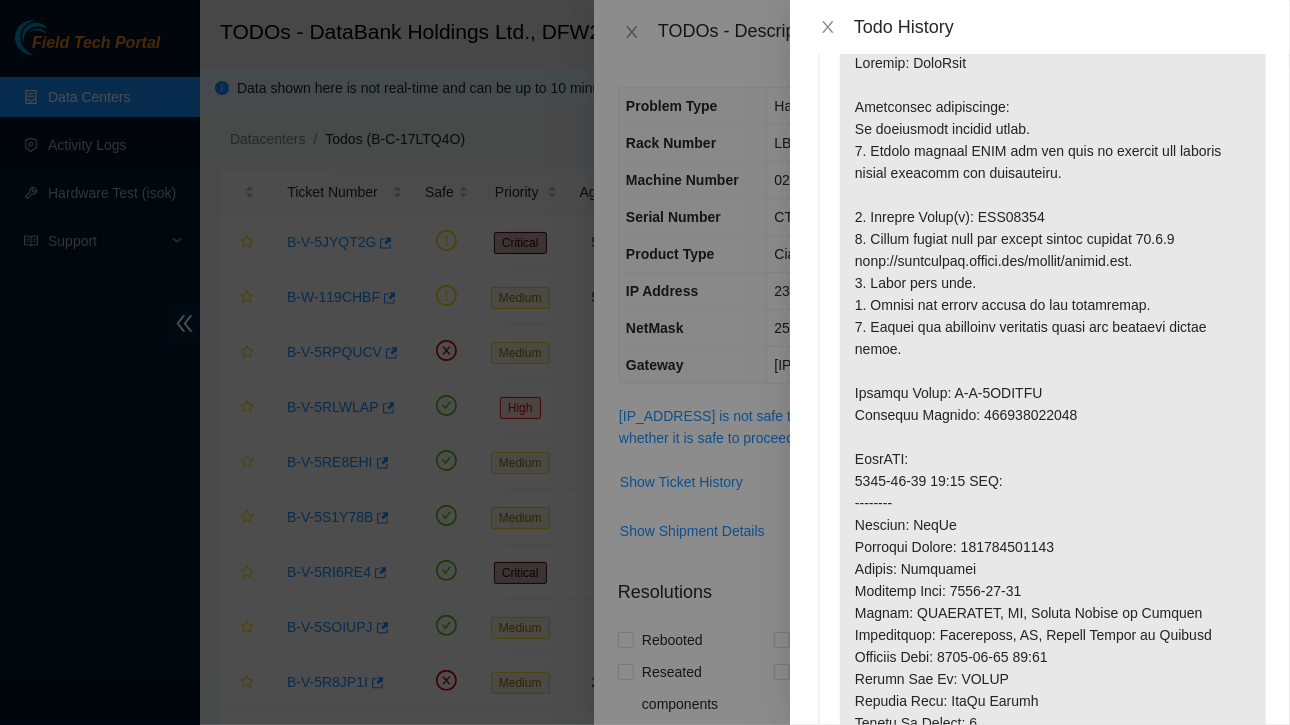 scroll, scrollTop: 0, scrollLeft: 0, axis: both 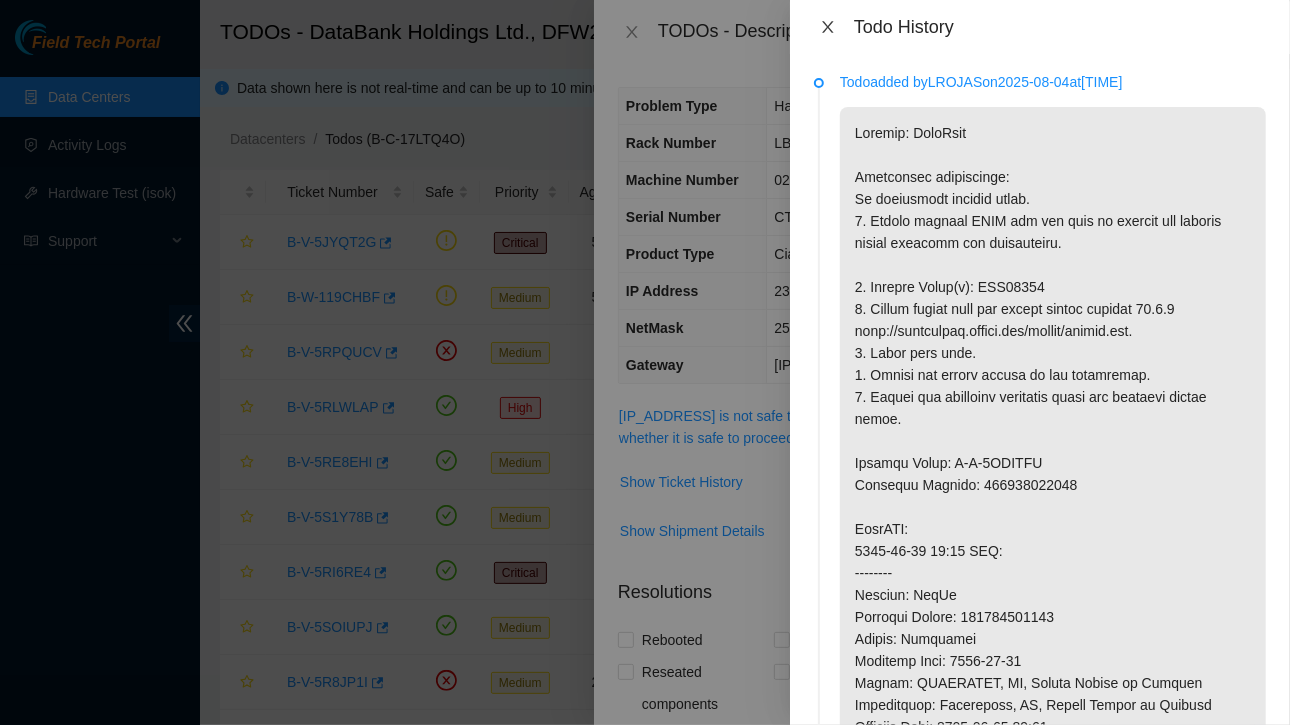 click 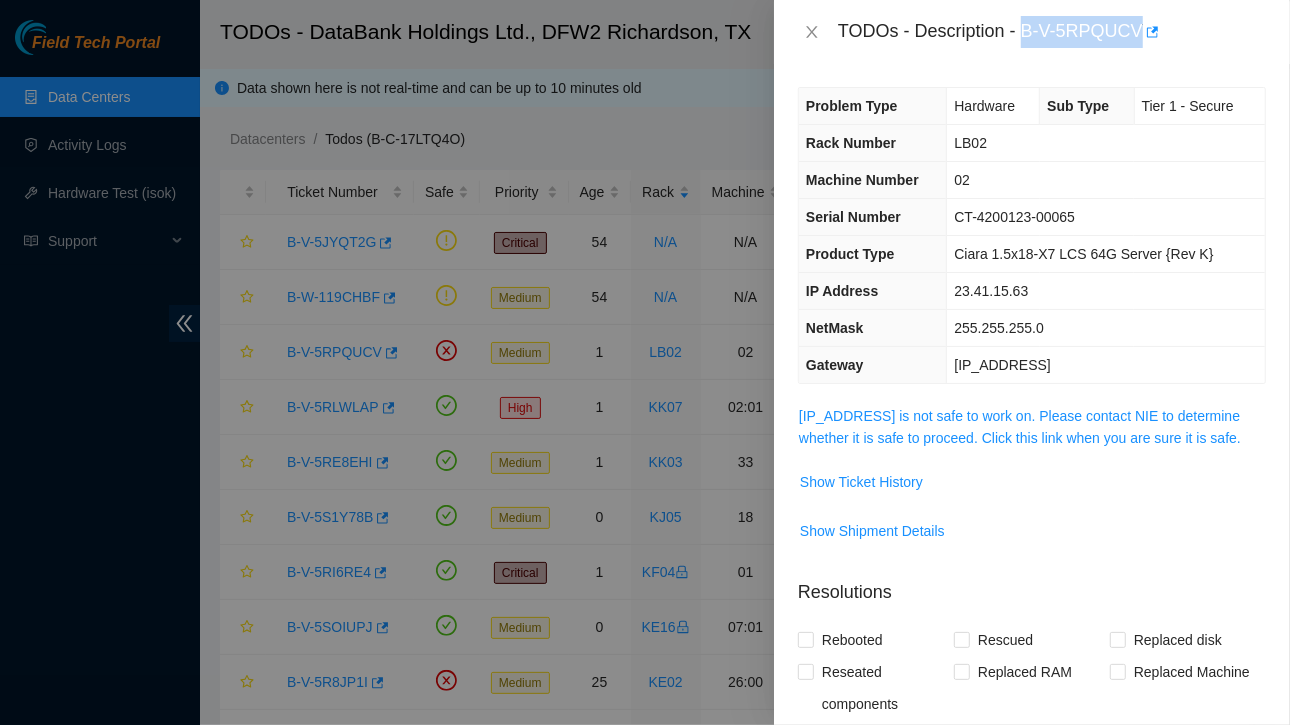 drag, startPoint x: 1025, startPoint y: 31, endPoint x: 1136, endPoint y: 31, distance: 111 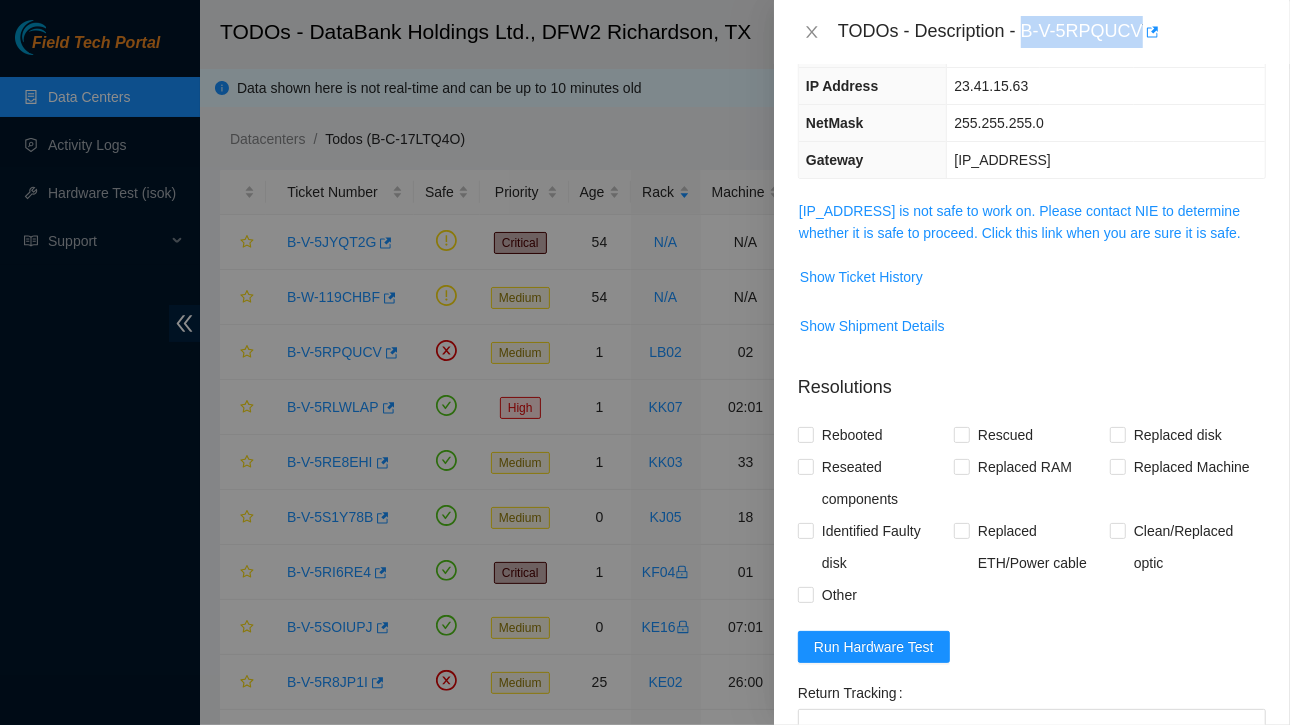 scroll, scrollTop: 210, scrollLeft: 0, axis: vertical 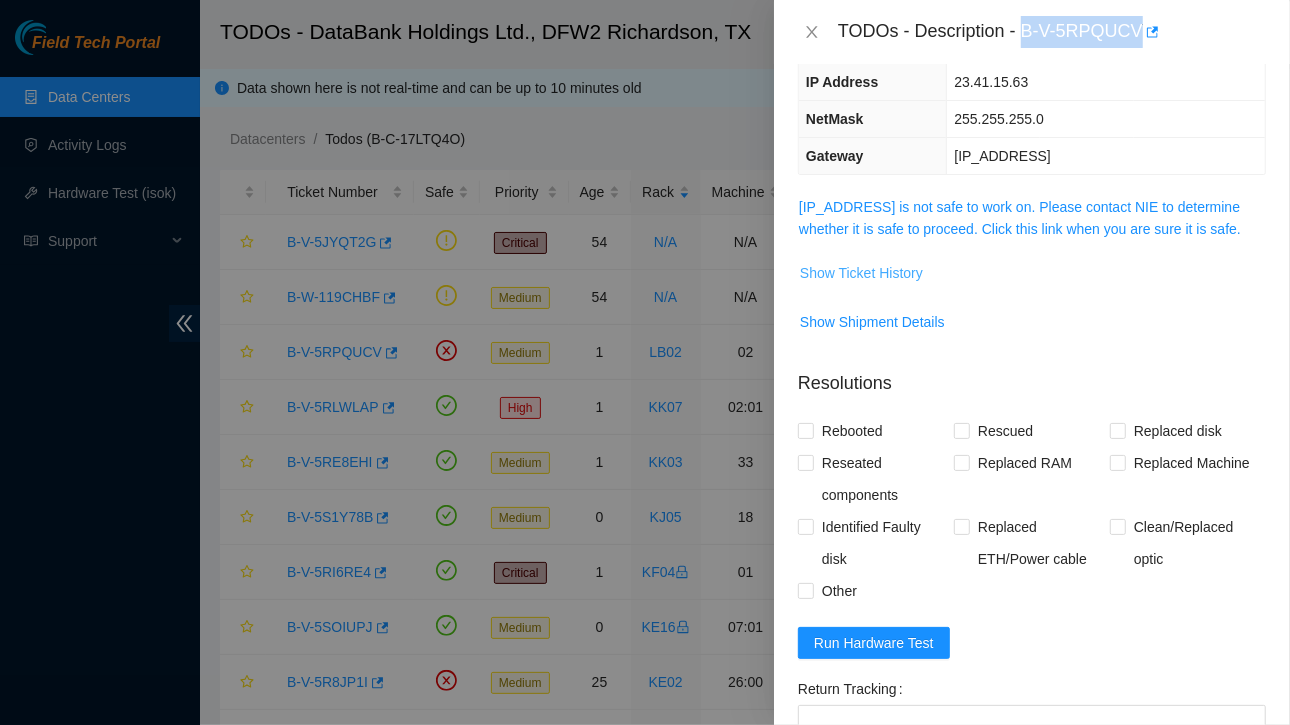 click on "Show Ticket History" at bounding box center (861, 273) 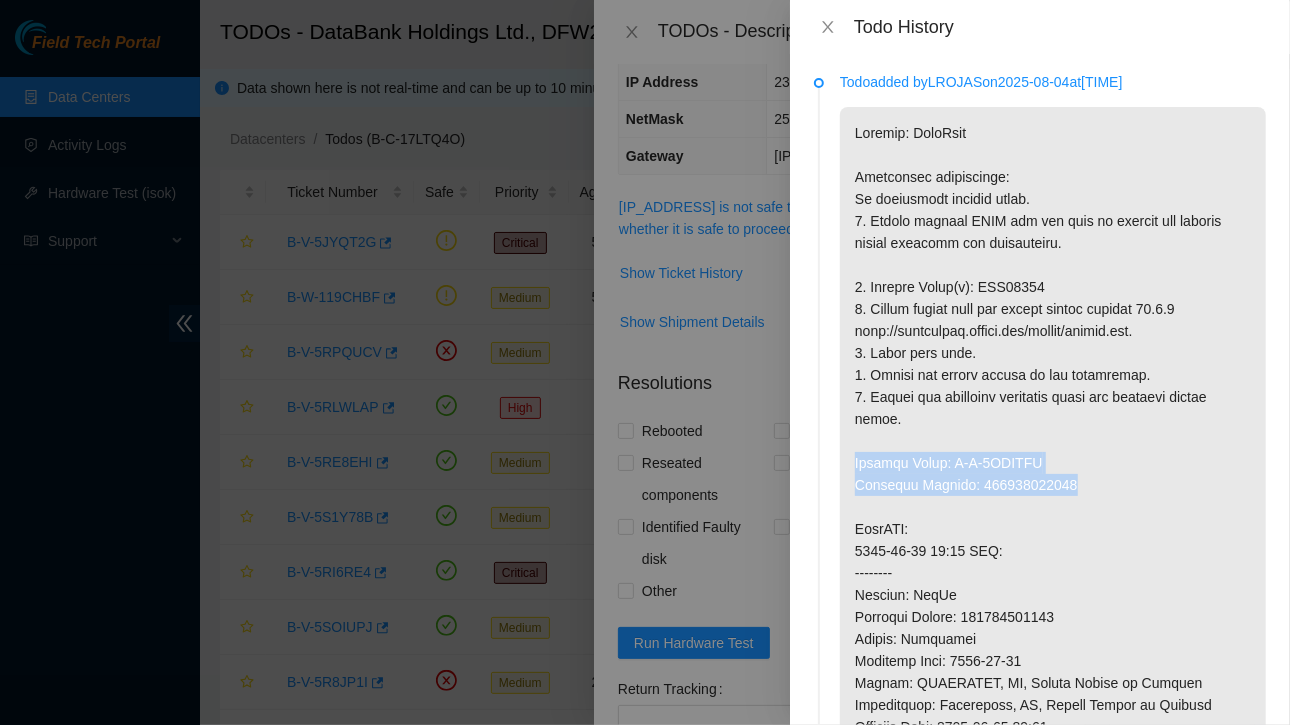 drag, startPoint x: 855, startPoint y: 461, endPoint x: 1073, endPoint y: 477, distance: 218.58636 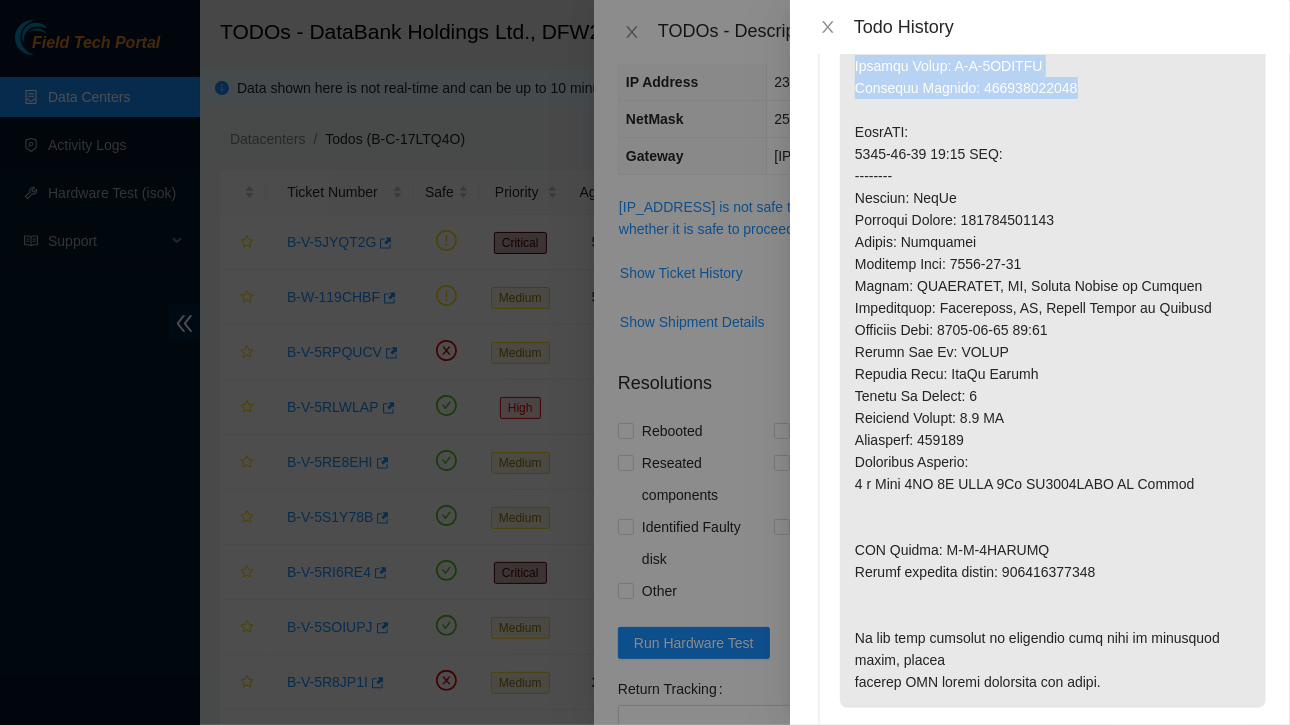 scroll, scrollTop: 402, scrollLeft: 0, axis: vertical 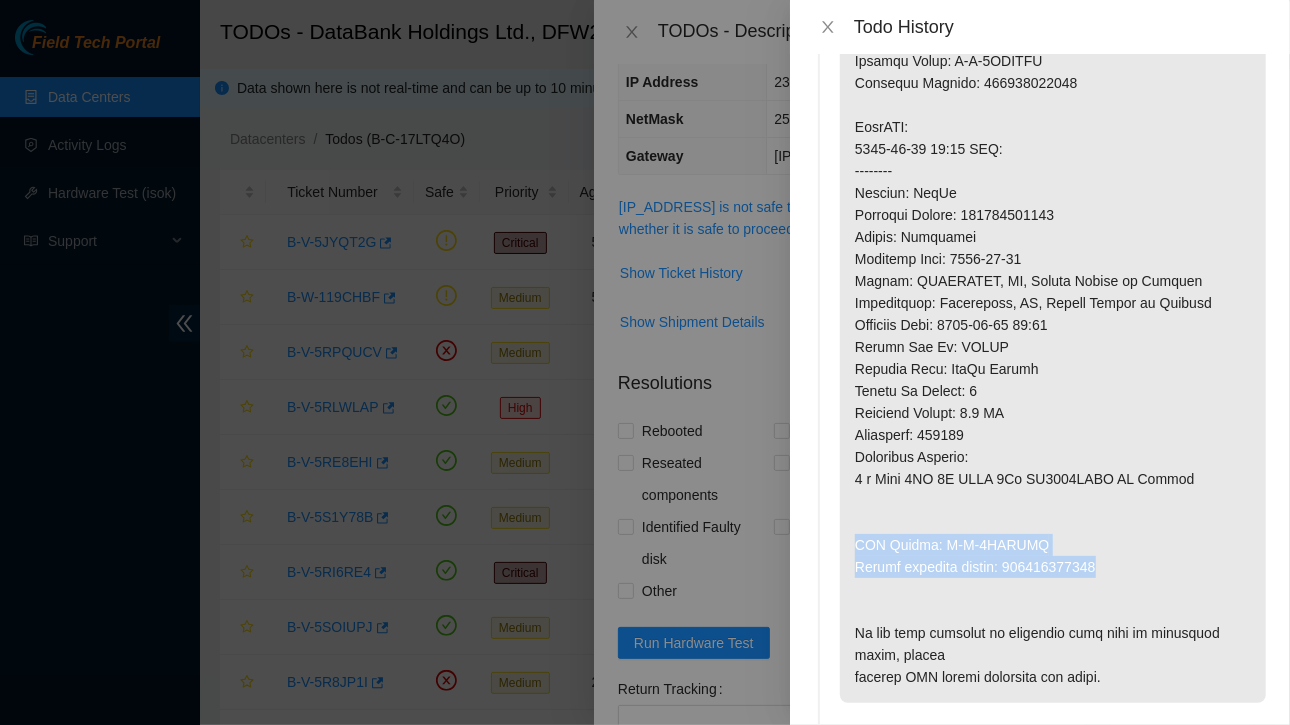 drag, startPoint x: 857, startPoint y: 543, endPoint x: 1110, endPoint y: 573, distance: 254.77245 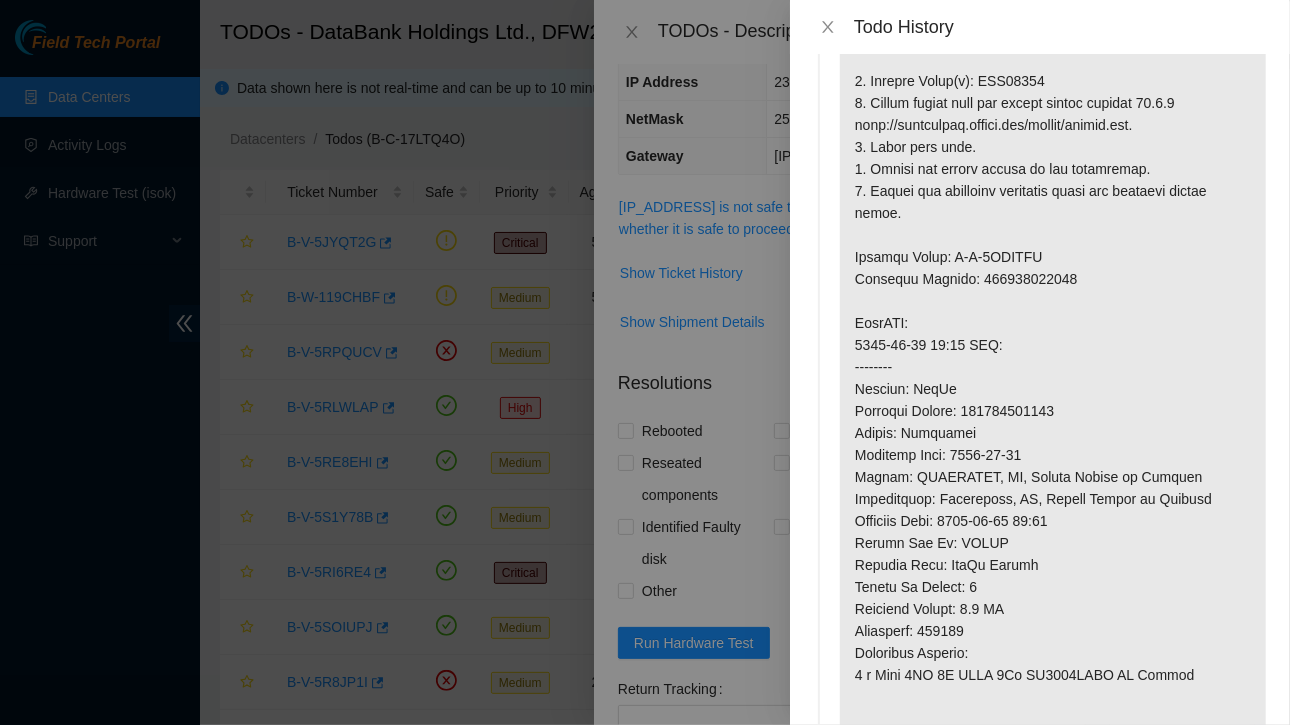 scroll, scrollTop: 201, scrollLeft: 0, axis: vertical 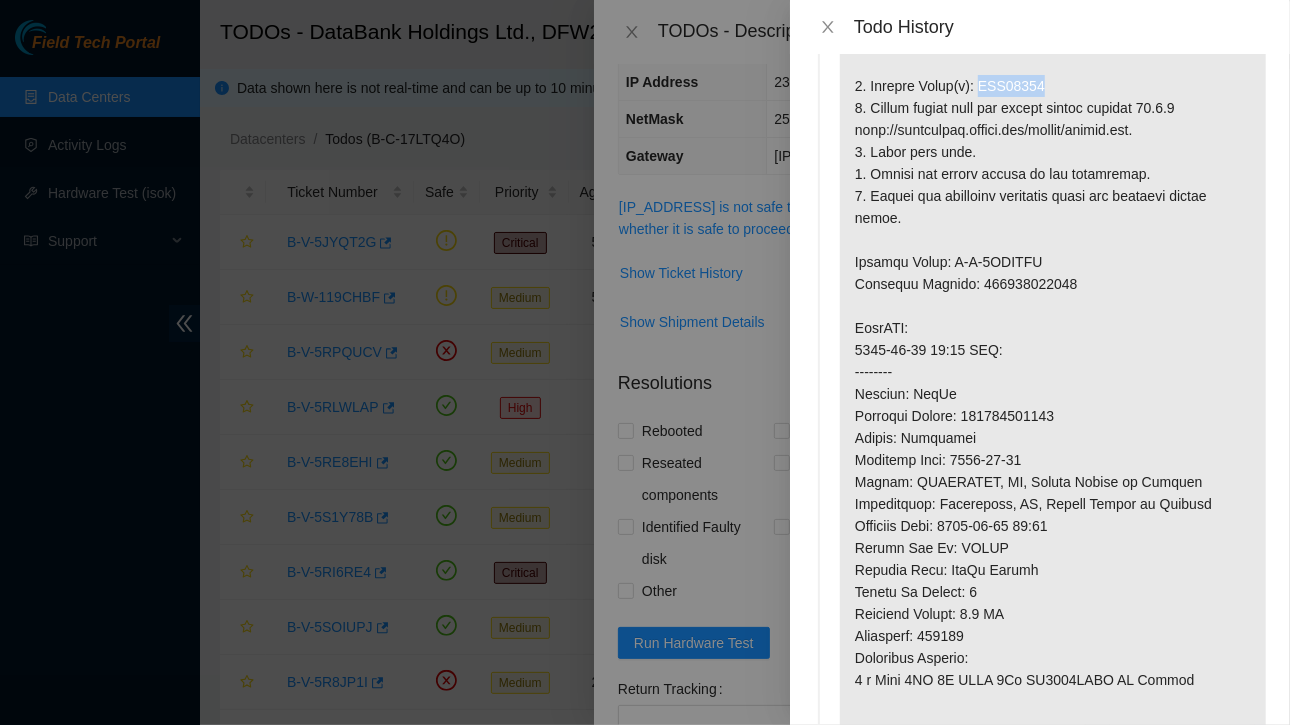 drag, startPoint x: 974, startPoint y: 82, endPoint x: 1050, endPoint y: 89, distance: 76.321686 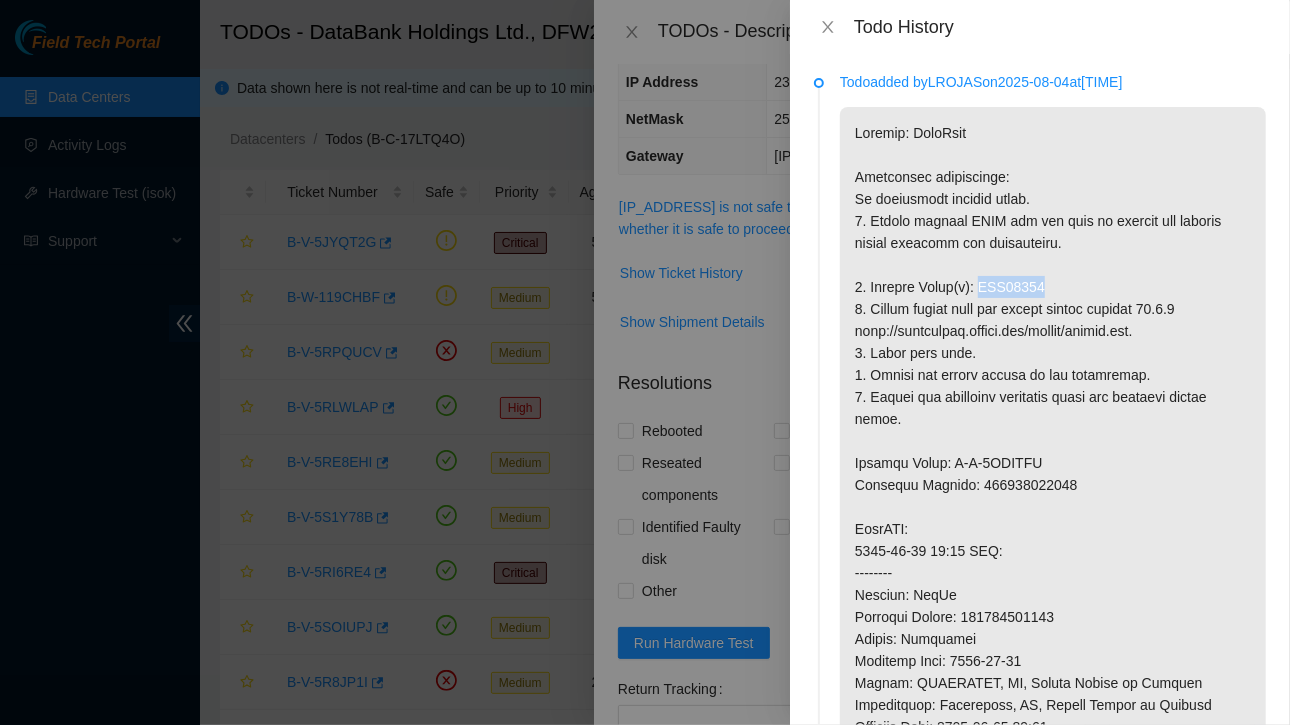 scroll, scrollTop: 0, scrollLeft: 0, axis: both 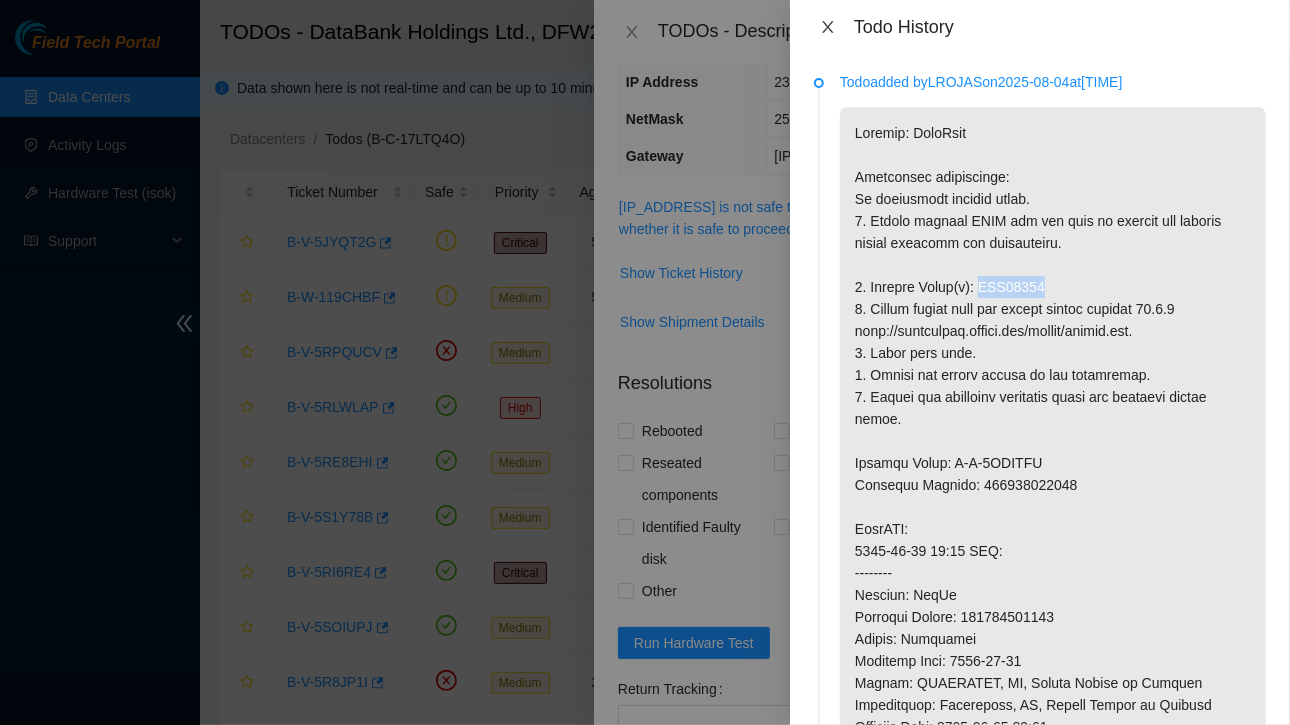 click 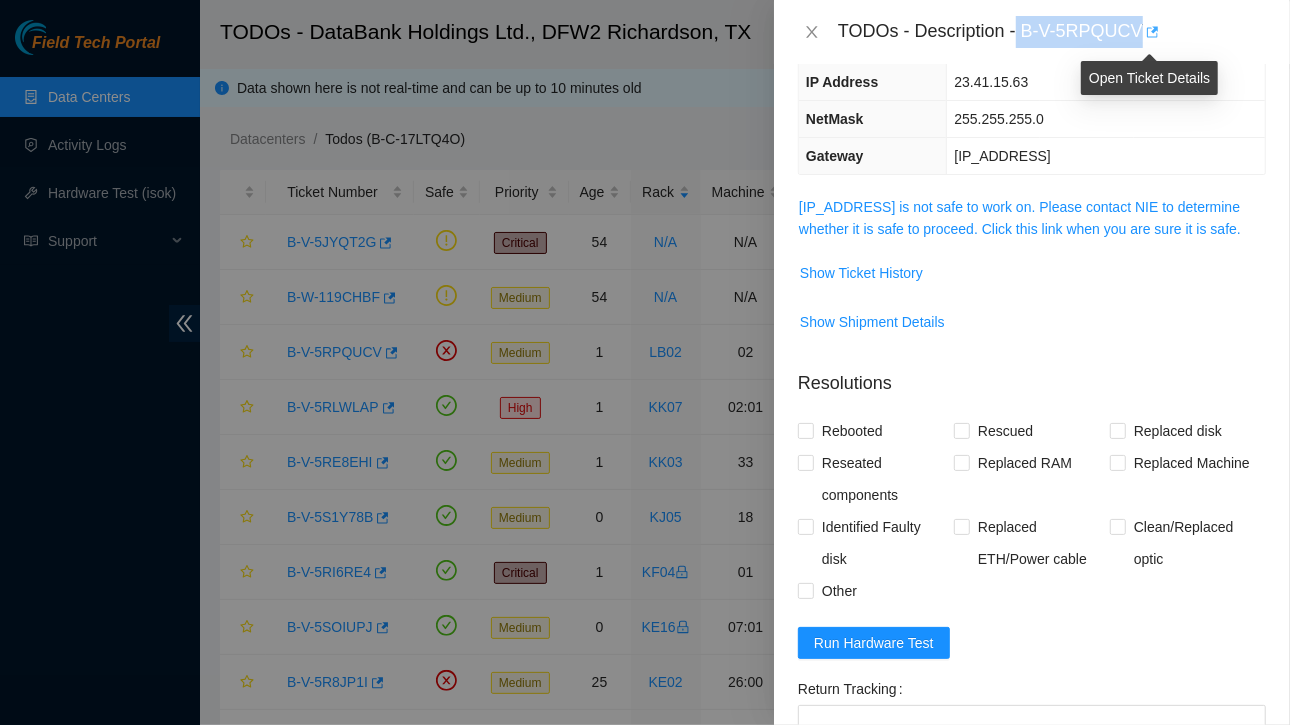 drag, startPoint x: 1034, startPoint y: 29, endPoint x: 1153, endPoint y: 35, distance: 119.15116 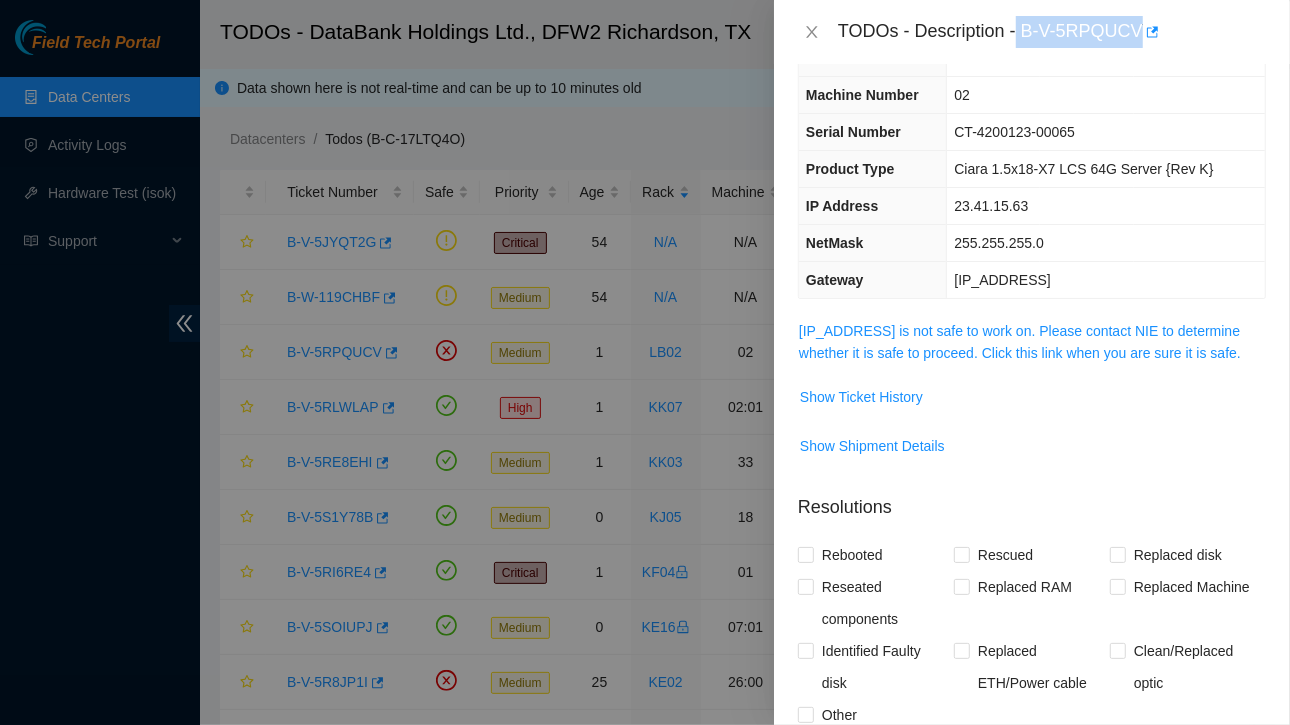 scroll, scrollTop: 0, scrollLeft: 0, axis: both 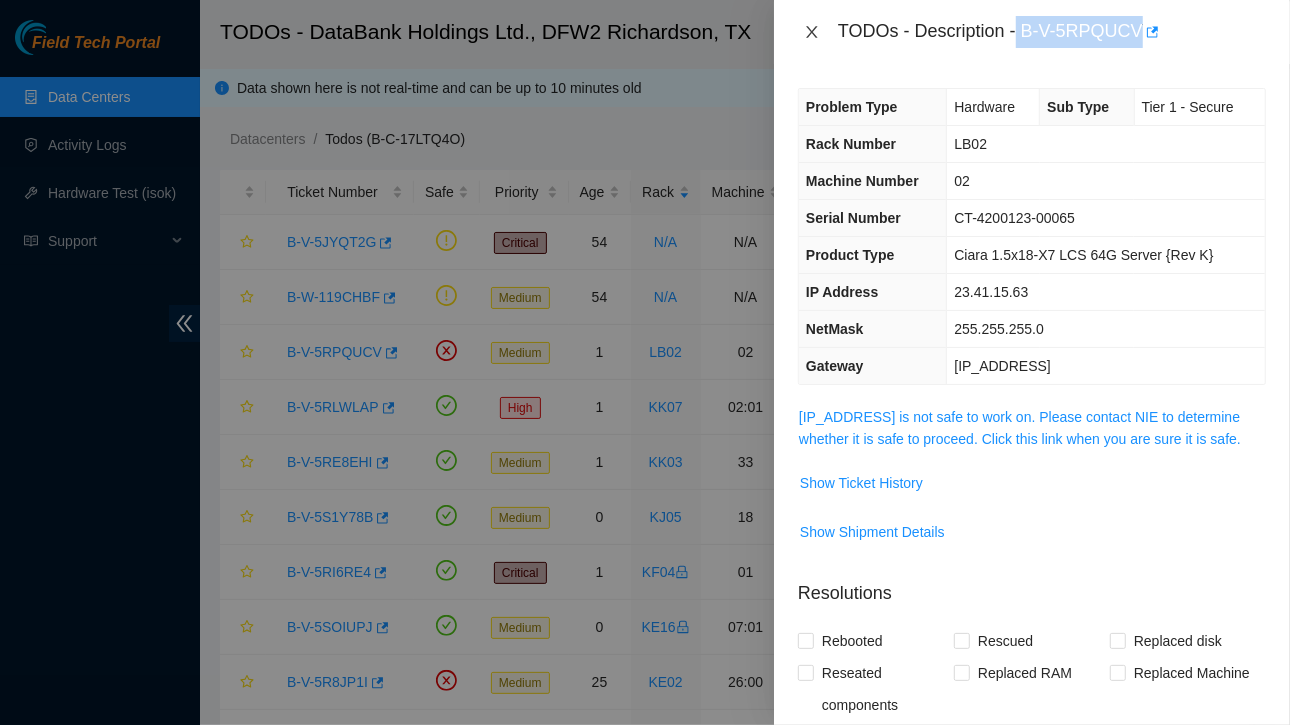 click 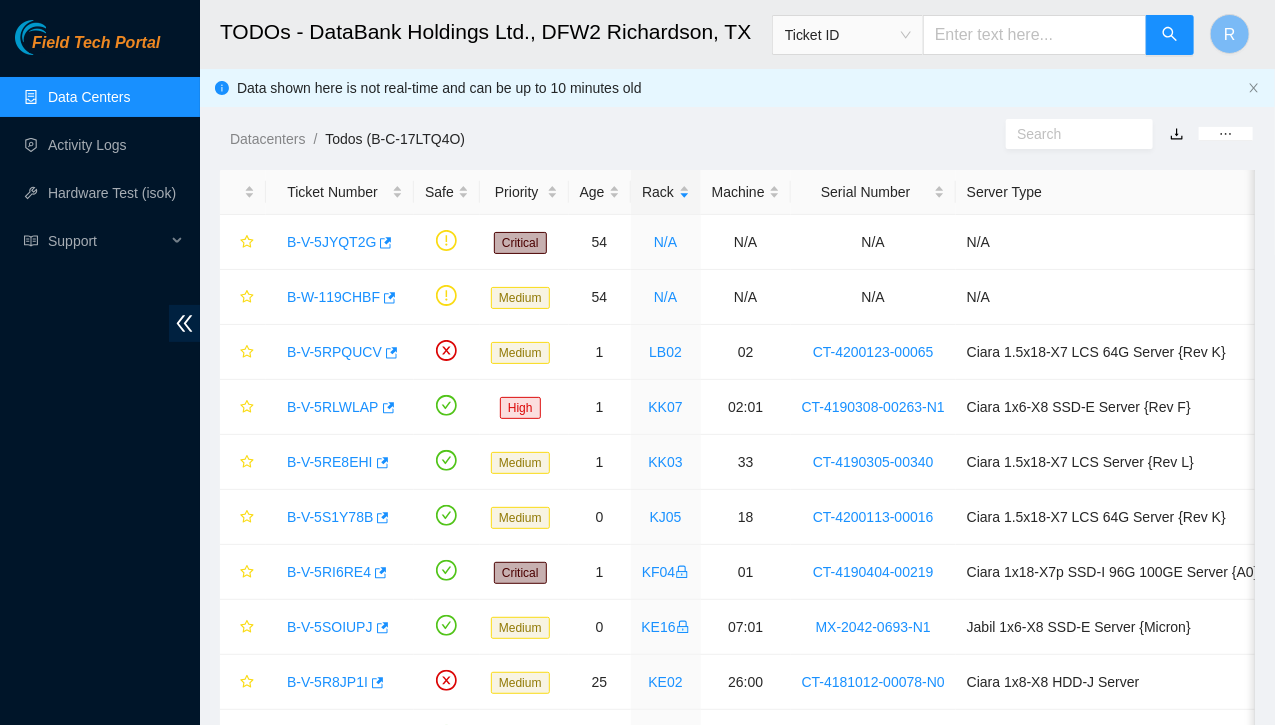 click at bounding box center [1079, 134] 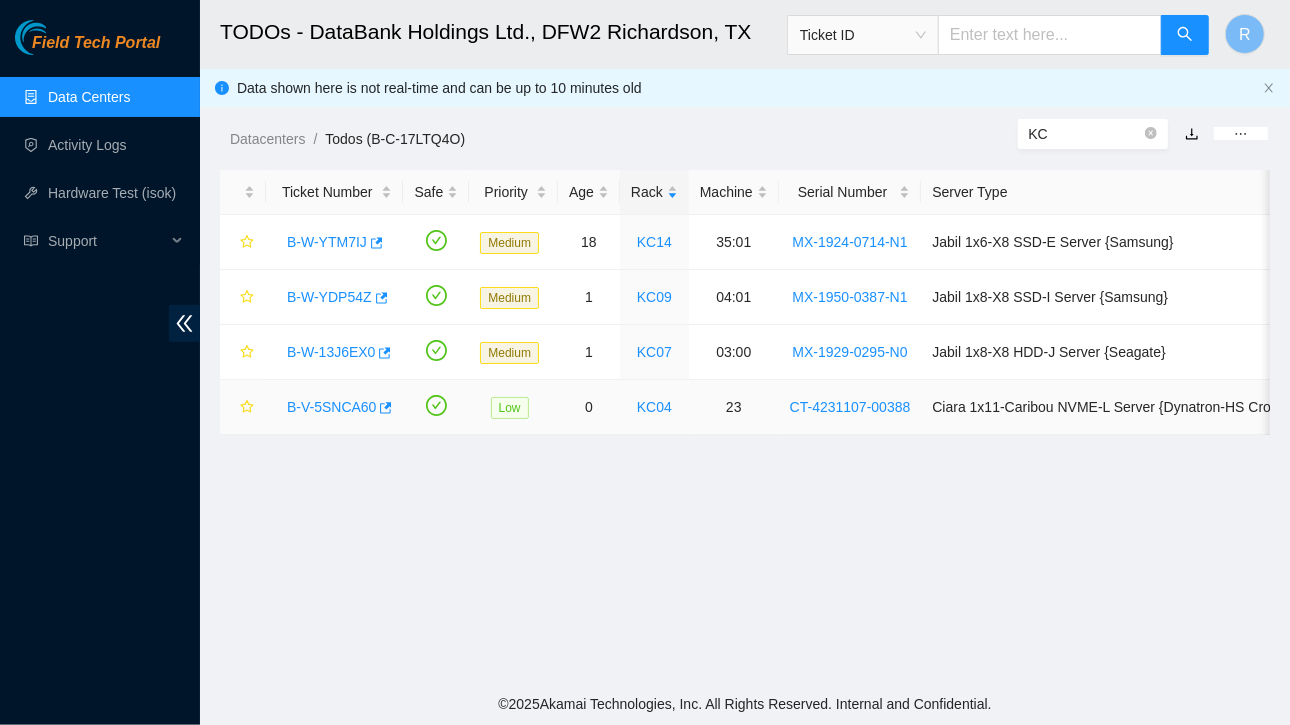 click on "B-V-5SNCA60" at bounding box center (331, 407) 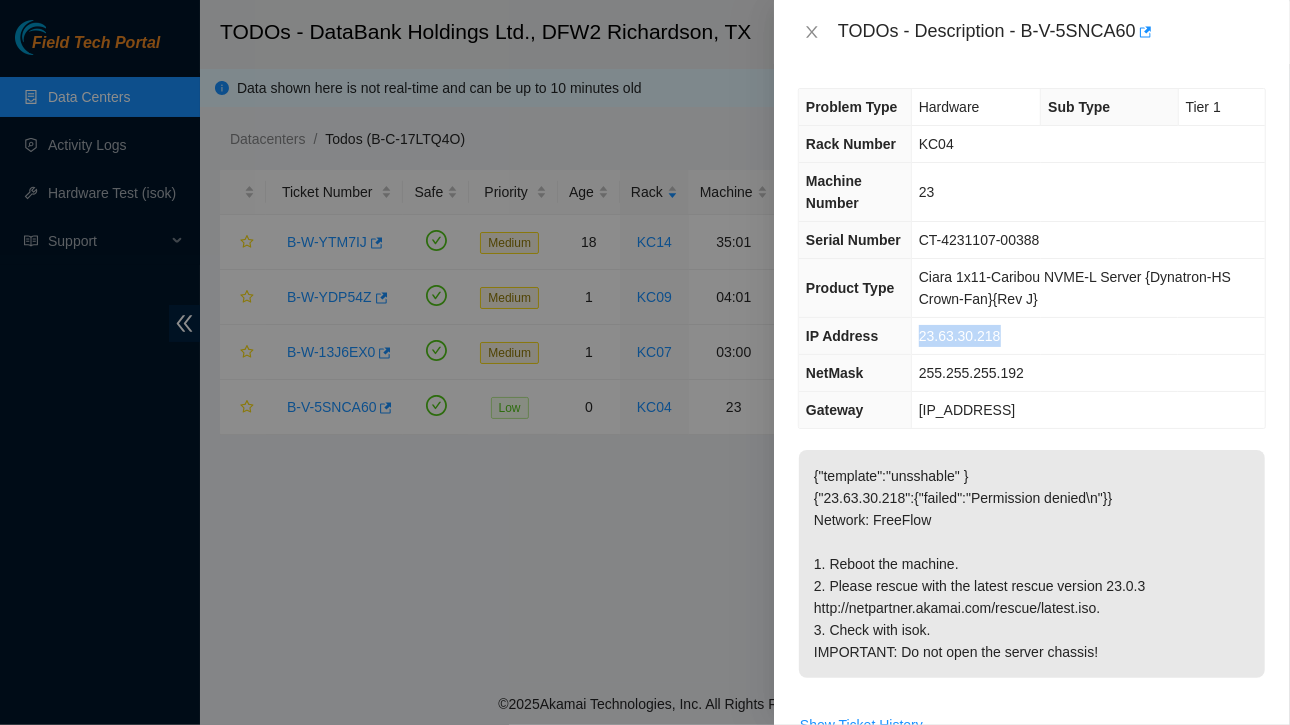 drag, startPoint x: 921, startPoint y: 333, endPoint x: 1006, endPoint y: 332, distance: 85.00588 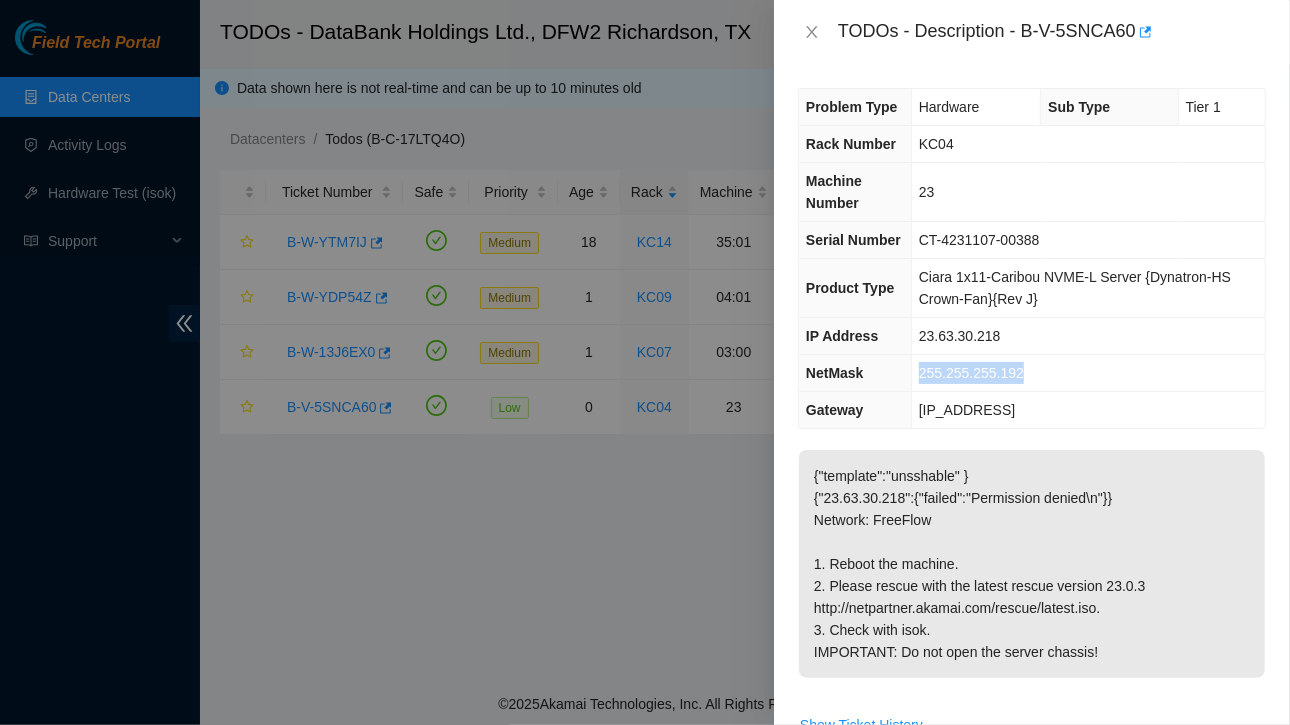 drag, startPoint x: 920, startPoint y: 372, endPoint x: 1024, endPoint y: 369, distance: 104.04326 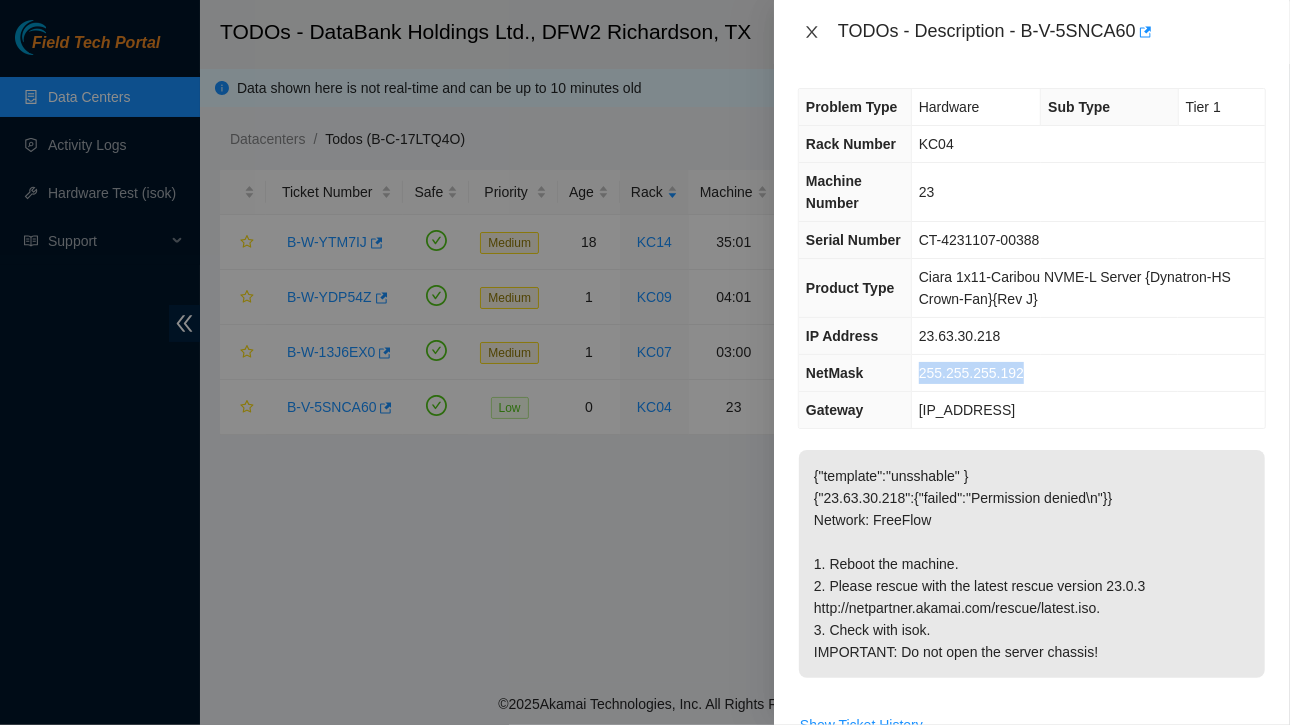 click 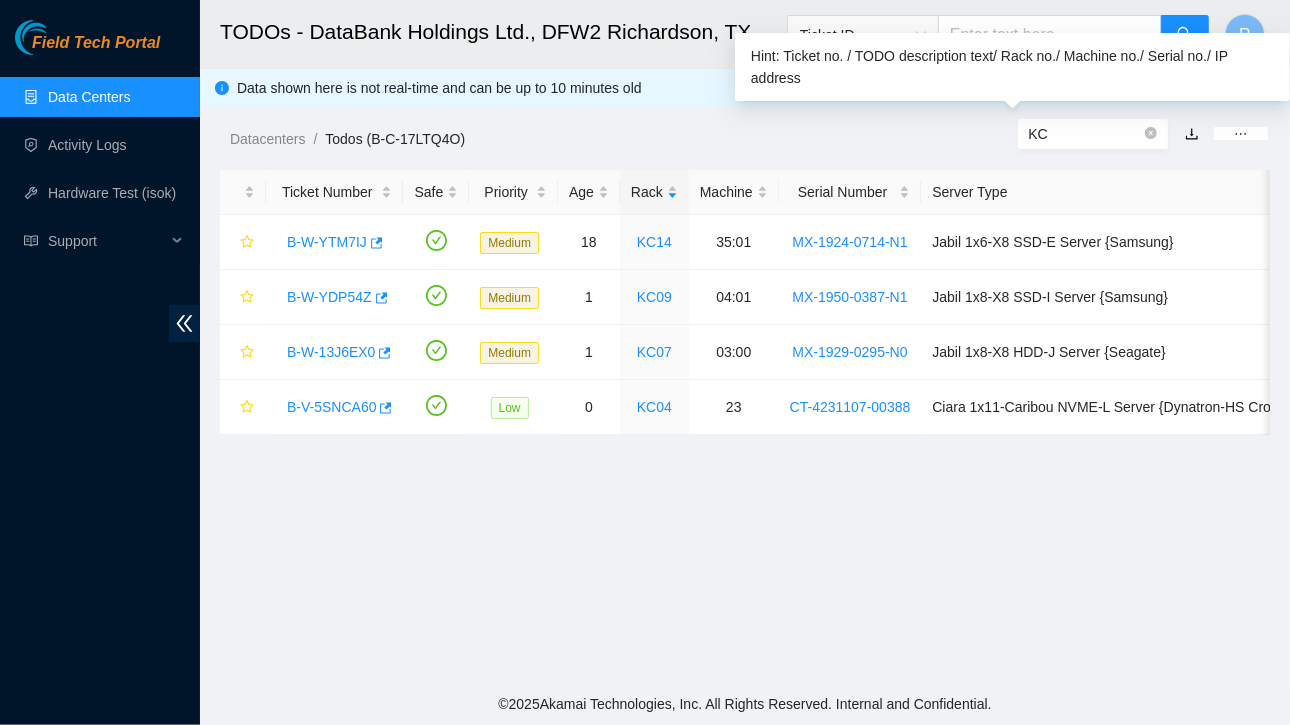 click on "KC" at bounding box center (1085, 134) 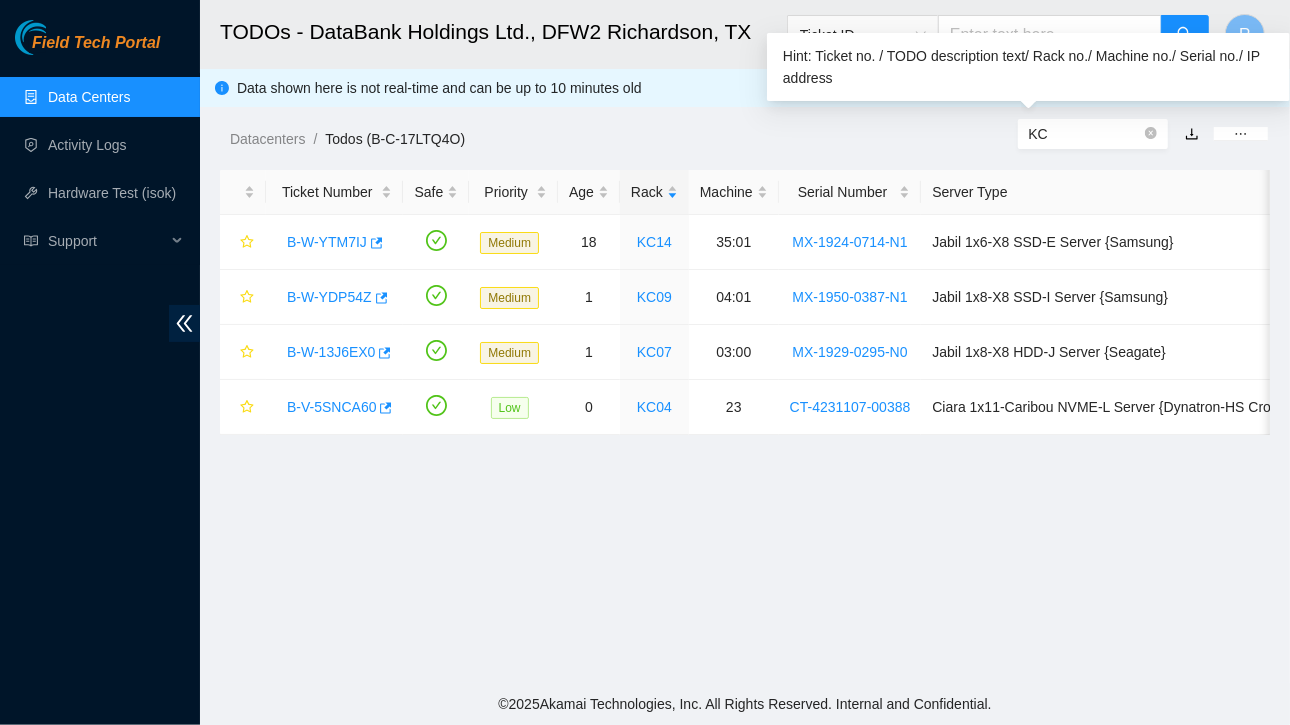 type on "K" 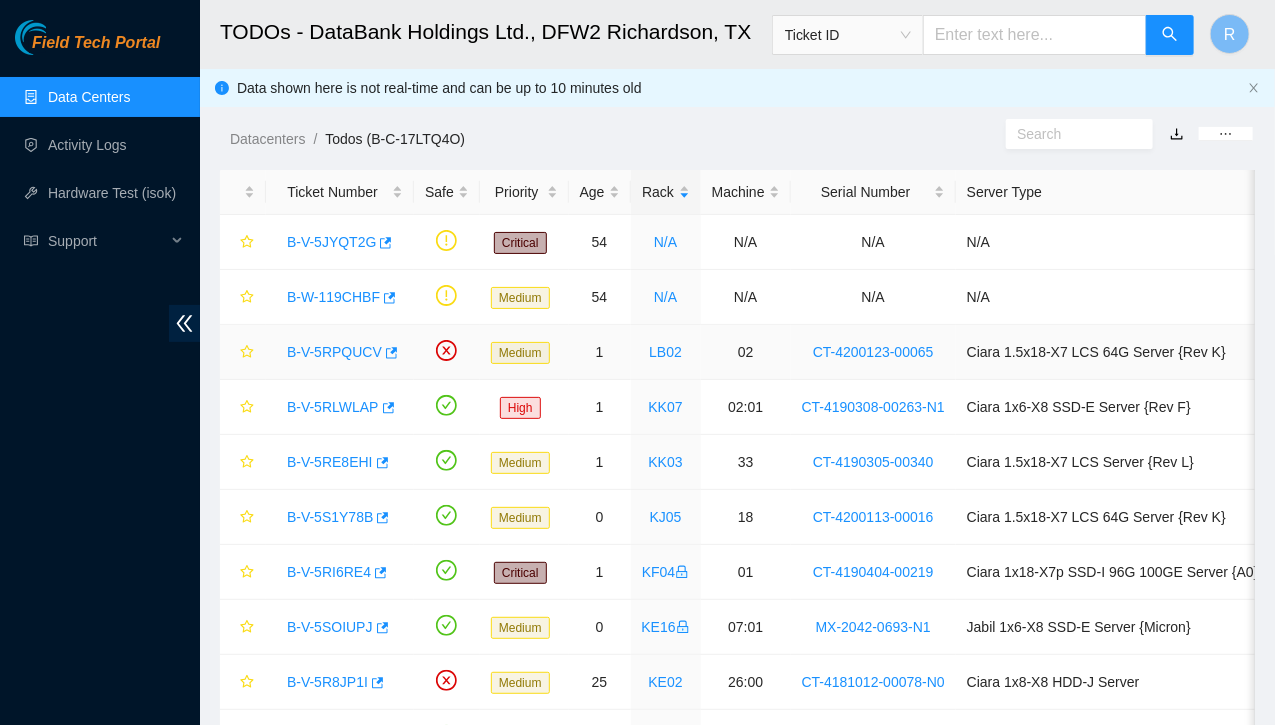 type 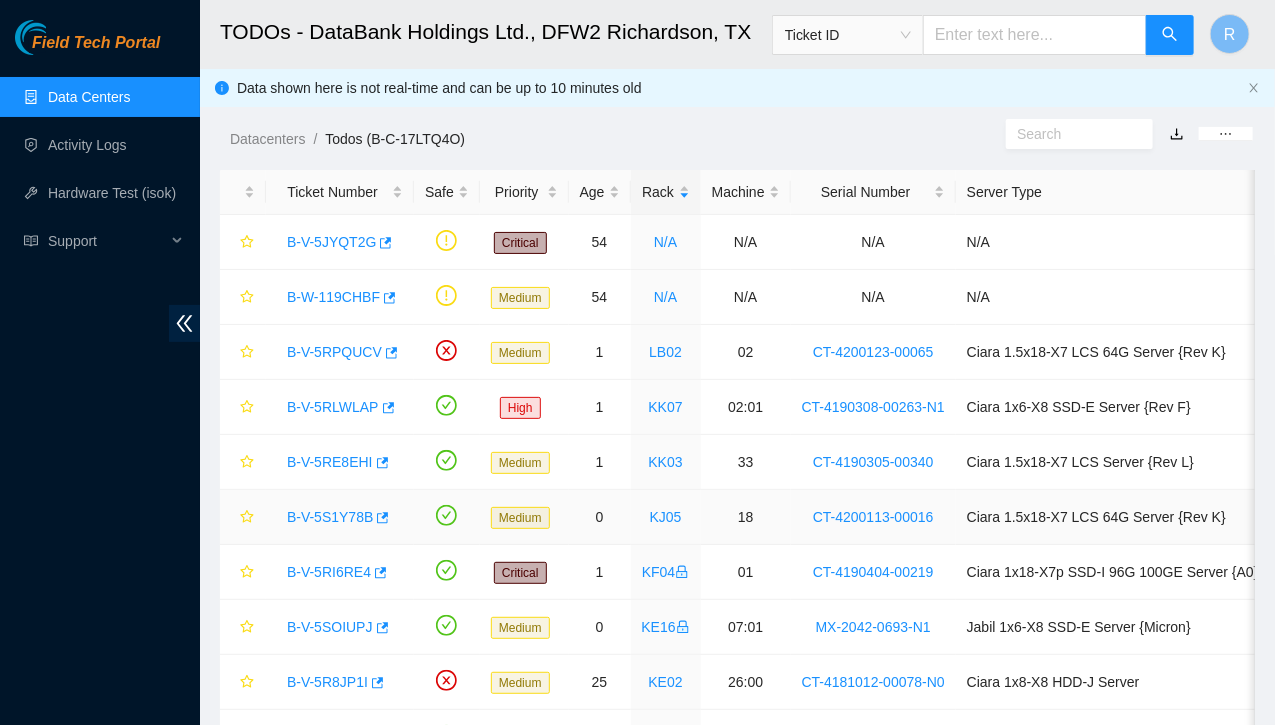click on "B-V-5S1Y78B" at bounding box center (330, 517) 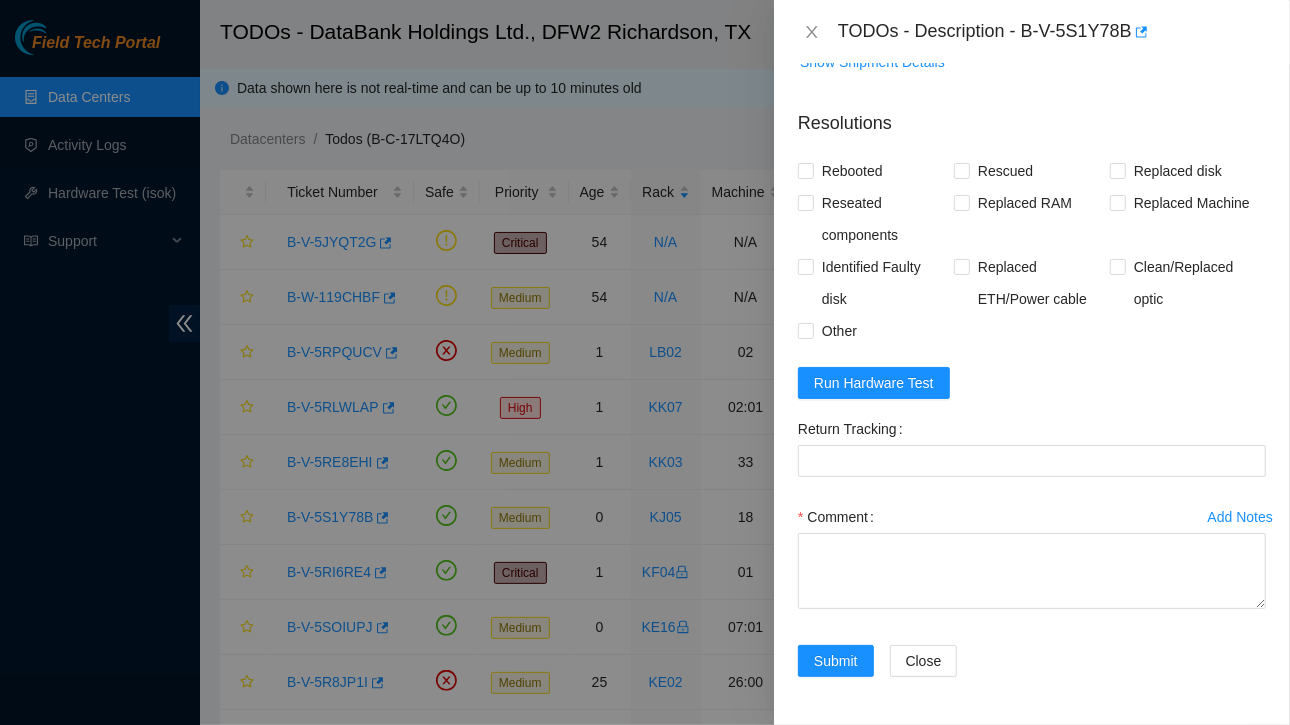 scroll, scrollTop: 1506, scrollLeft: 0, axis: vertical 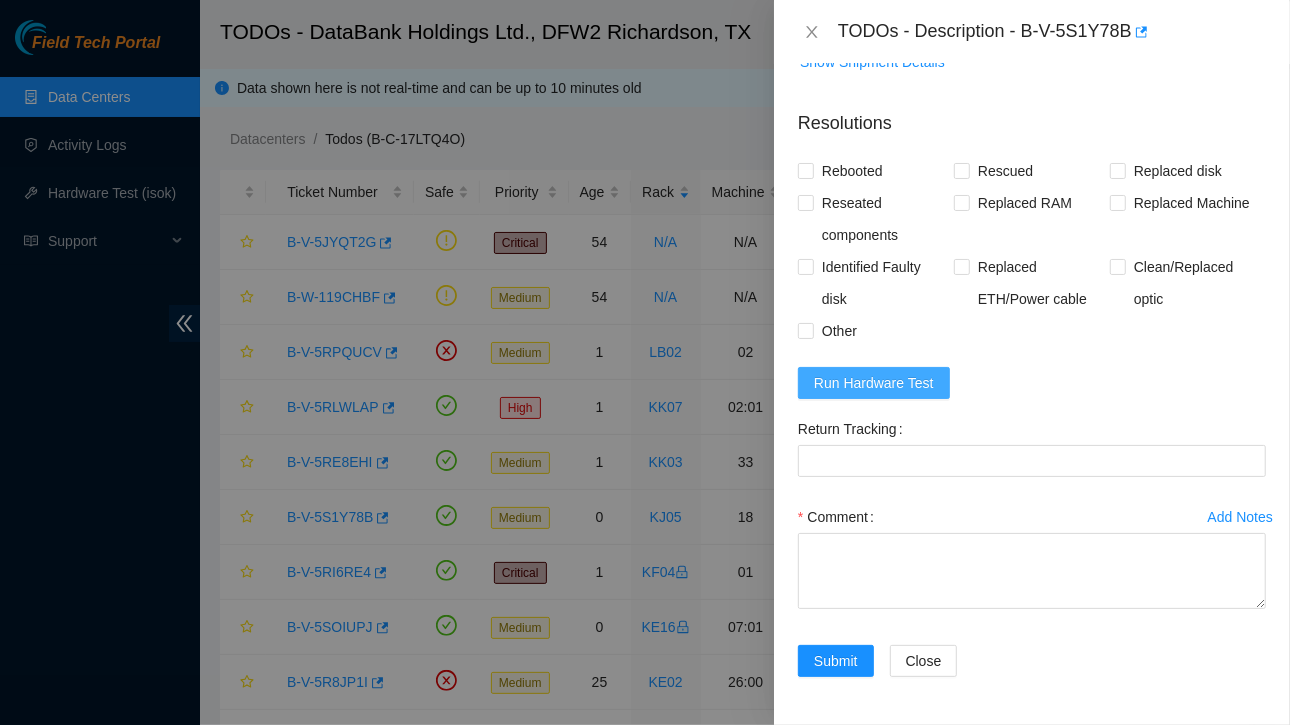 click on "Run Hardware Test" at bounding box center (874, 383) 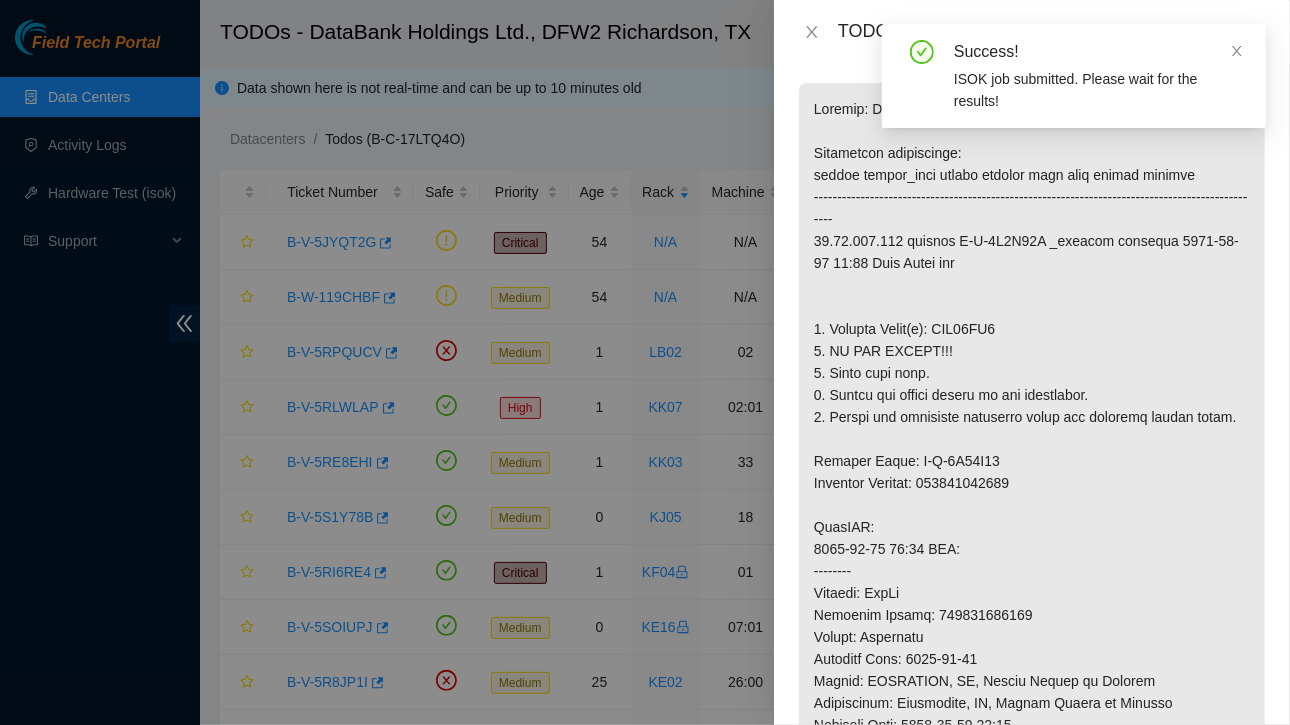 scroll, scrollTop: 0, scrollLeft: 0, axis: both 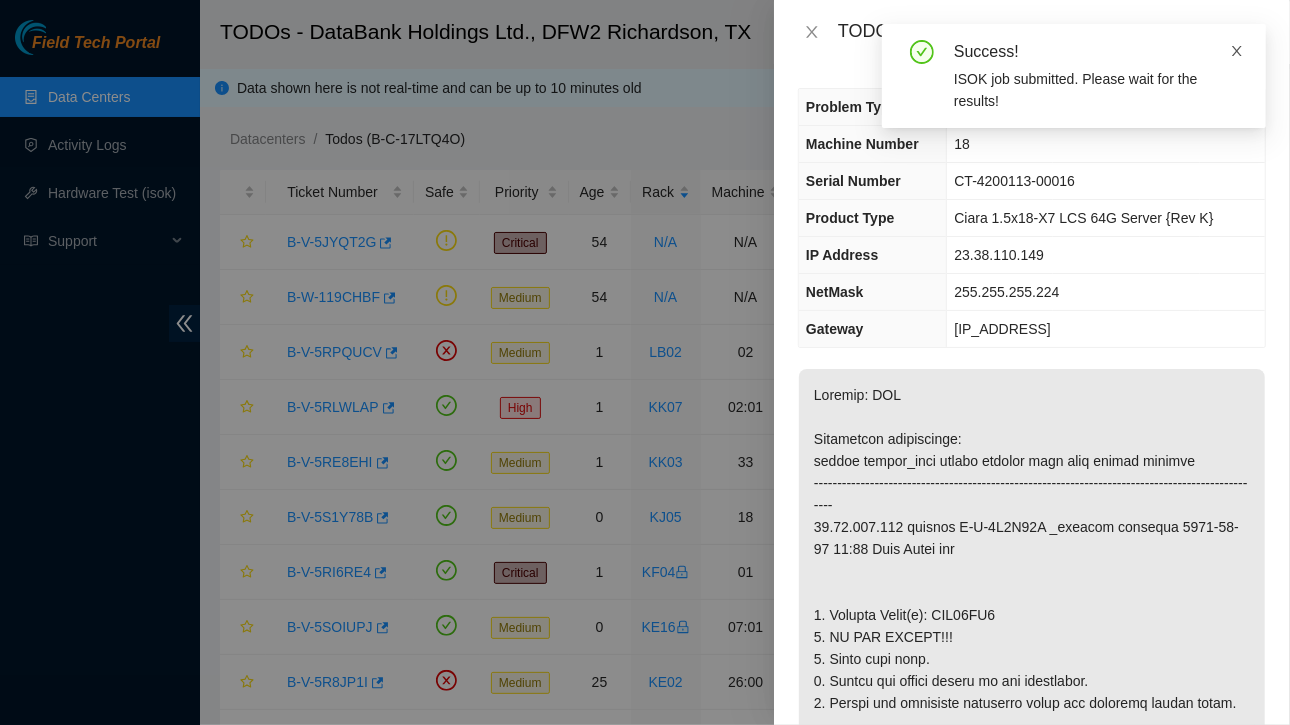click 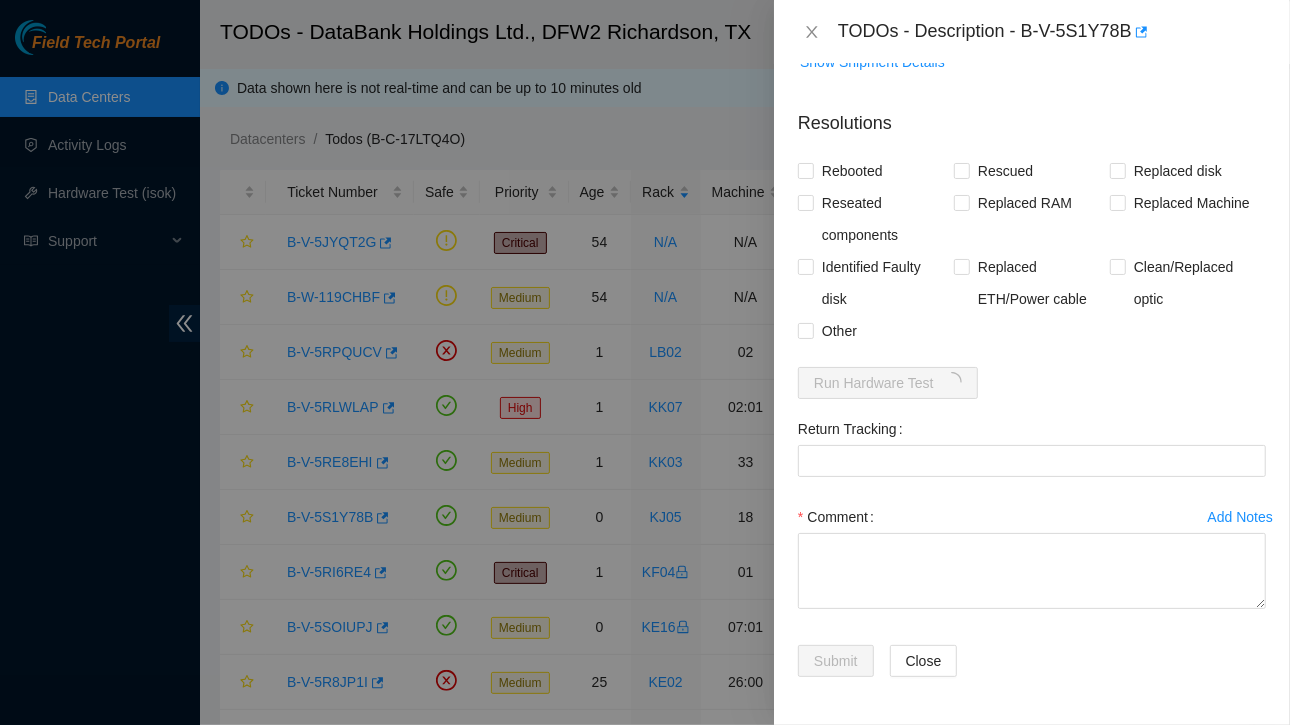scroll, scrollTop: 1506, scrollLeft: 0, axis: vertical 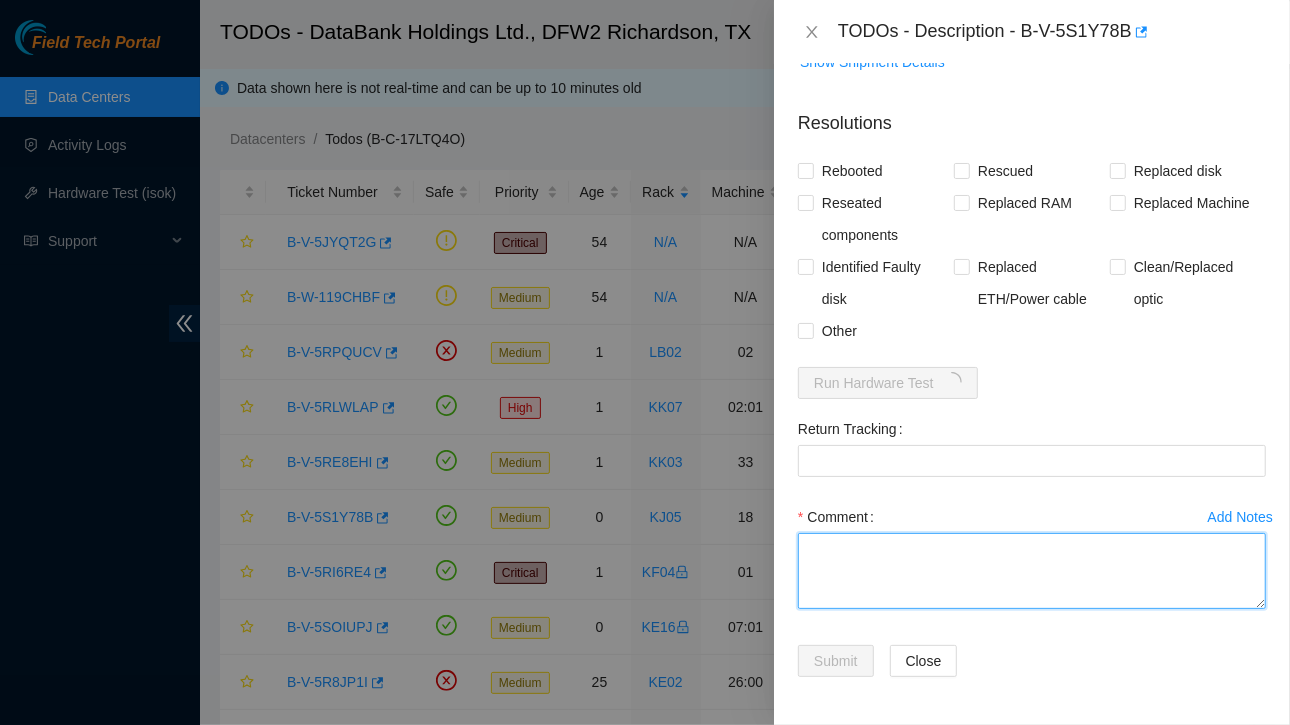 click on "Comment" at bounding box center (1032, 571) 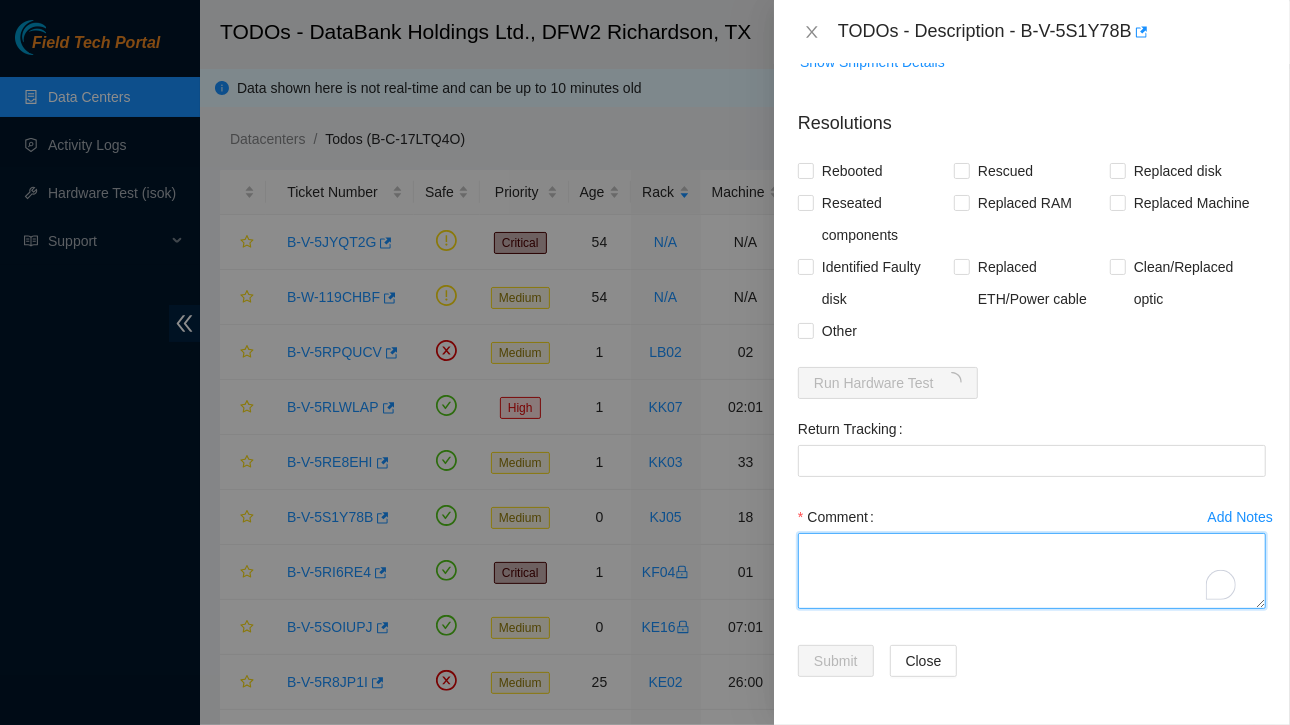 paste on "Ticket :B-V-5S1Y78B
Service Order: B-V-5S38Y76
Tracking Numbers: [TRACKING_NUMBER]
Serial of New disk:Y9QUK7KYFJKA
Serial of Bad disk:WJG05RY8
RMA Return: B-V-5S38Y7F
Return tracking number: [TRACKING_NUMBER]" 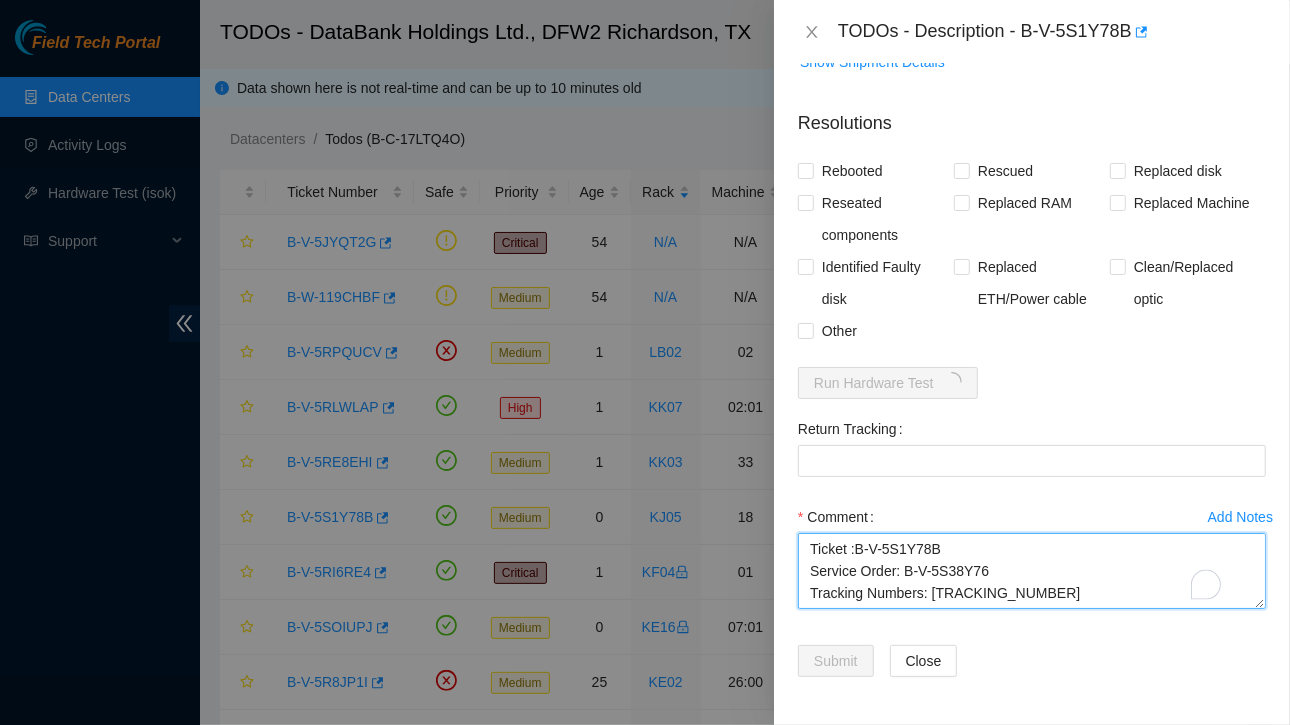 scroll, scrollTop: 170, scrollLeft: 0, axis: vertical 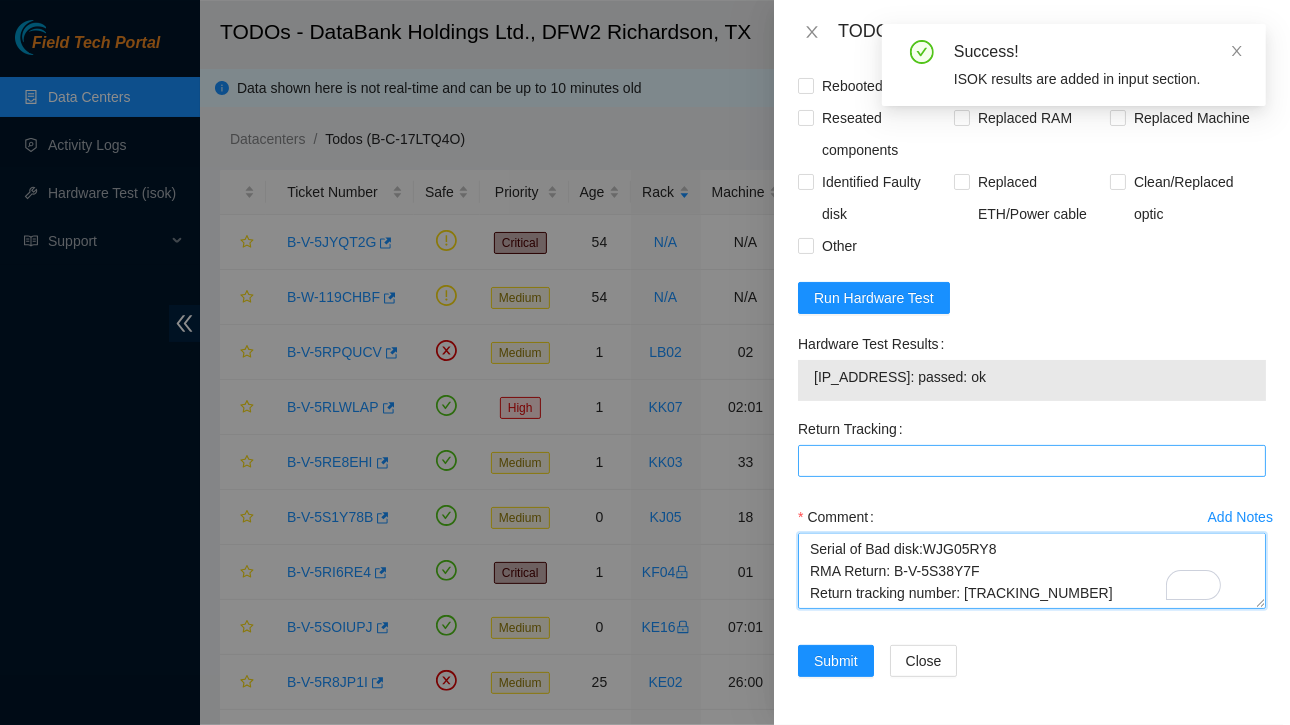 type on "Ticket :B-V-5S1Y78B
Service Order: B-V-5S38Y76
Tracking Numbers: [TRACKING_NUMBER]
Serial of New disk:Y9QUK7KYFJKA
Serial of Bad disk:WJG05RY8
RMA Return: B-V-5S38Y7F
Return tracking number: [TRACKING_NUMBER]" 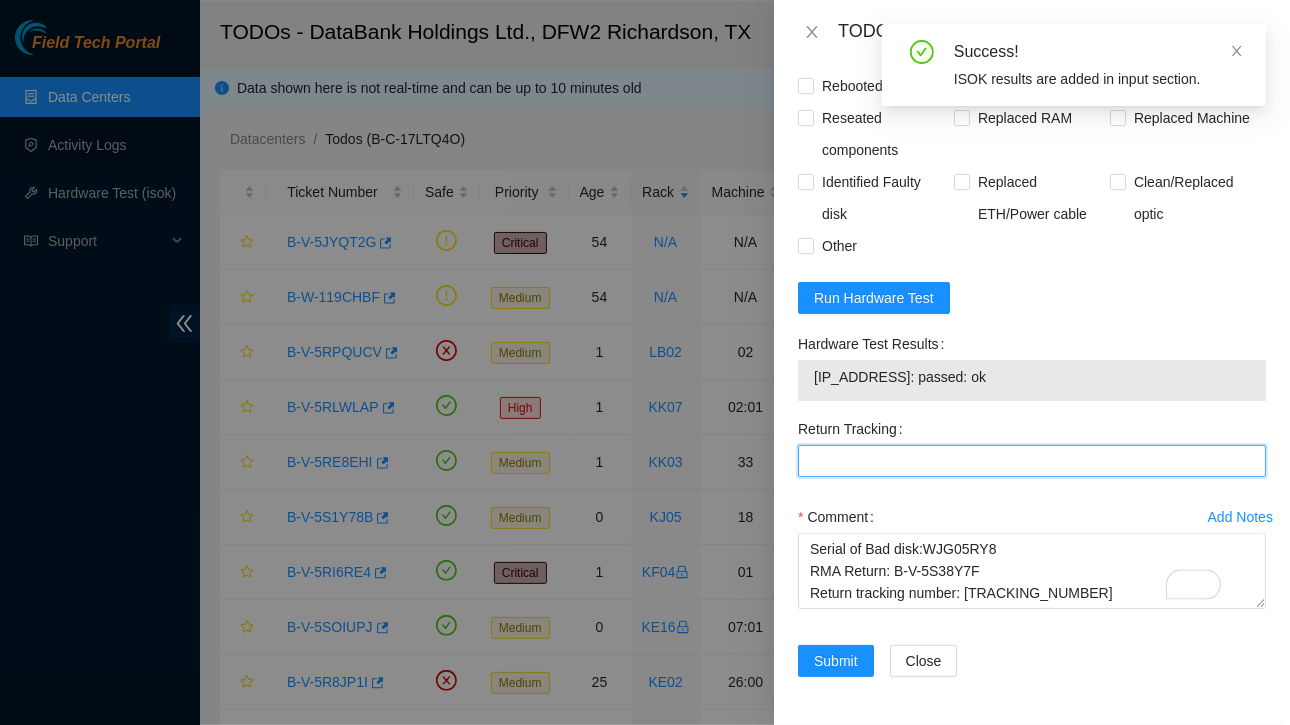scroll, scrollTop: 1506, scrollLeft: 0, axis: vertical 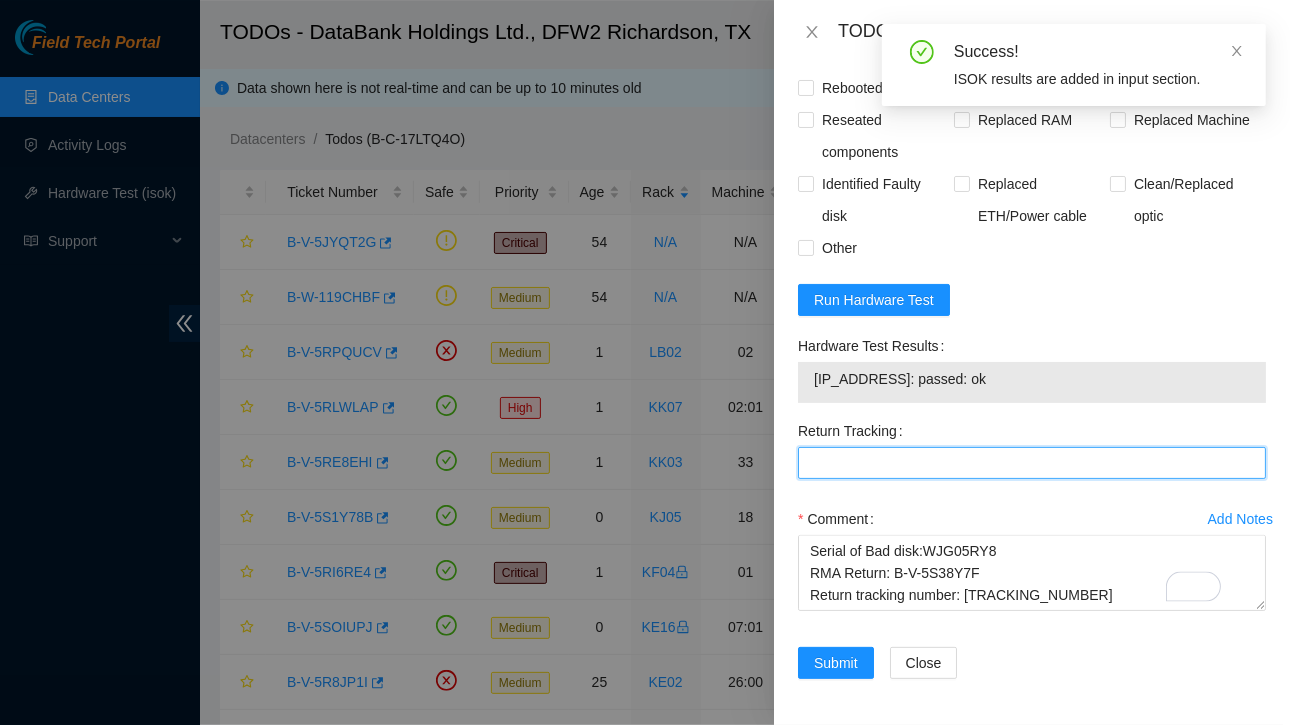 click on "Return Tracking" at bounding box center [1032, 463] 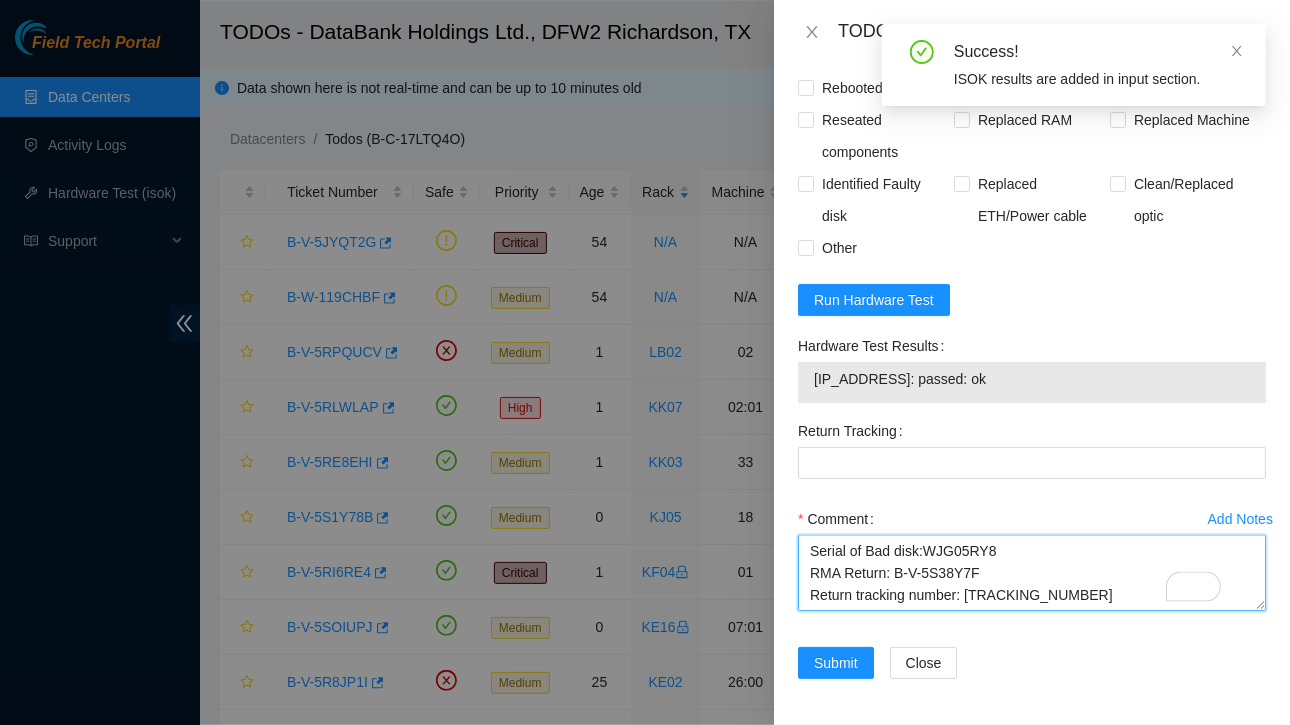 drag, startPoint x: 961, startPoint y: 643, endPoint x: 1058, endPoint y: 643, distance: 97 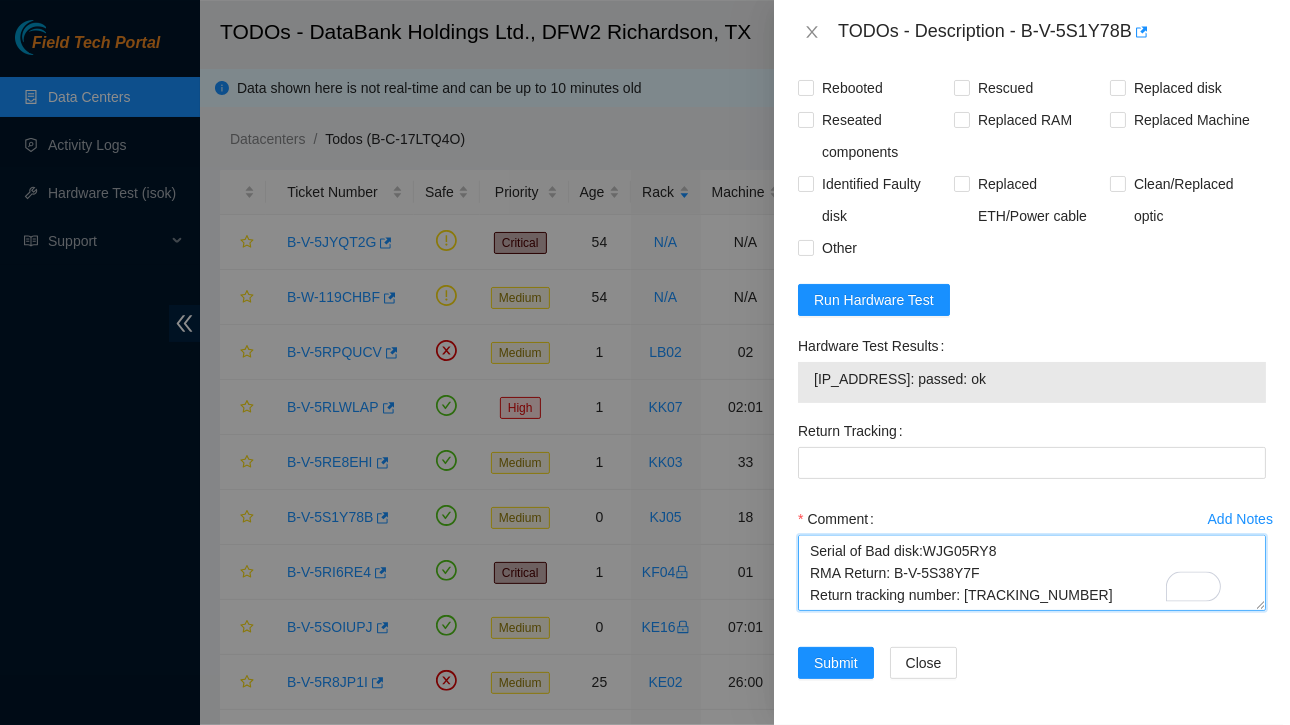 drag, startPoint x: 965, startPoint y: 643, endPoint x: 1063, endPoint y: 643, distance: 98 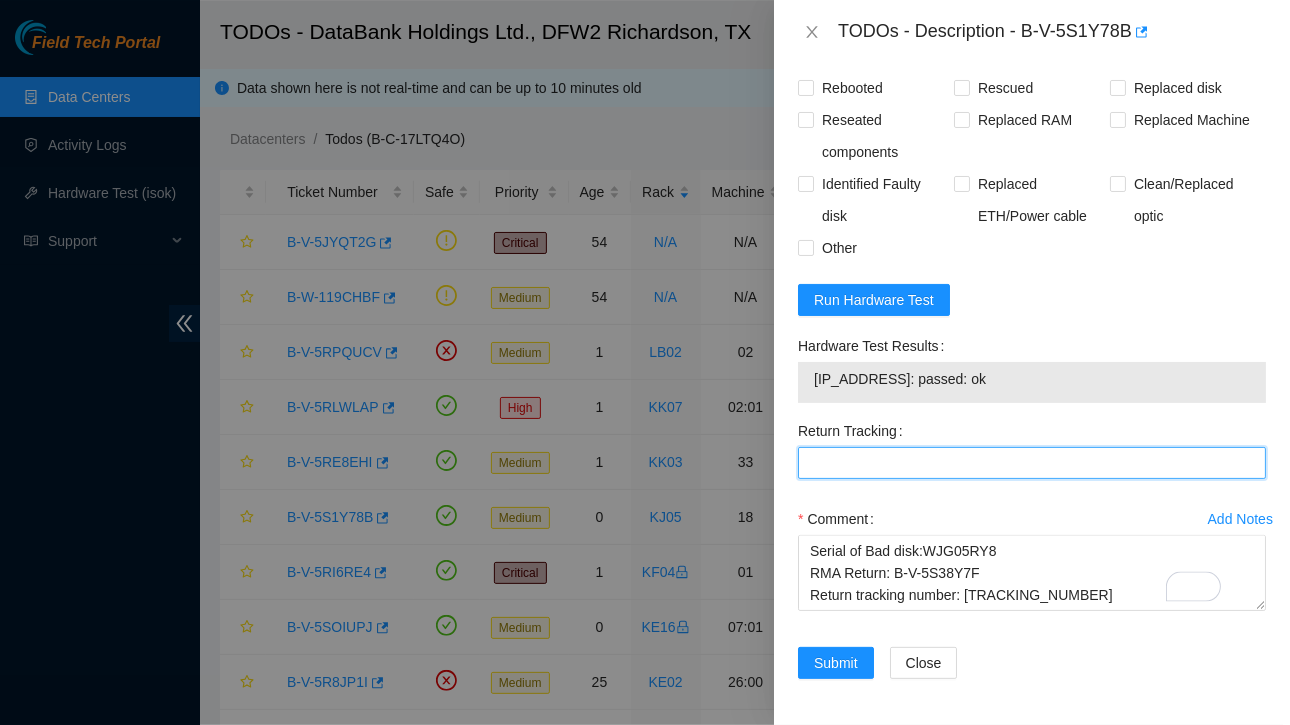 click on "Return Tracking" at bounding box center [1032, 463] 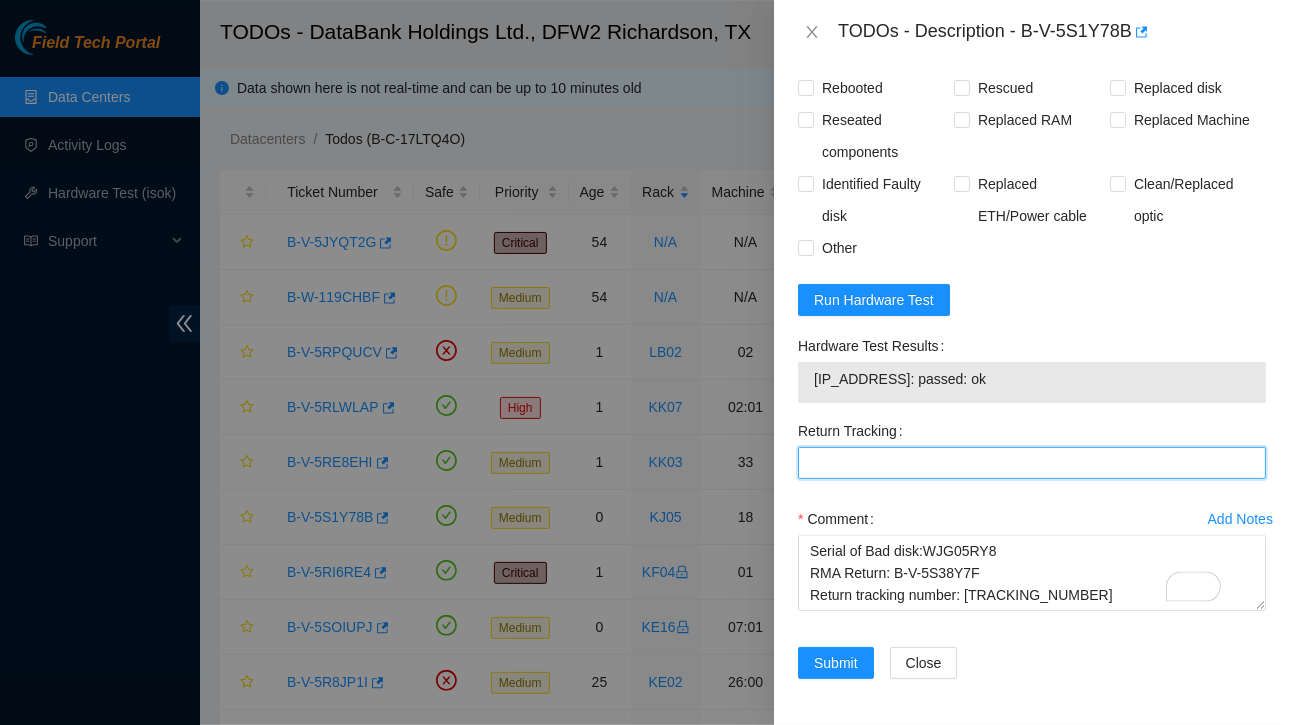 click on "Return Tracking" at bounding box center [1032, 463] 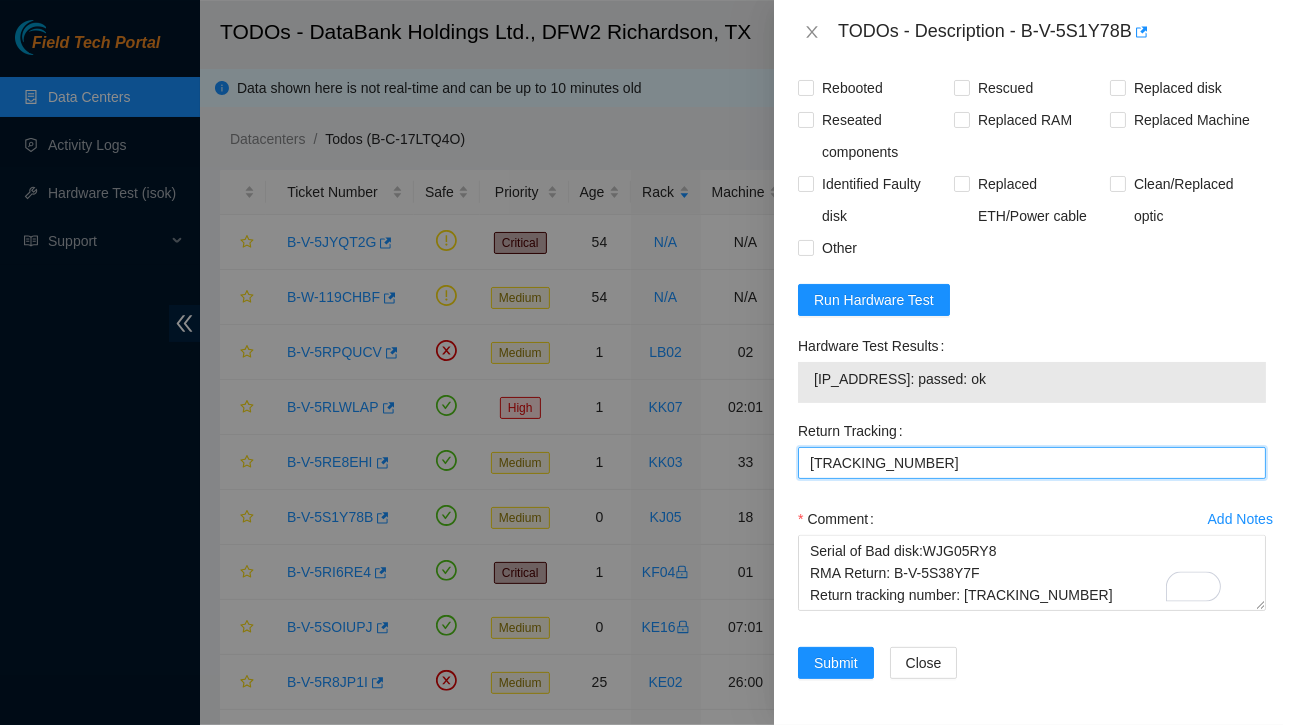 scroll, scrollTop: 1606, scrollLeft: 0, axis: vertical 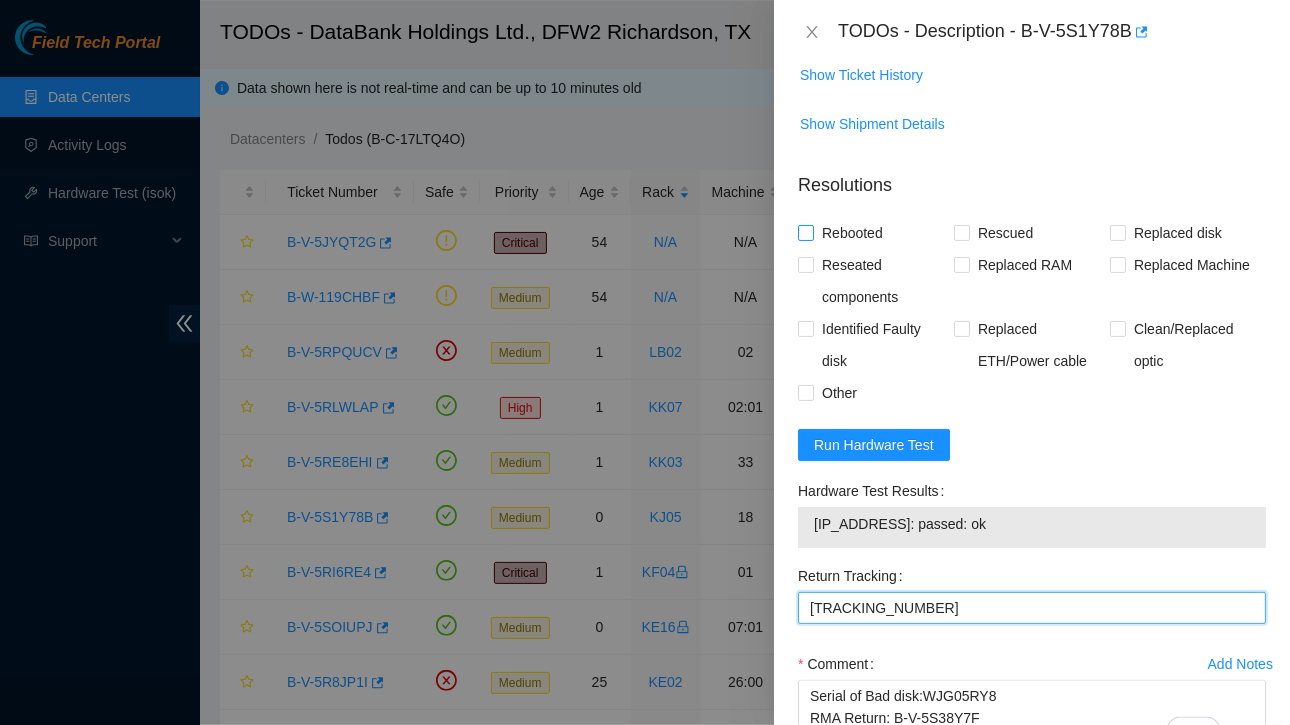 type on "[TRACKING_NUMBER]" 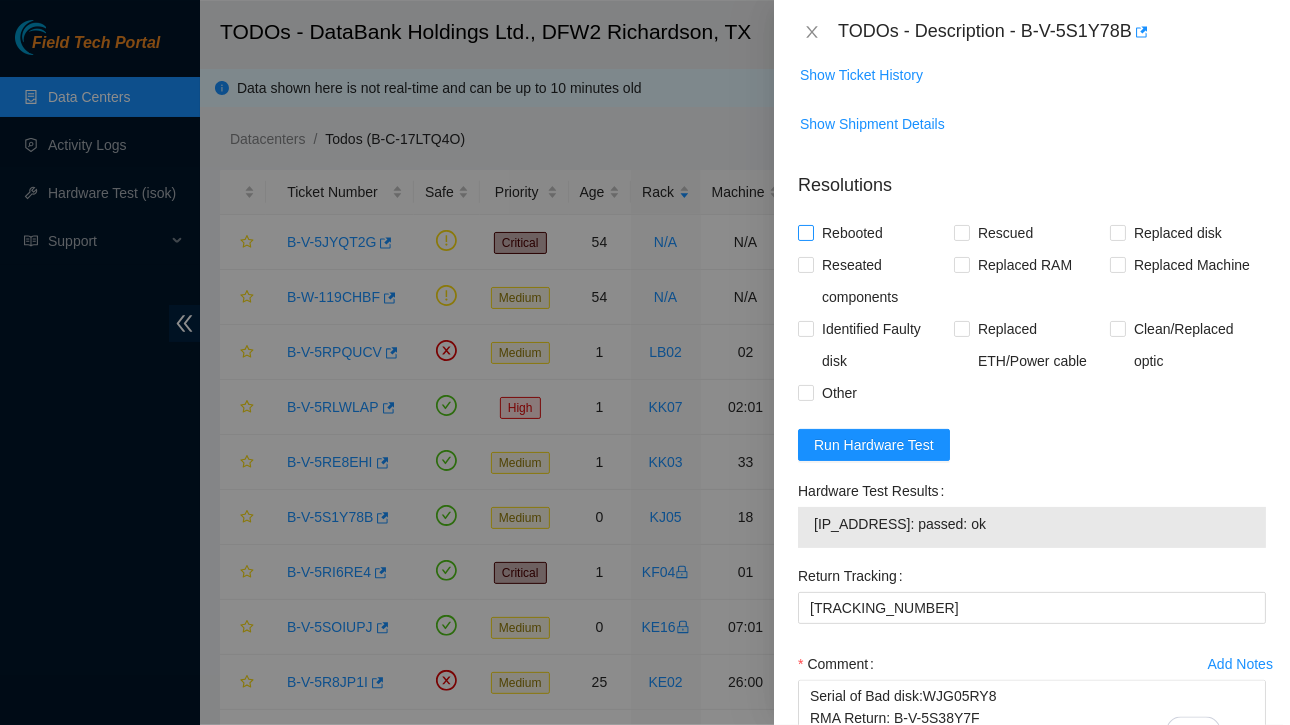 click on "Rebooted" at bounding box center (805, 232) 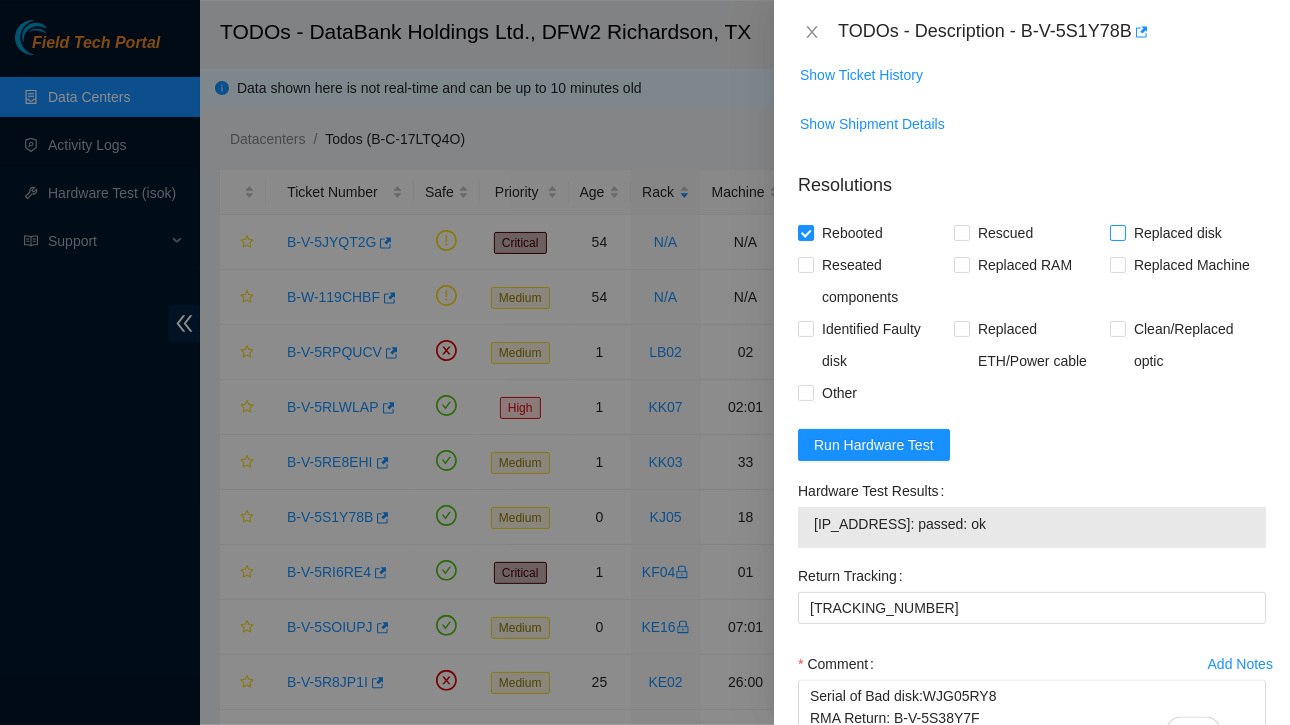 click on "Replaced disk" at bounding box center [1117, 232] 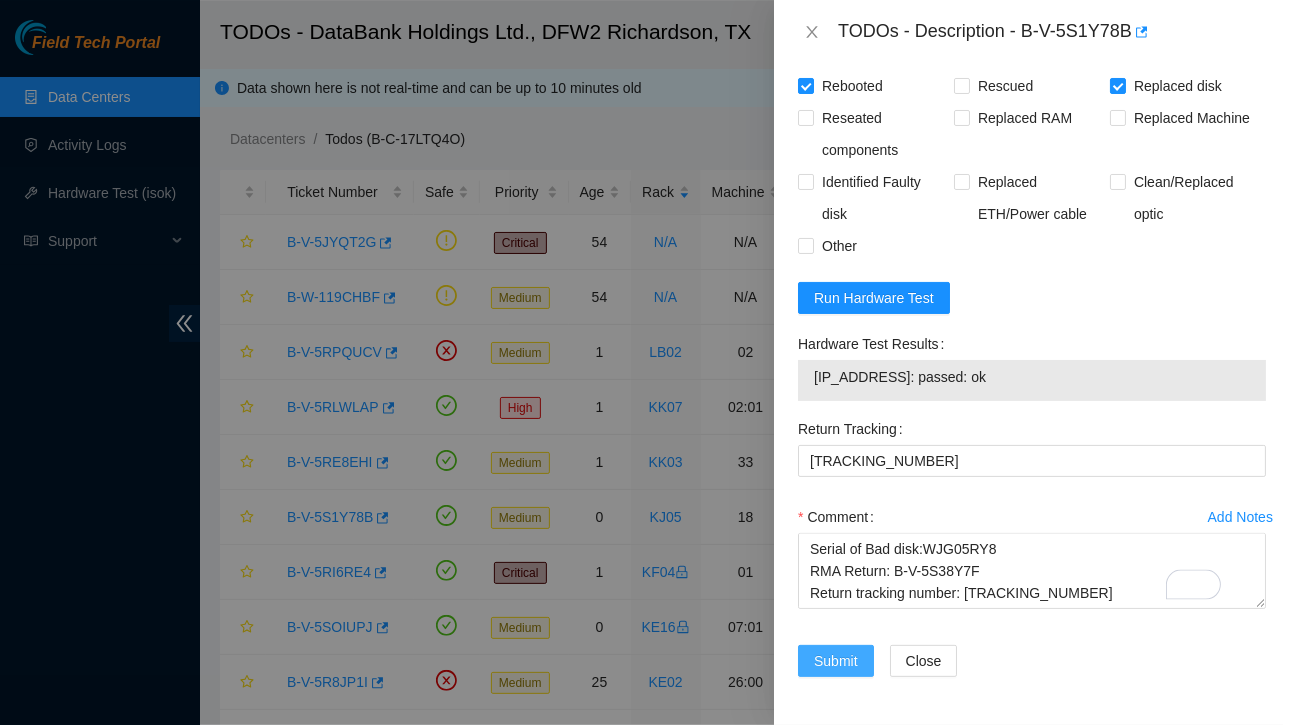 click on "Submit" at bounding box center (836, 661) 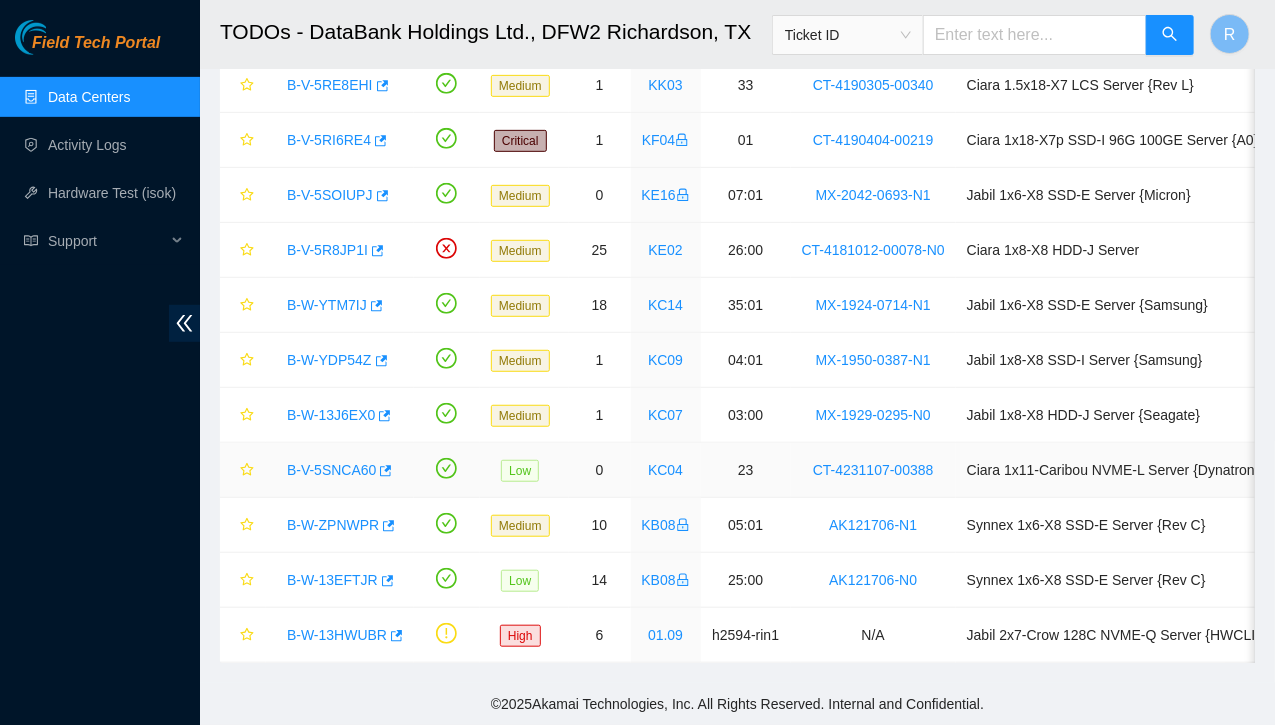 click on "B-V-5SNCA60" at bounding box center [331, 470] 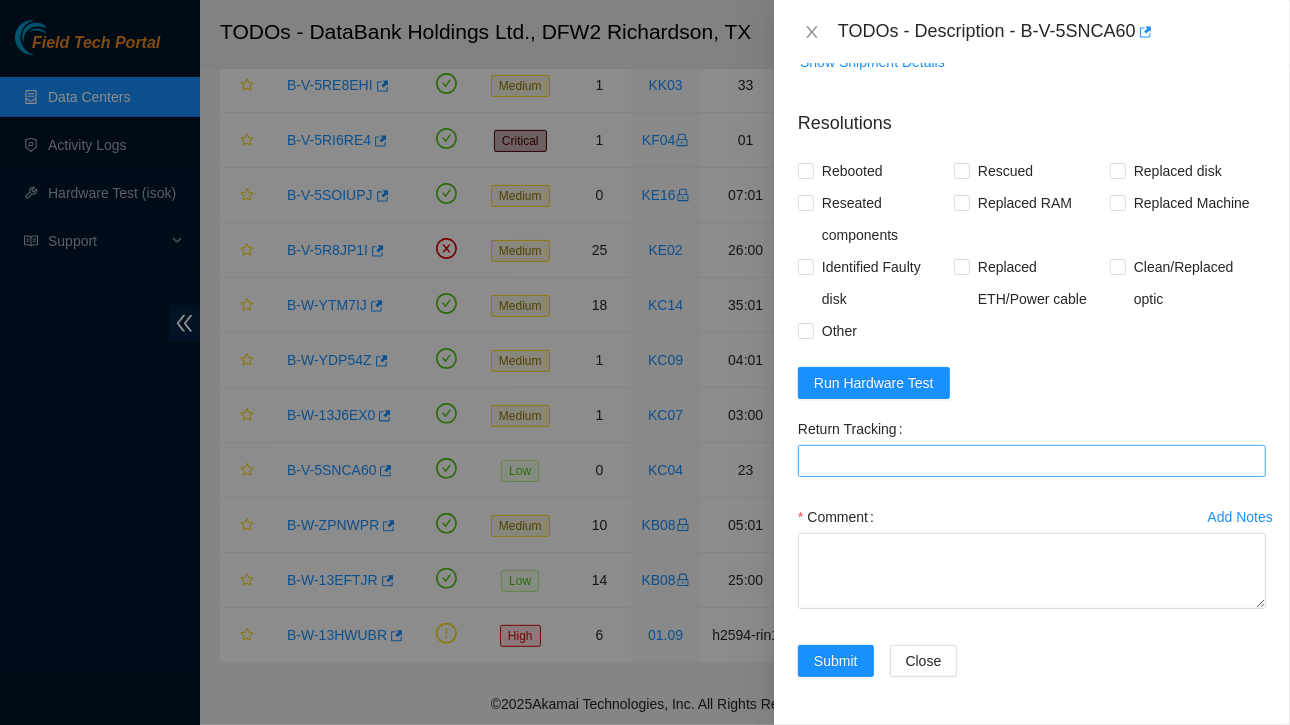 scroll, scrollTop: 864, scrollLeft: 0, axis: vertical 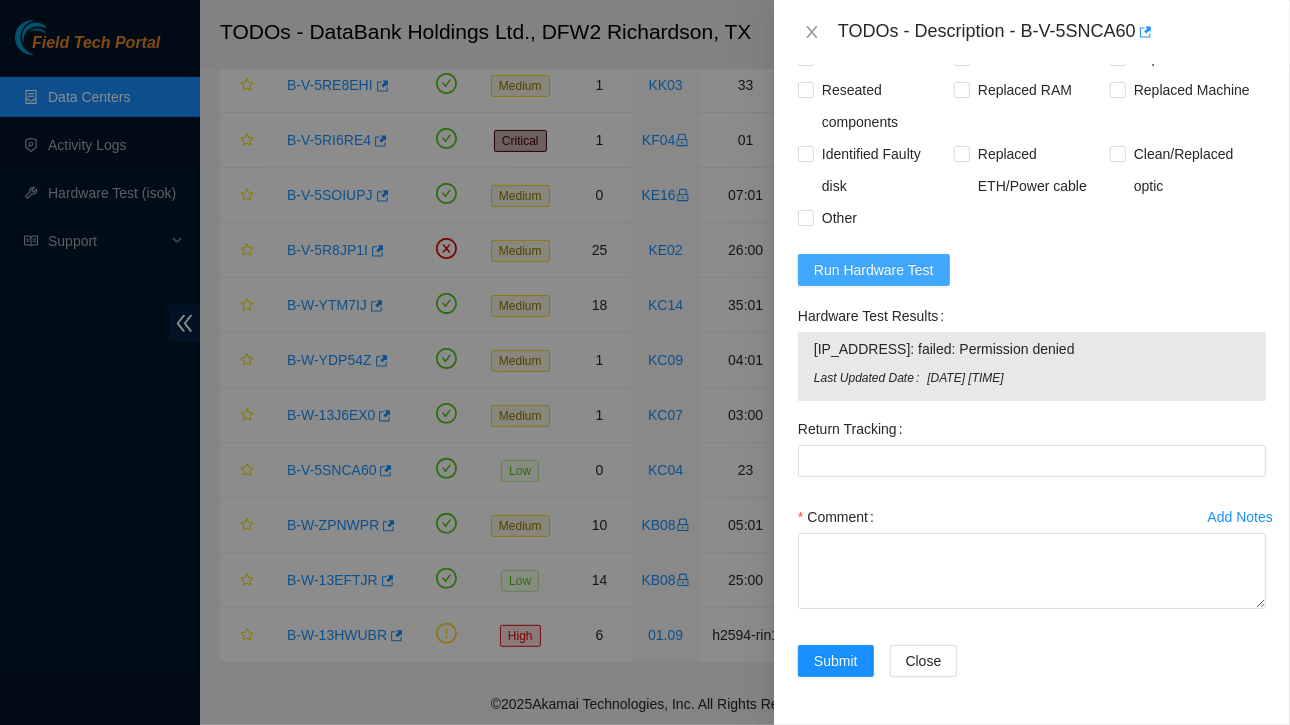 click on "Run Hardware Test" at bounding box center (874, 270) 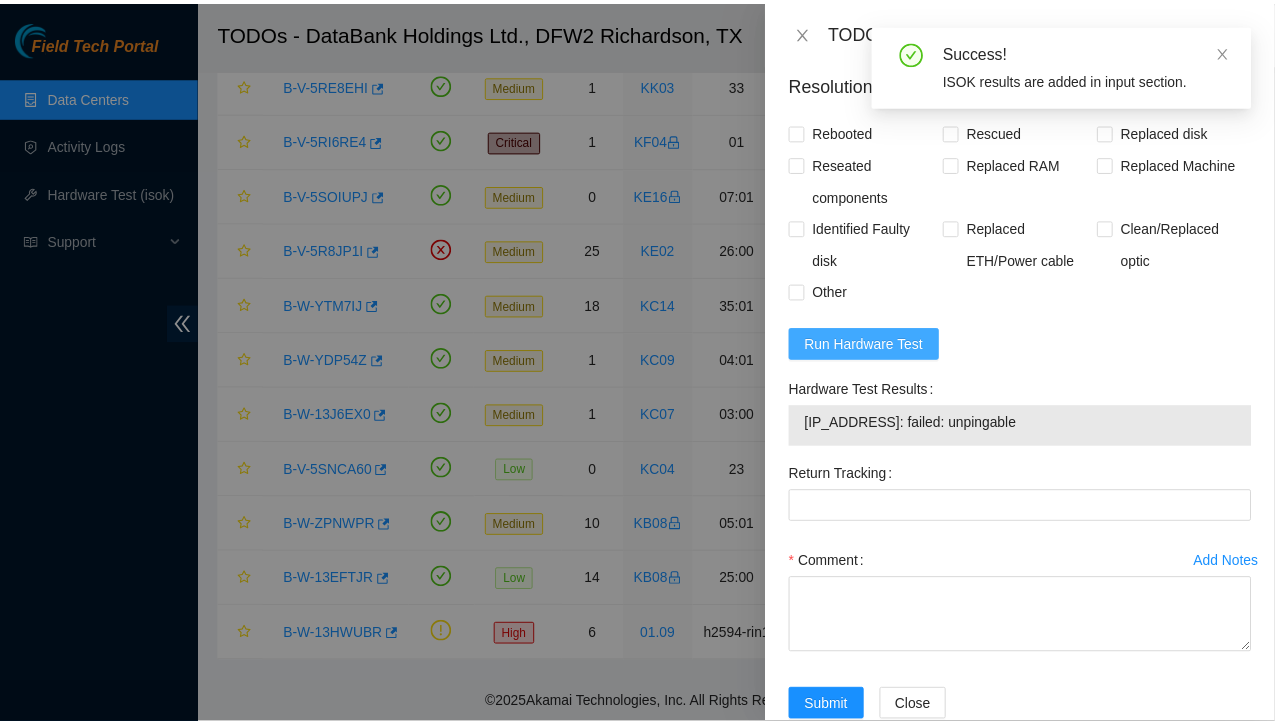scroll, scrollTop: 836, scrollLeft: 0, axis: vertical 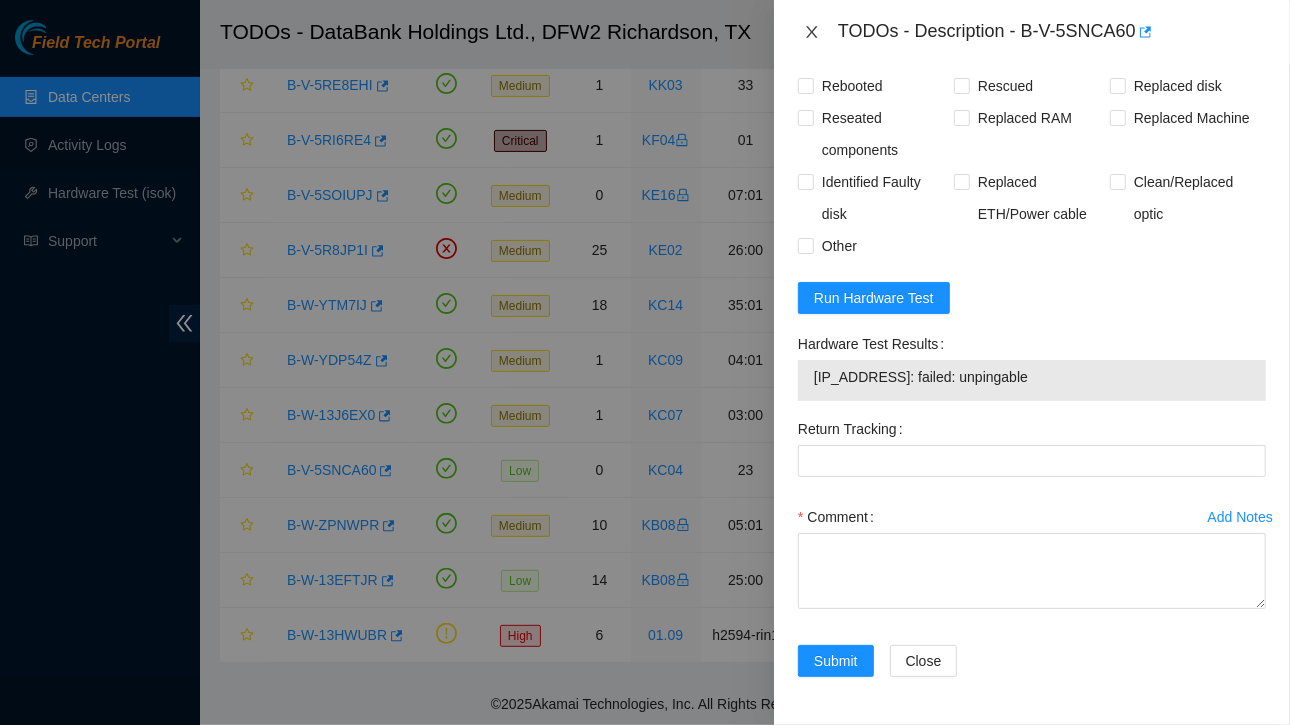 click 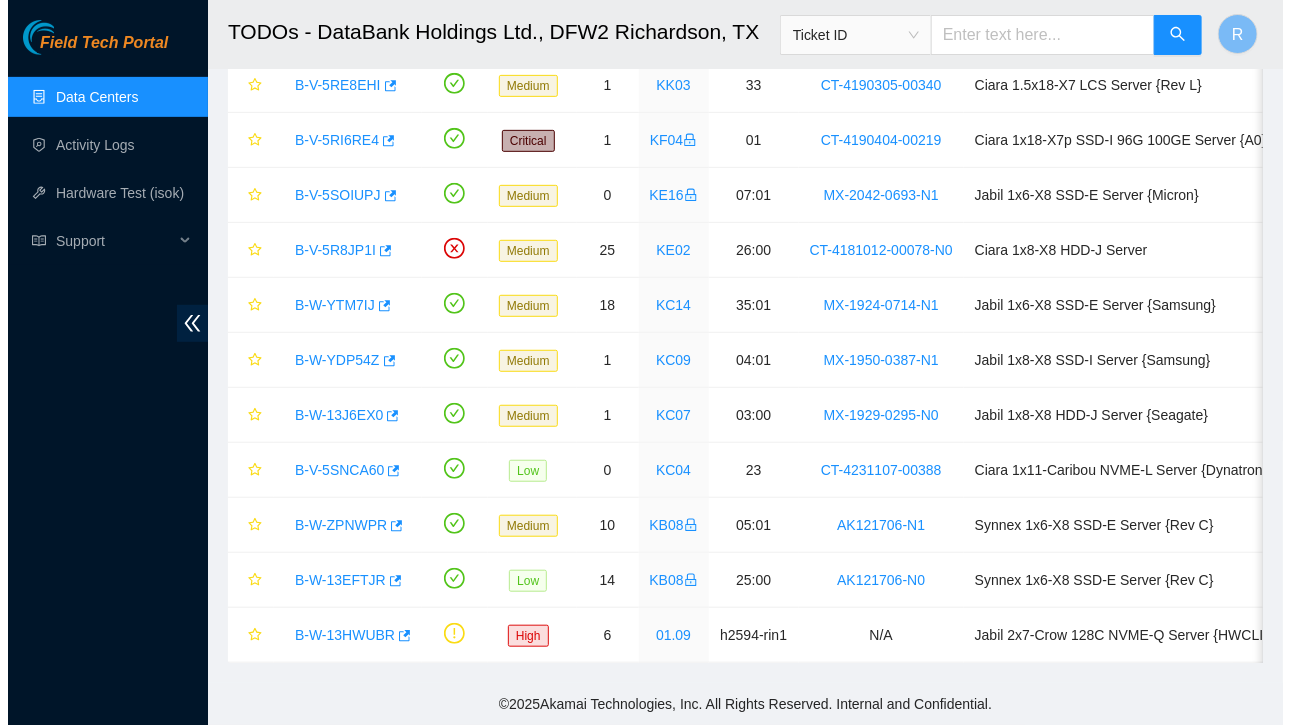 scroll, scrollTop: 517, scrollLeft: 0, axis: vertical 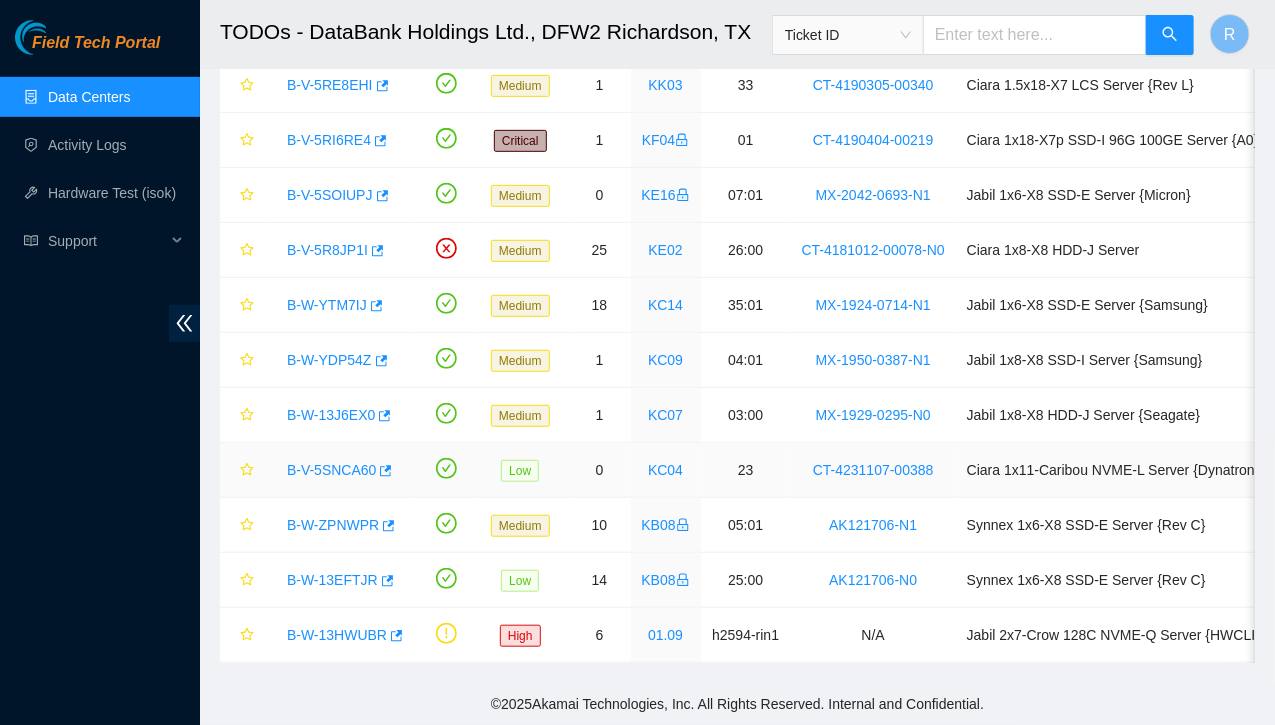 click on "B-V-5SNCA60" at bounding box center (331, 470) 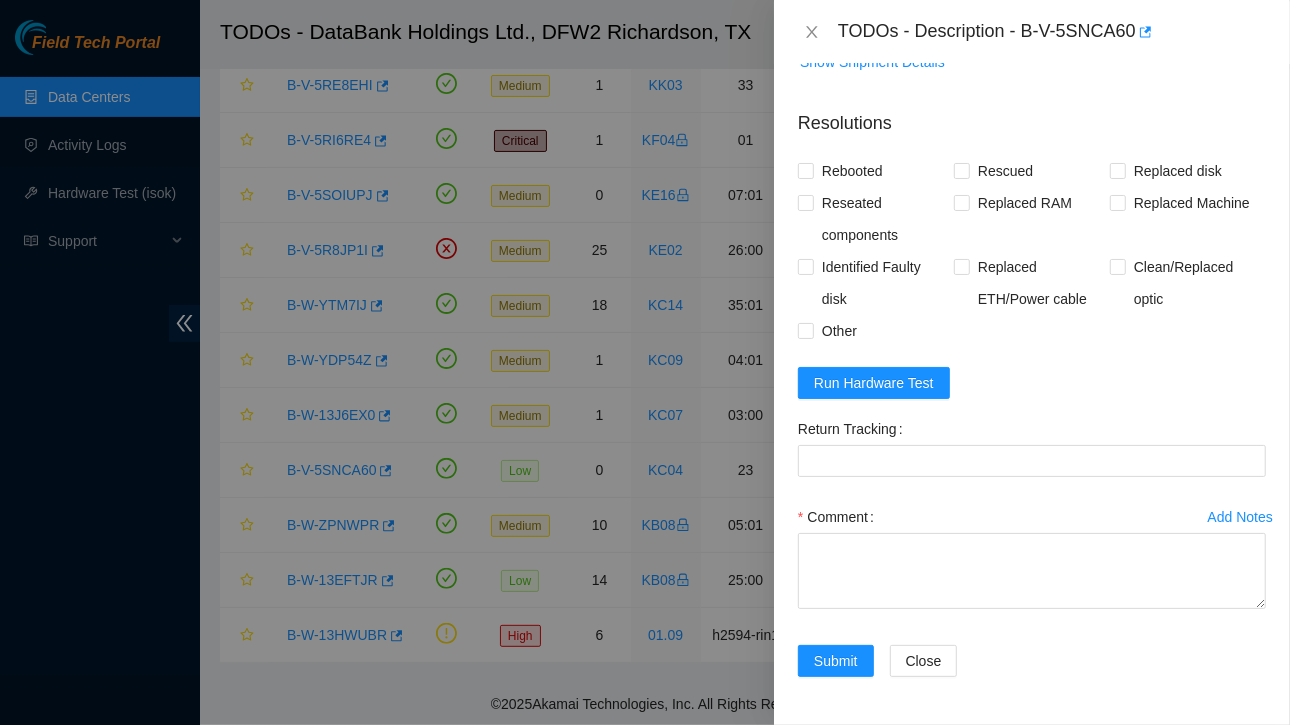 scroll, scrollTop: 864, scrollLeft: 0, axis: vertical 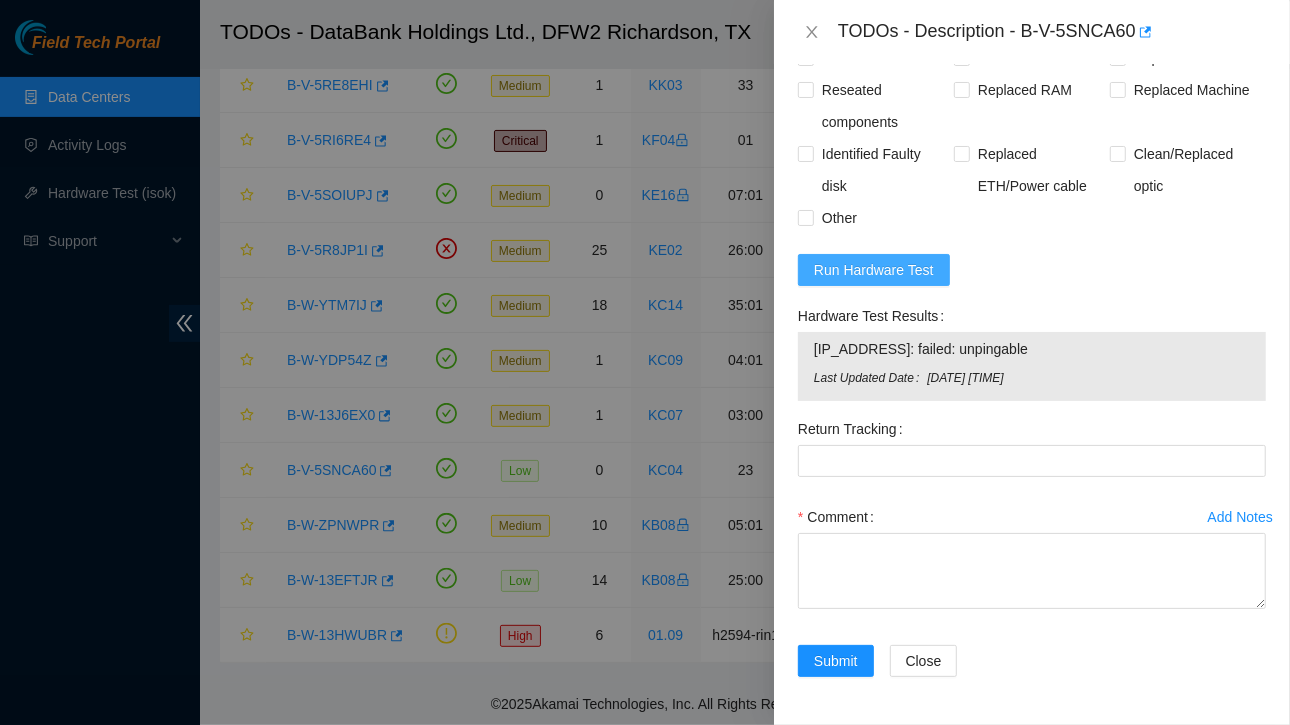 click on "Run Hardware Test" at bounding box center [874, 270] 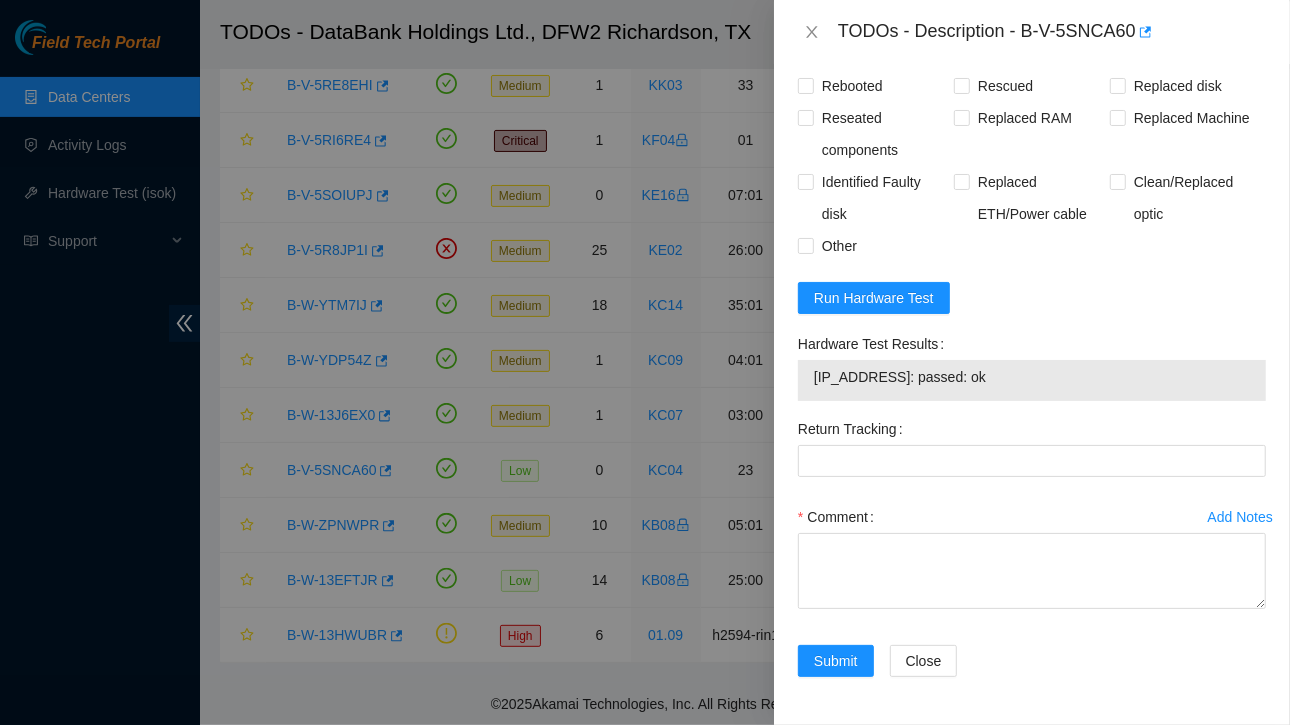 scroll, scrollTop: 836, scrollLeft: 0, axis: vertical 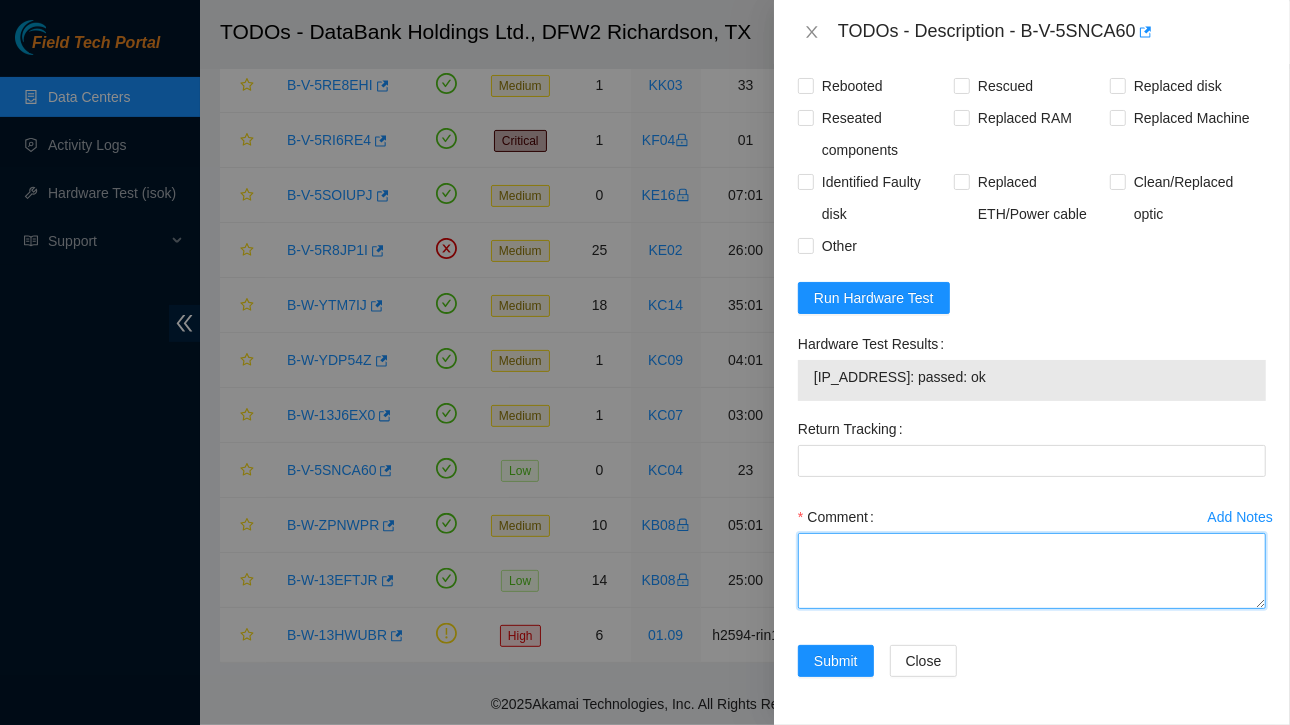 click on "Comment" at bounding box center [1032, 571] 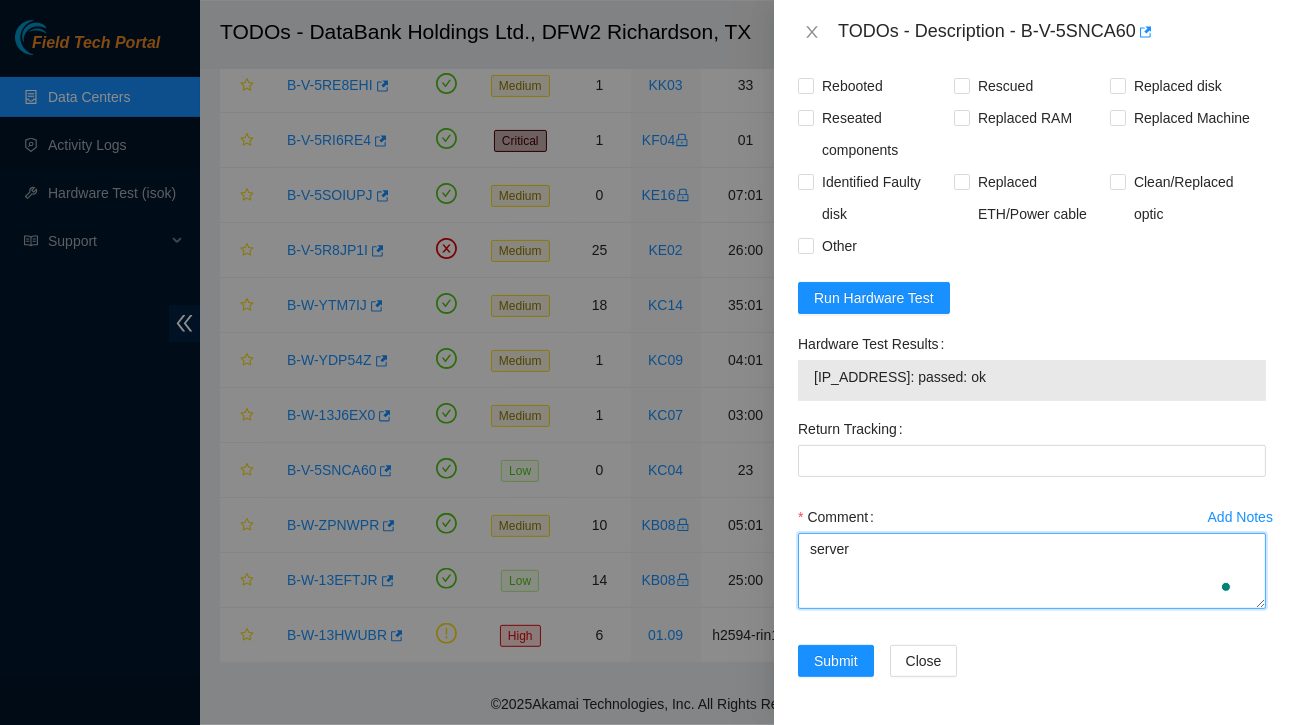 scroll, scrollTop: 836, scrollLeft: 0, axis: vertical 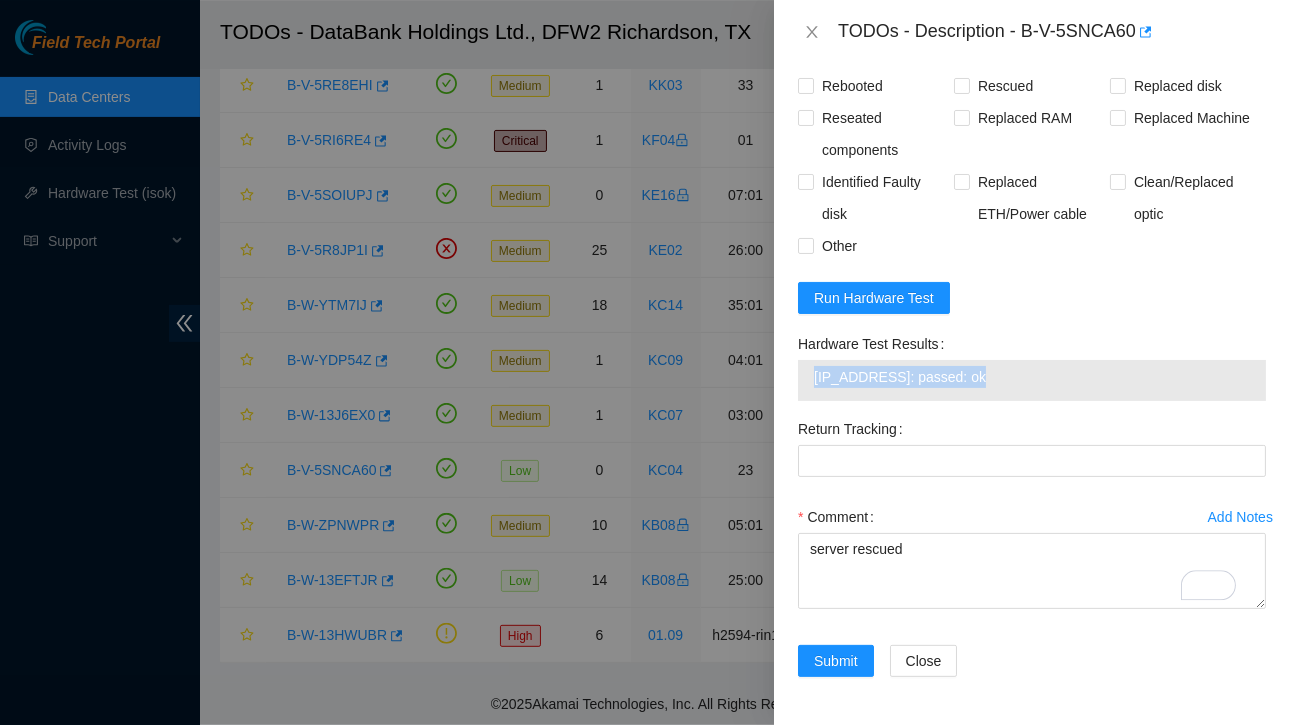drag, startPoint x: 812, startPoint y: 378, endPoint x: 971, endPoint y: 380, distance: 159.01257 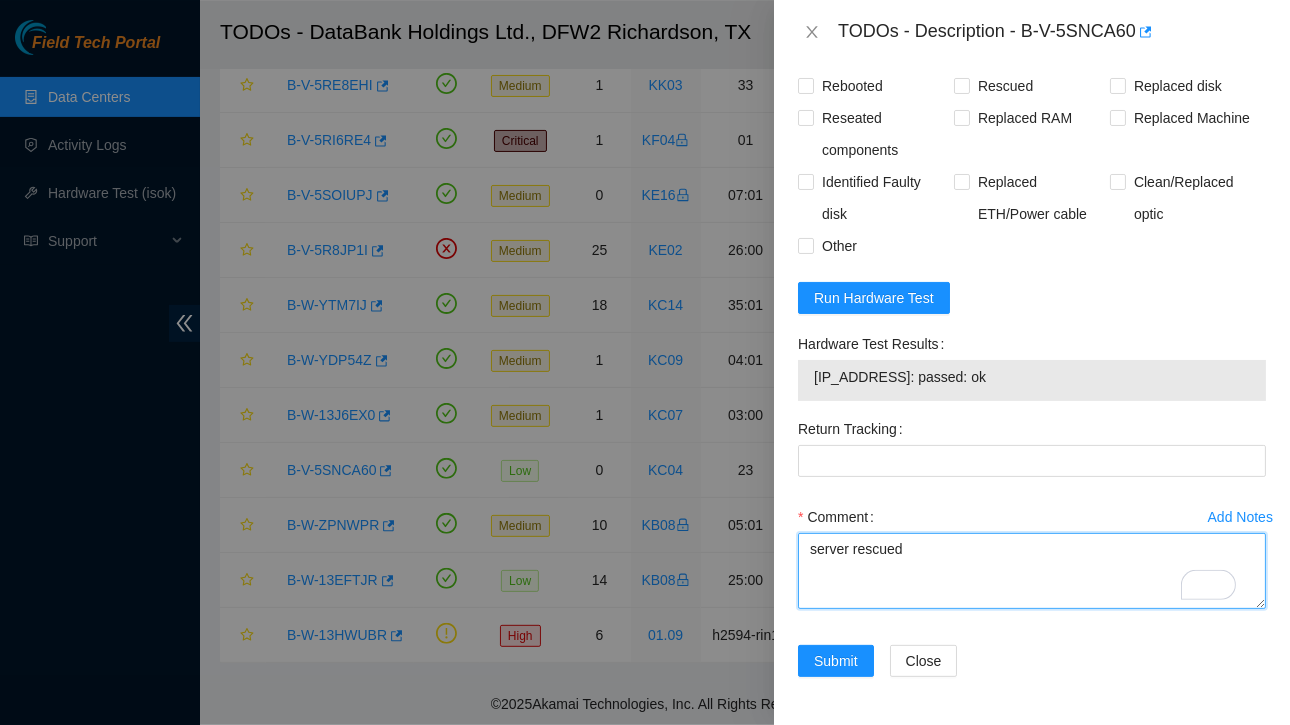 click on "server rescued" at bounding box center (1032, 571) 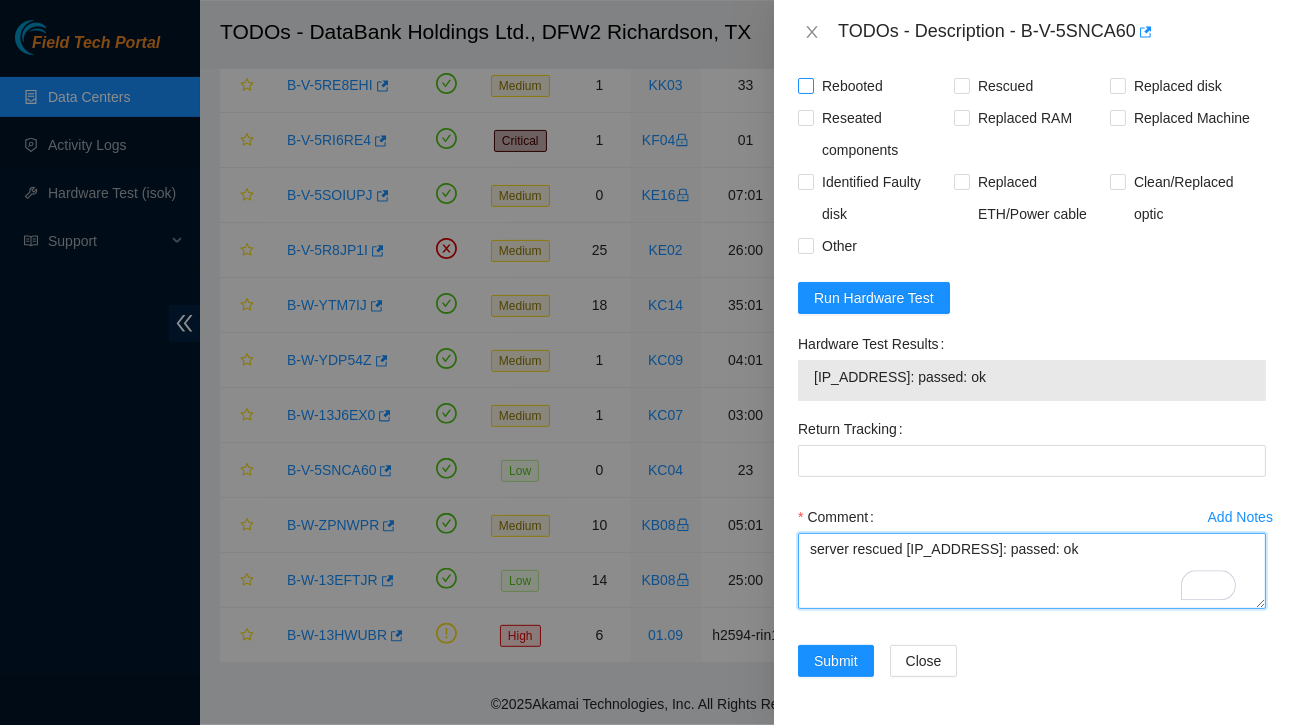 type on "server rescued [IP_ADDRESS]: passed: ok" 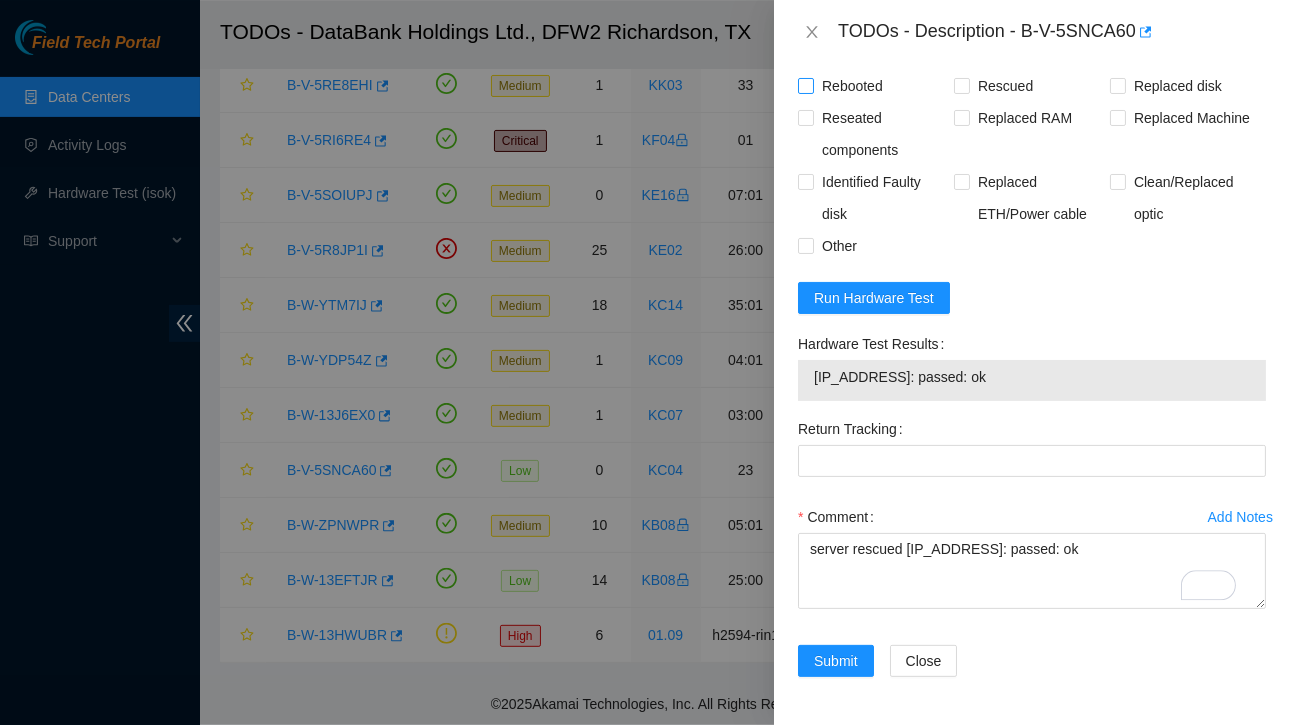 click on "Rebooted" at bounding box center (805, 85) 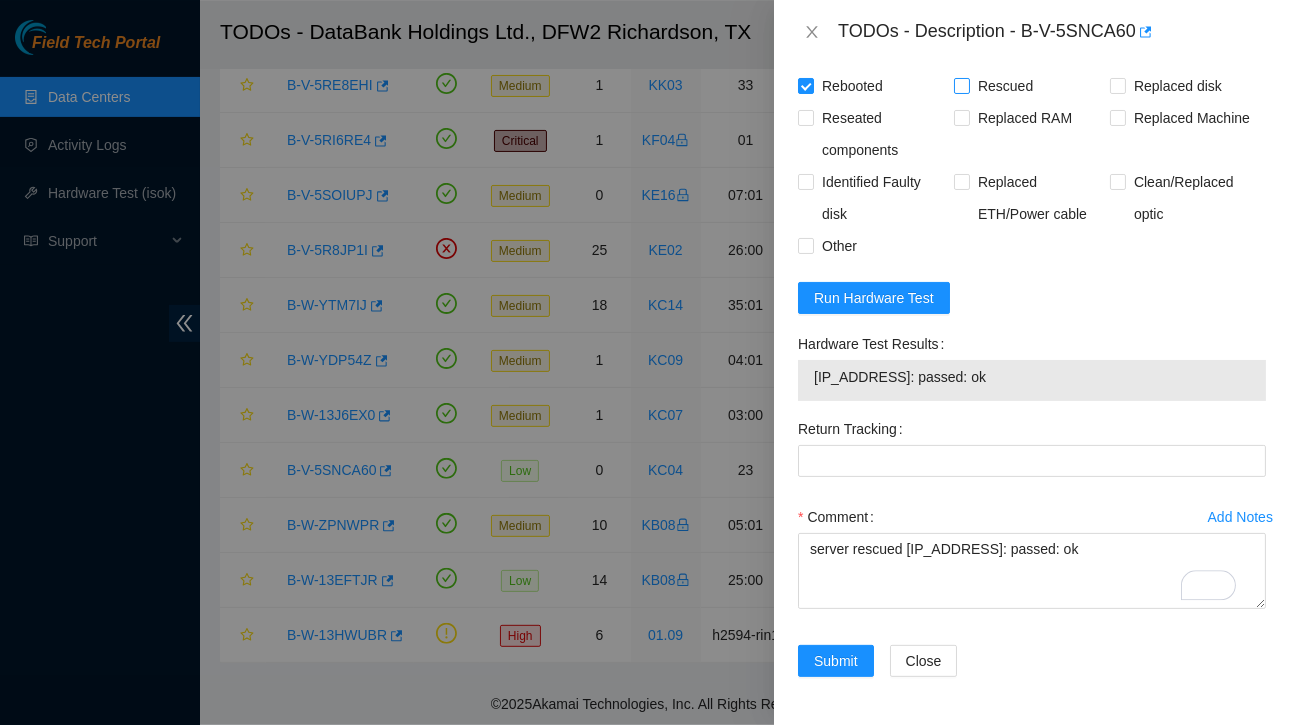 click on "Rescued" at bounding box center [961, 85] 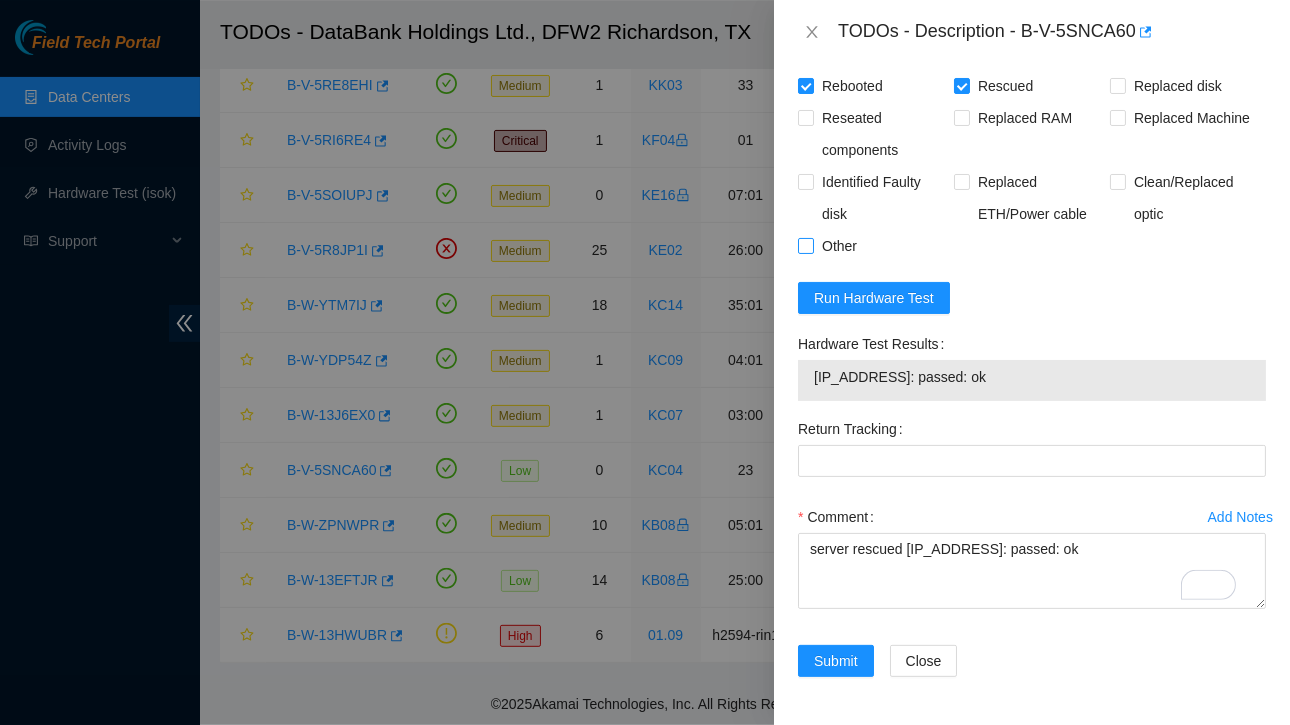 click on "Other" at bounding box center (805, 245) 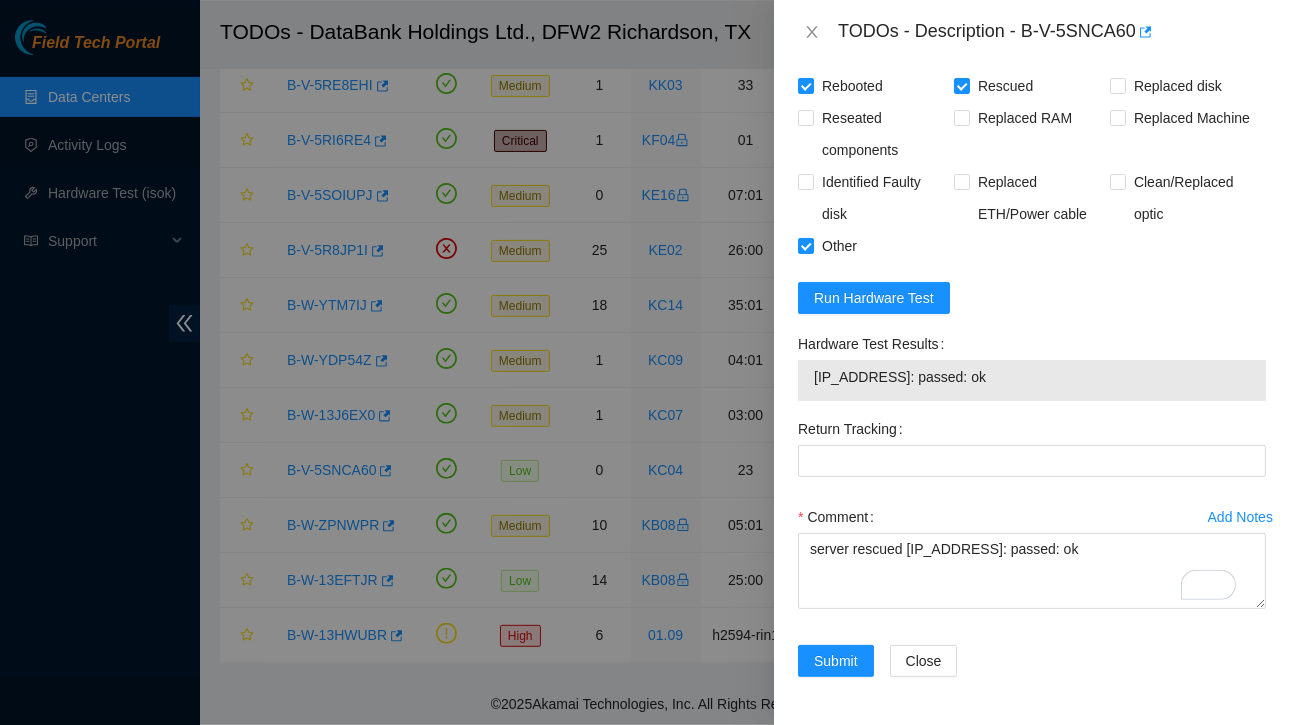 scroll, scrollTop: 851, scrollLeft: 0, axis: vertical 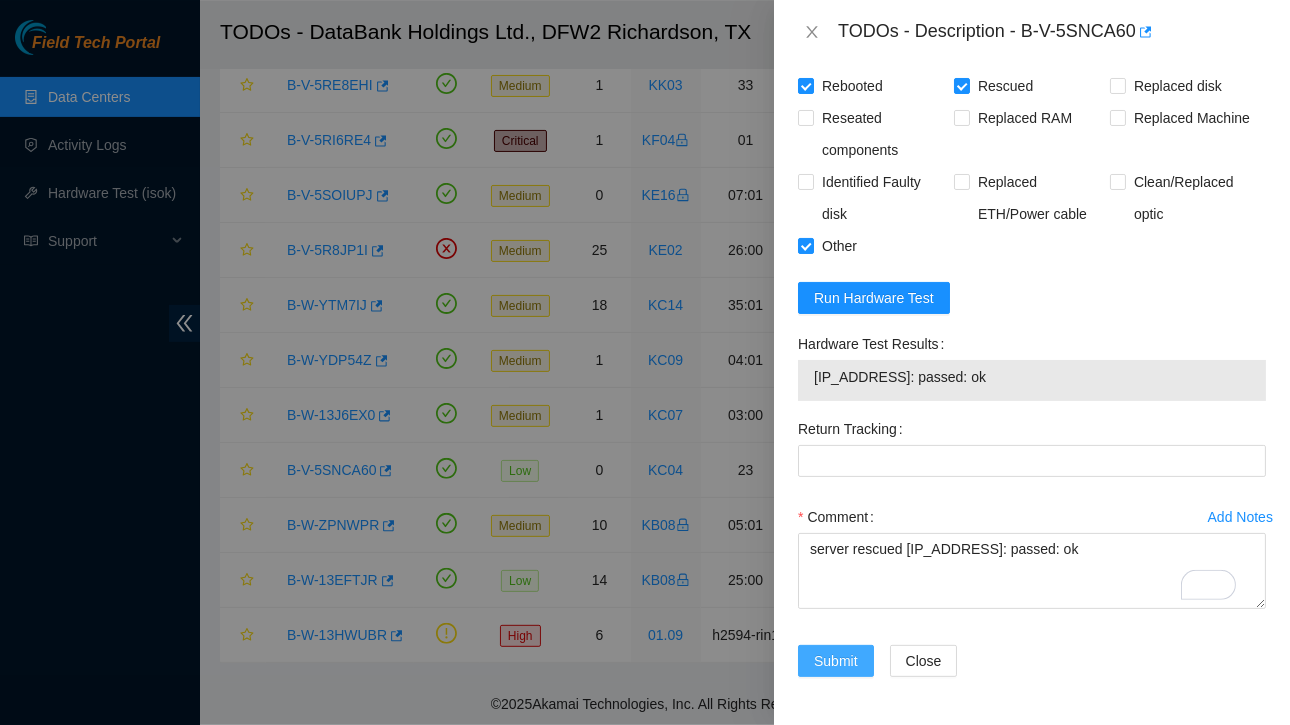 click on "Submit" at bounding box center [836, 661] 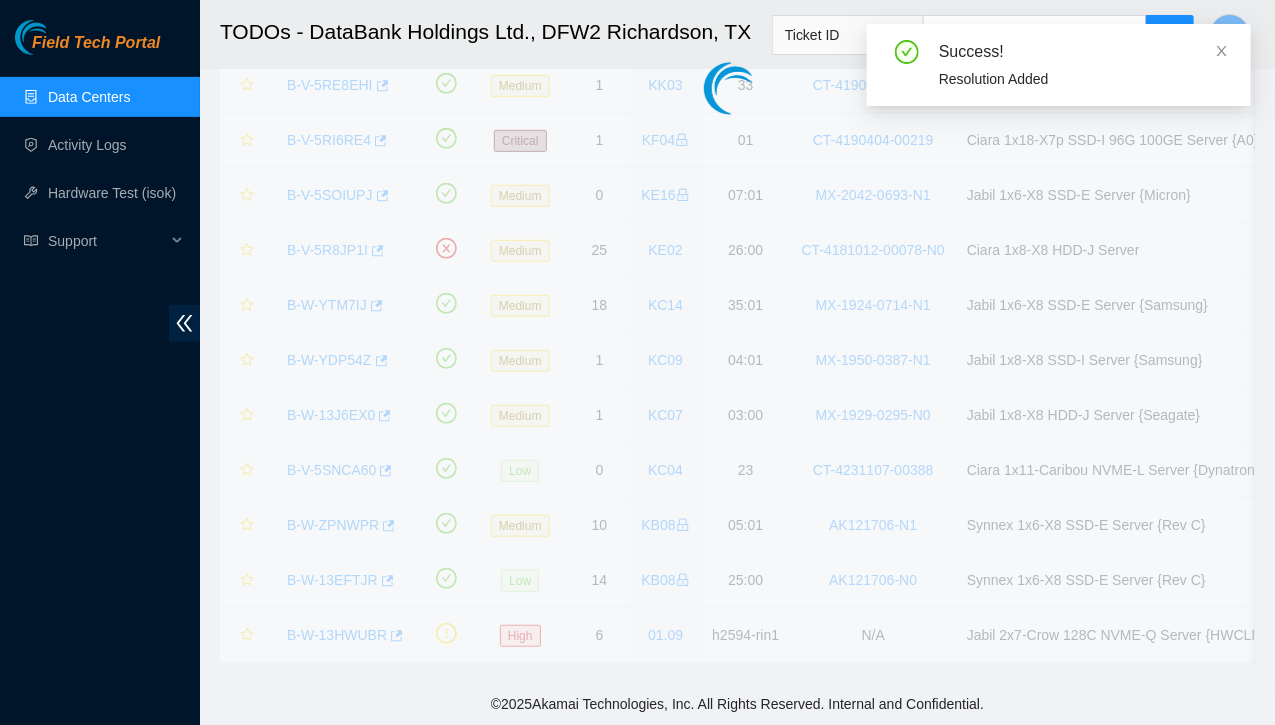 scroll, scrollTop: 532, scrollLeft: 0, axis: vertical 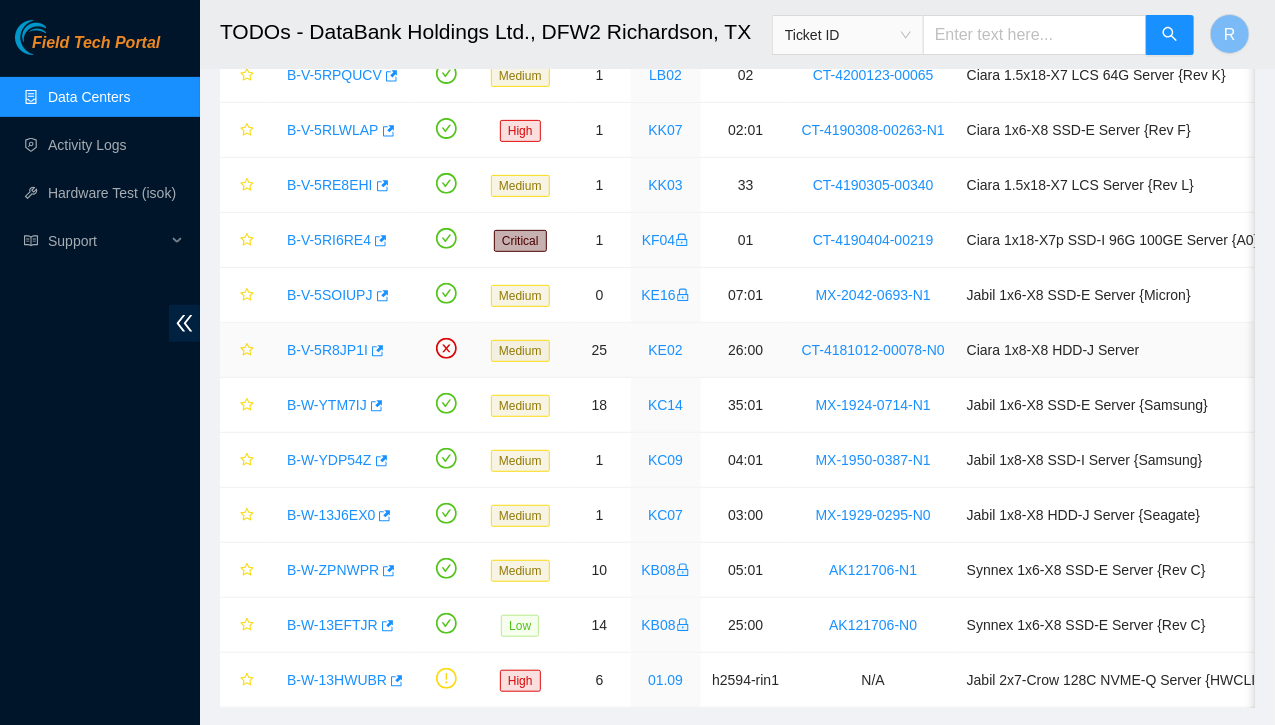 click on "B-V-5R8JP1I" at bounding box center (327, 350) 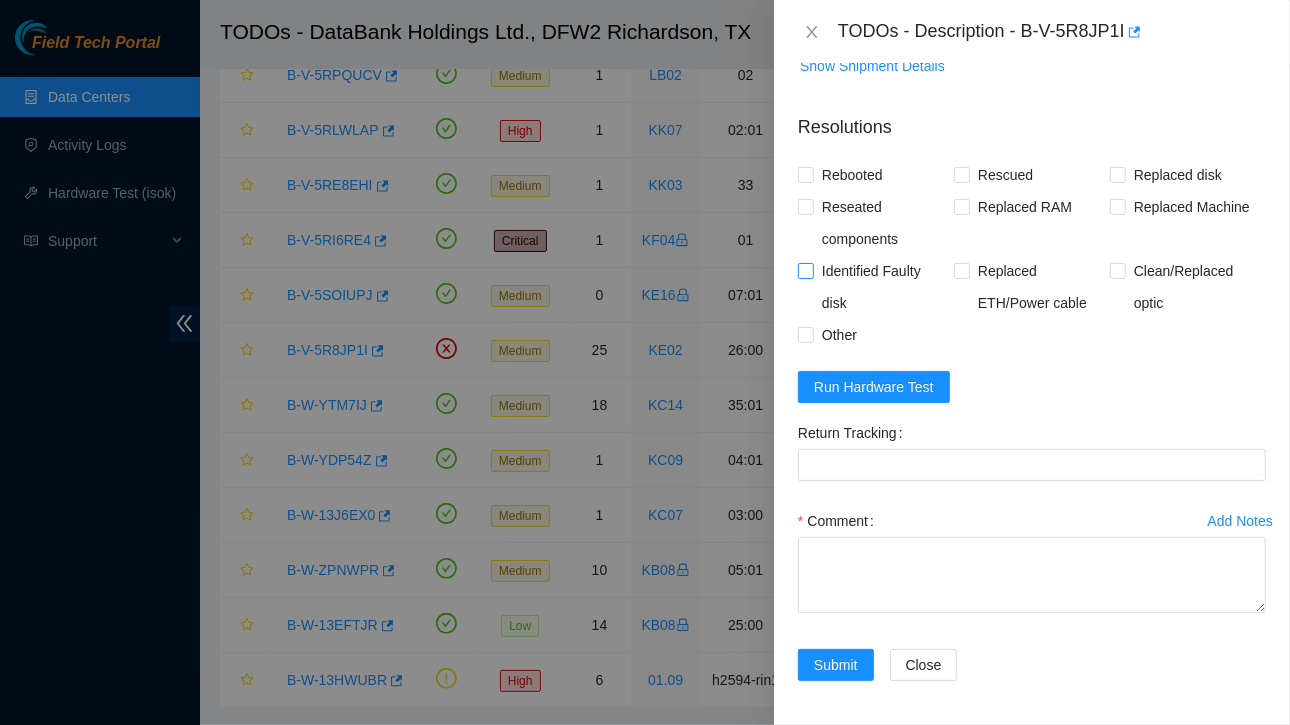 scroll, scrollTop: 0, scrollLeft: 0, axis: both 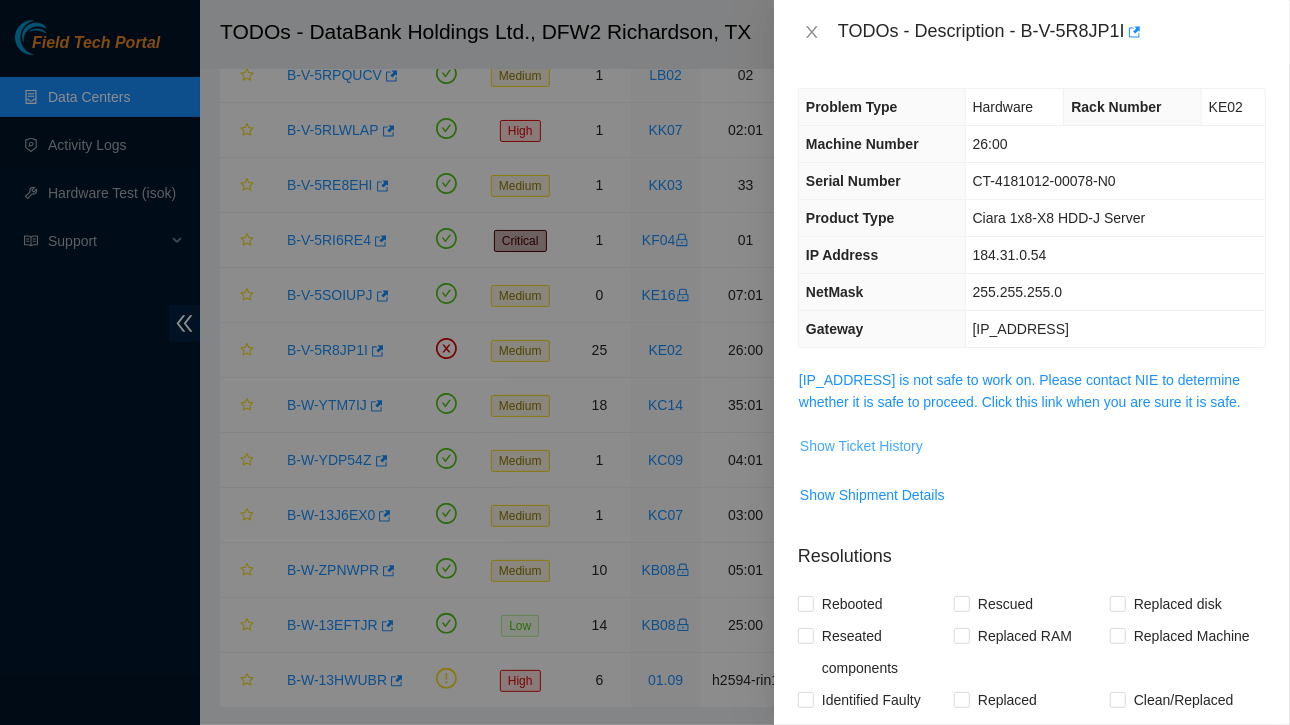 click on "Show Ticket History" at bounding box center (861, 446) 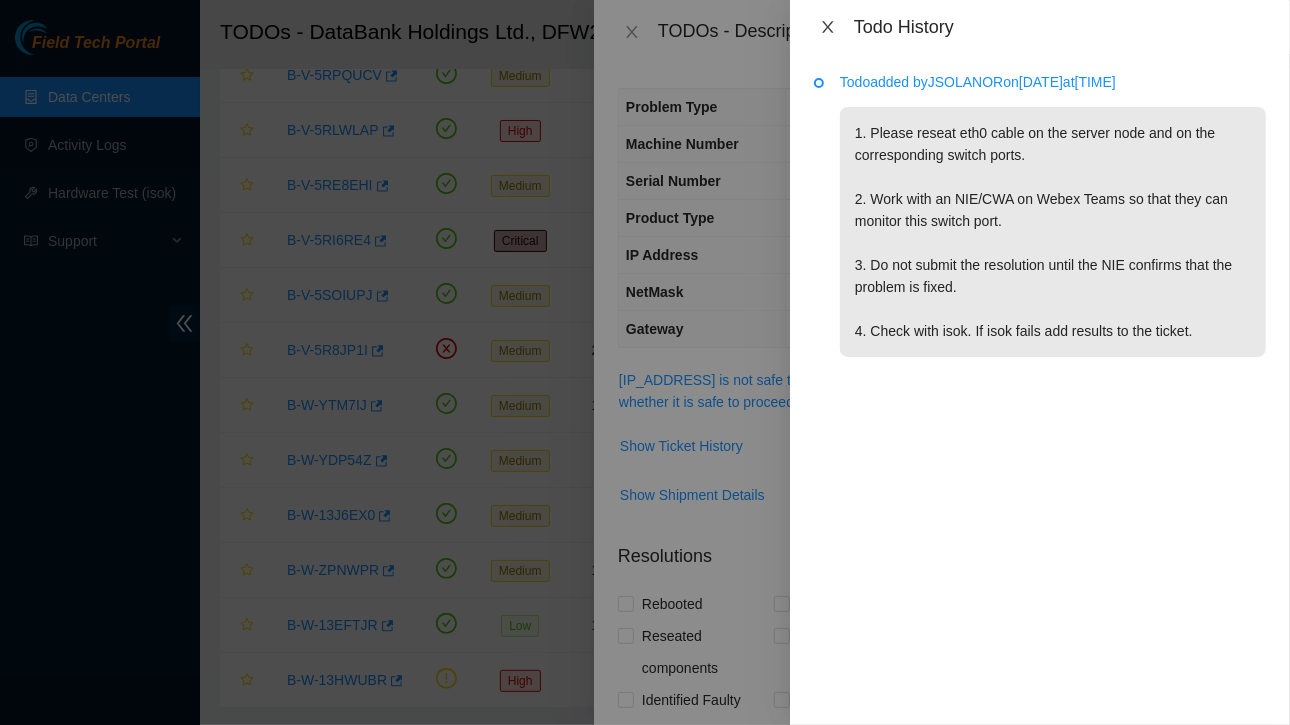 click 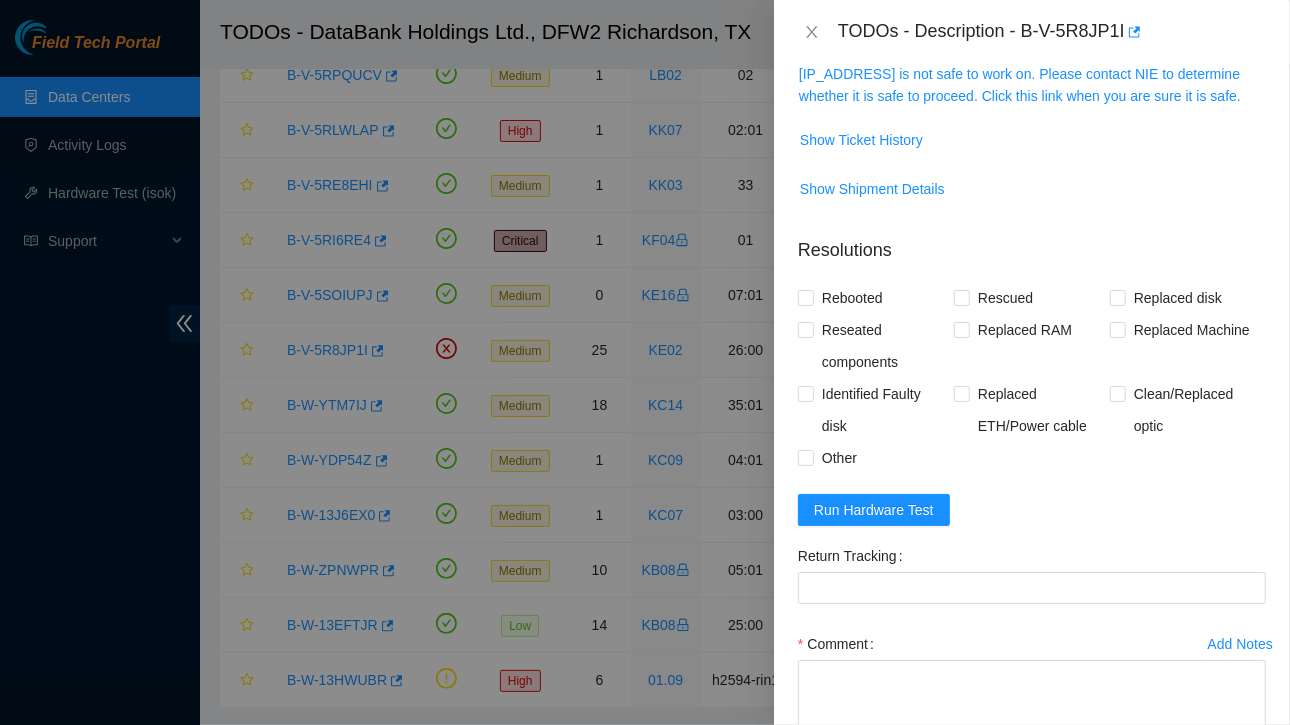 scroll, scrollTop: 306, scrollLeft: 0, axis: vertical 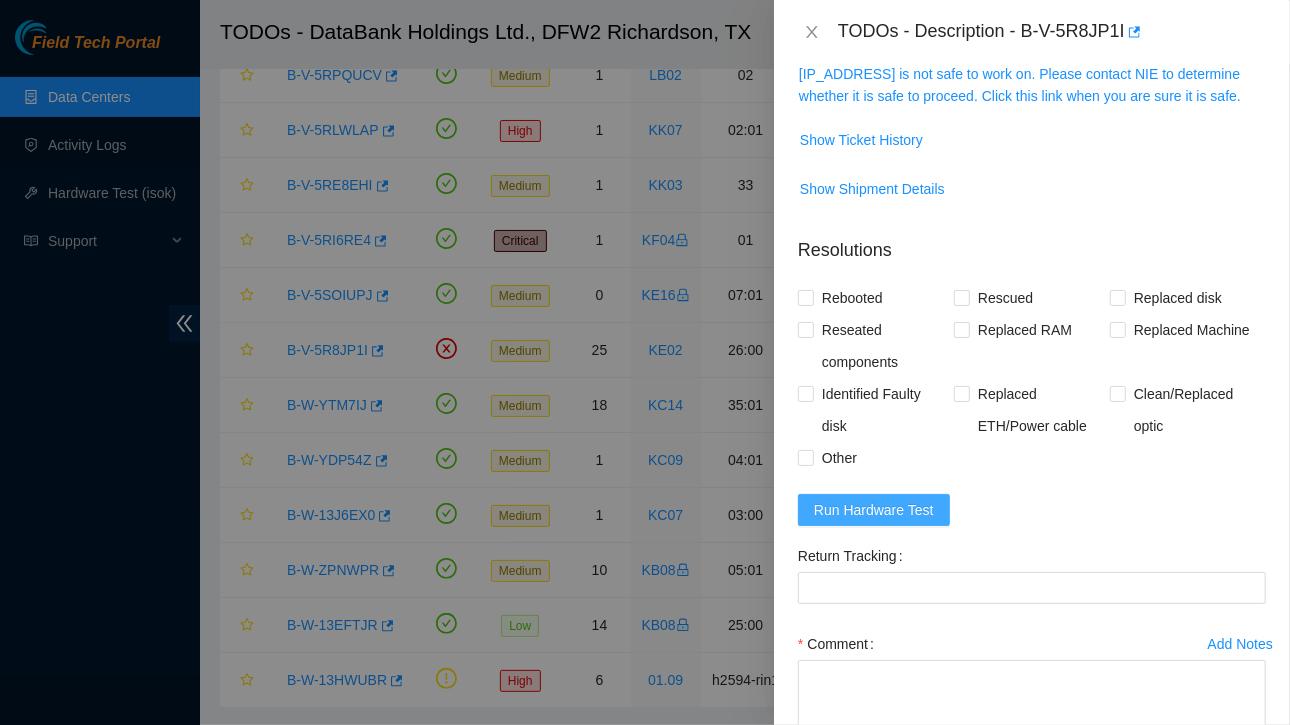 click on "Run Hardware Test" at bounding box center [874, 510] 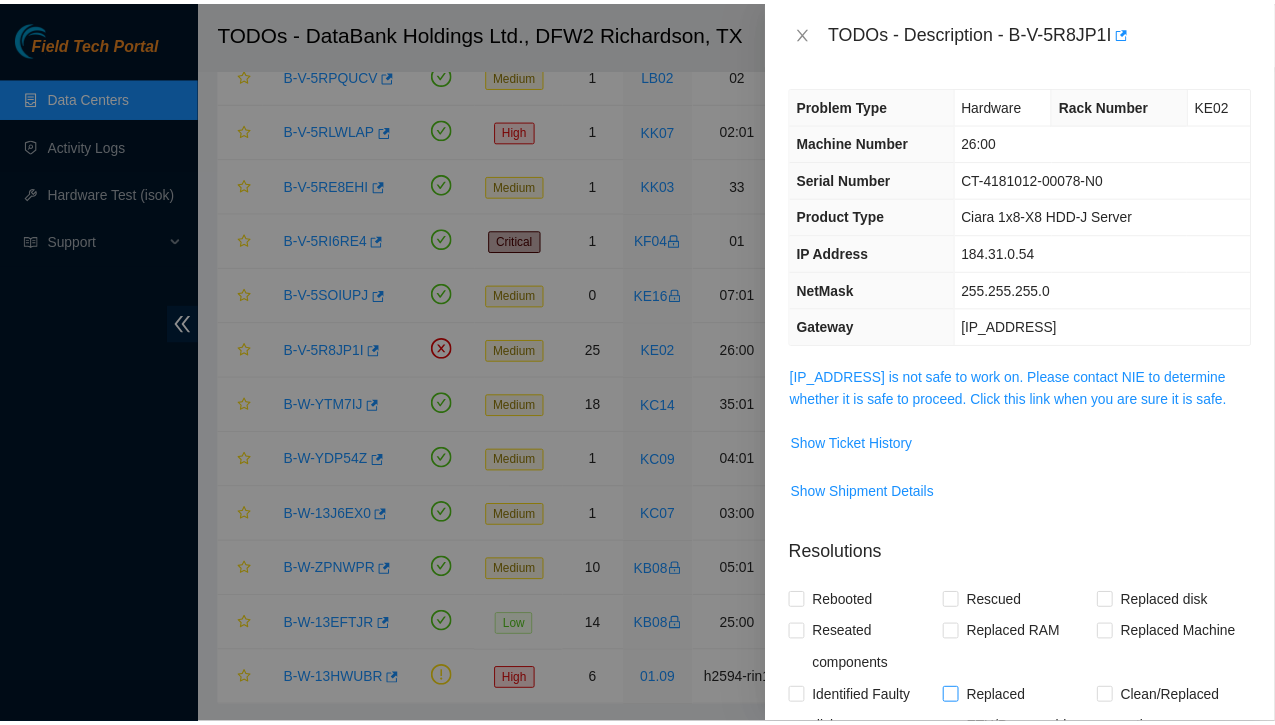 scroll, scrollTop: 0, scrollLeft: 0, axis: both 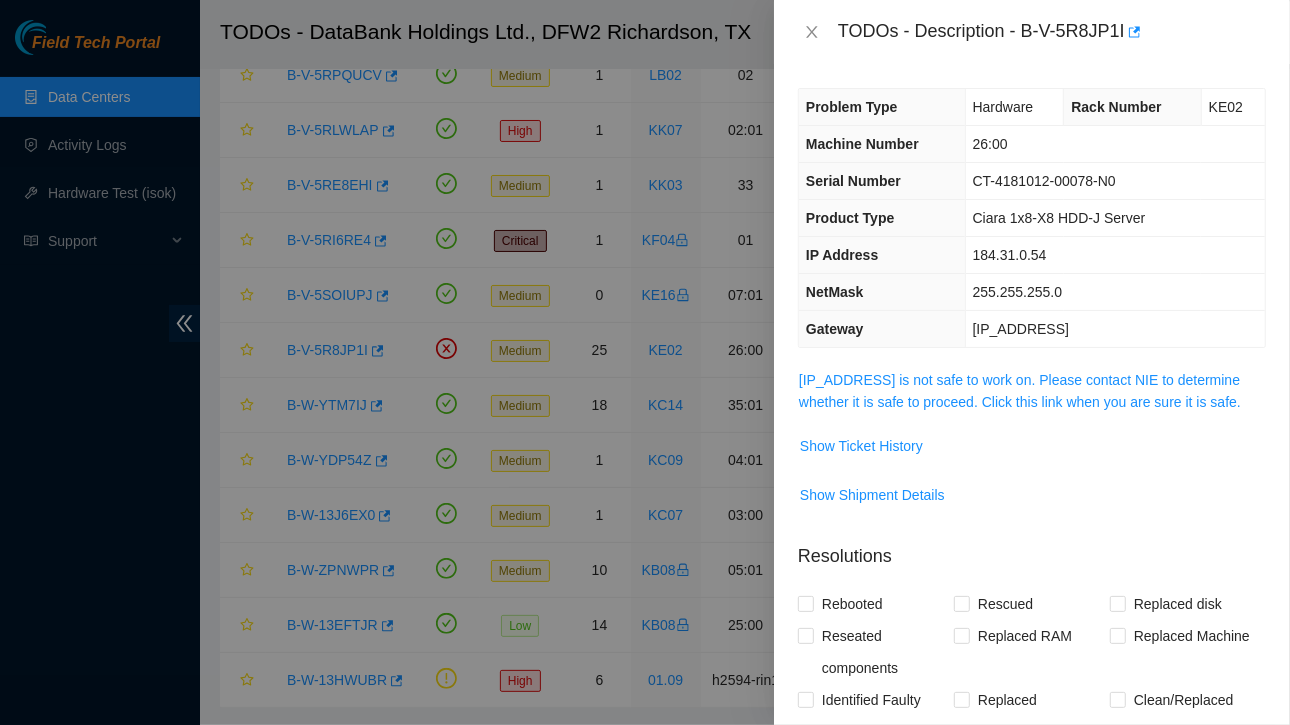 click at bounding box center (645, 362) 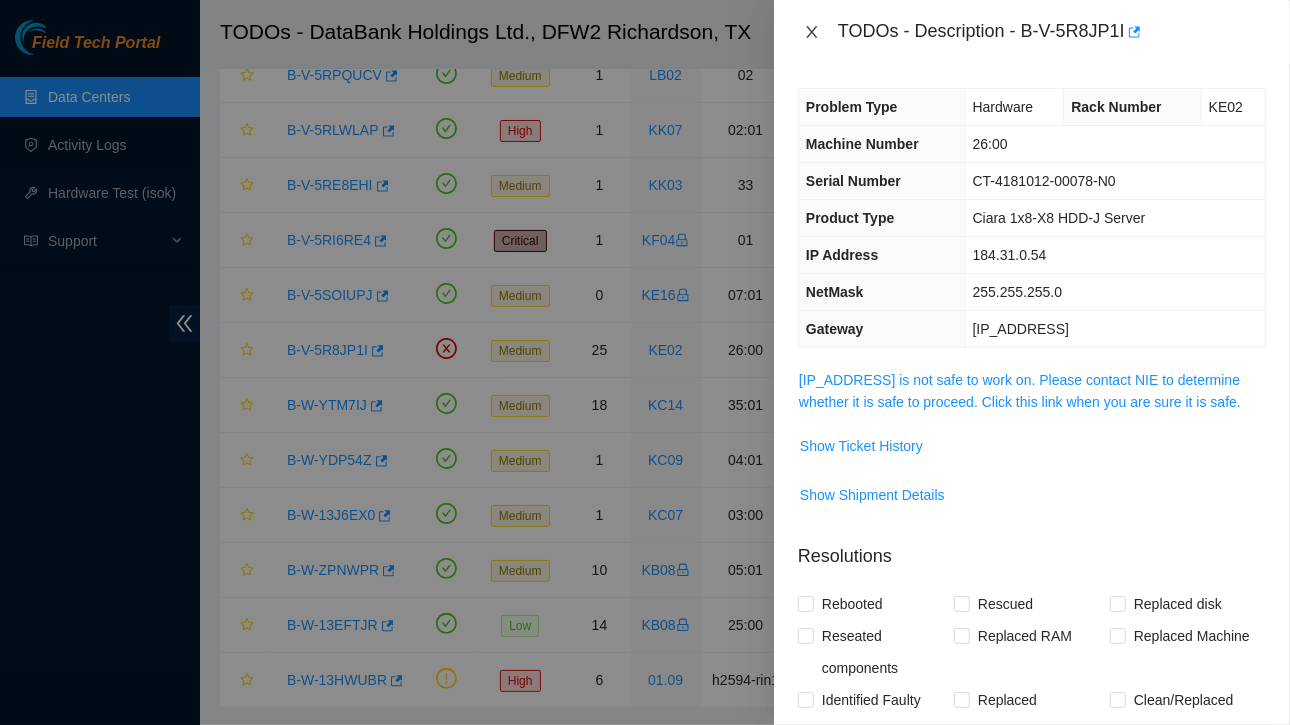 click 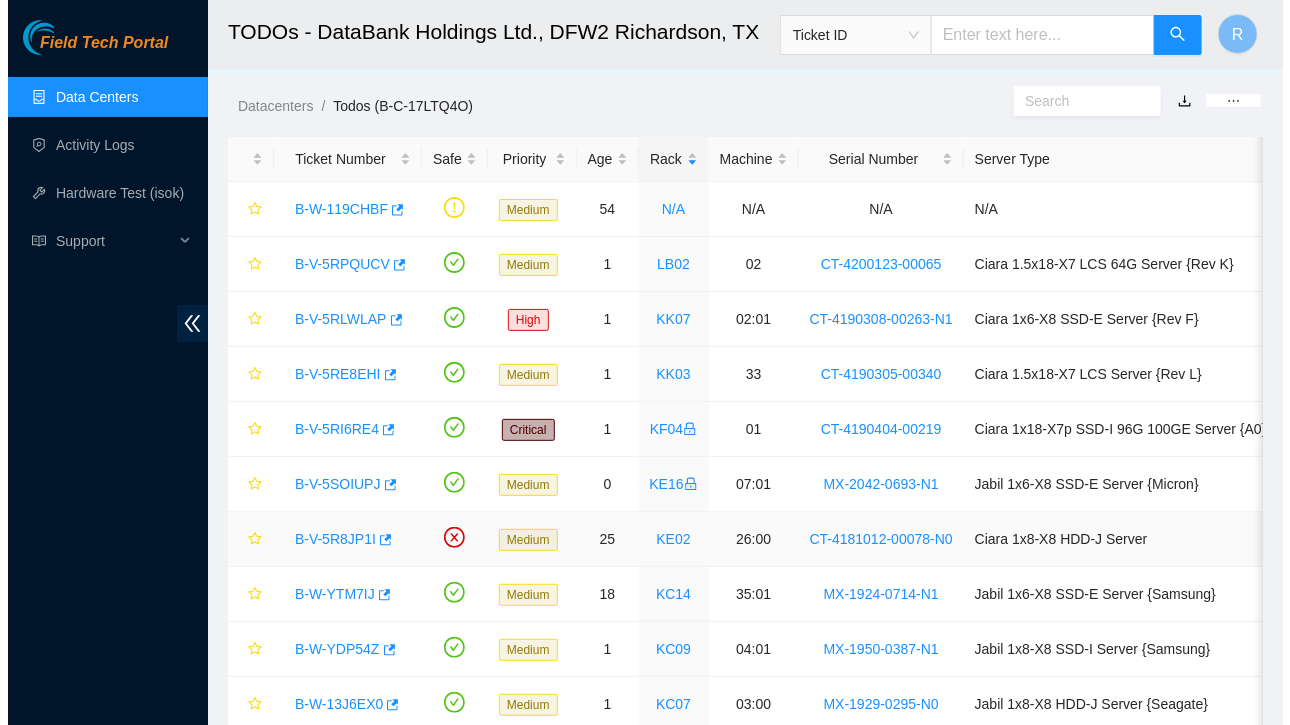 scroll, scrollTop: 21, scrollLeft: 0, axis: vertical 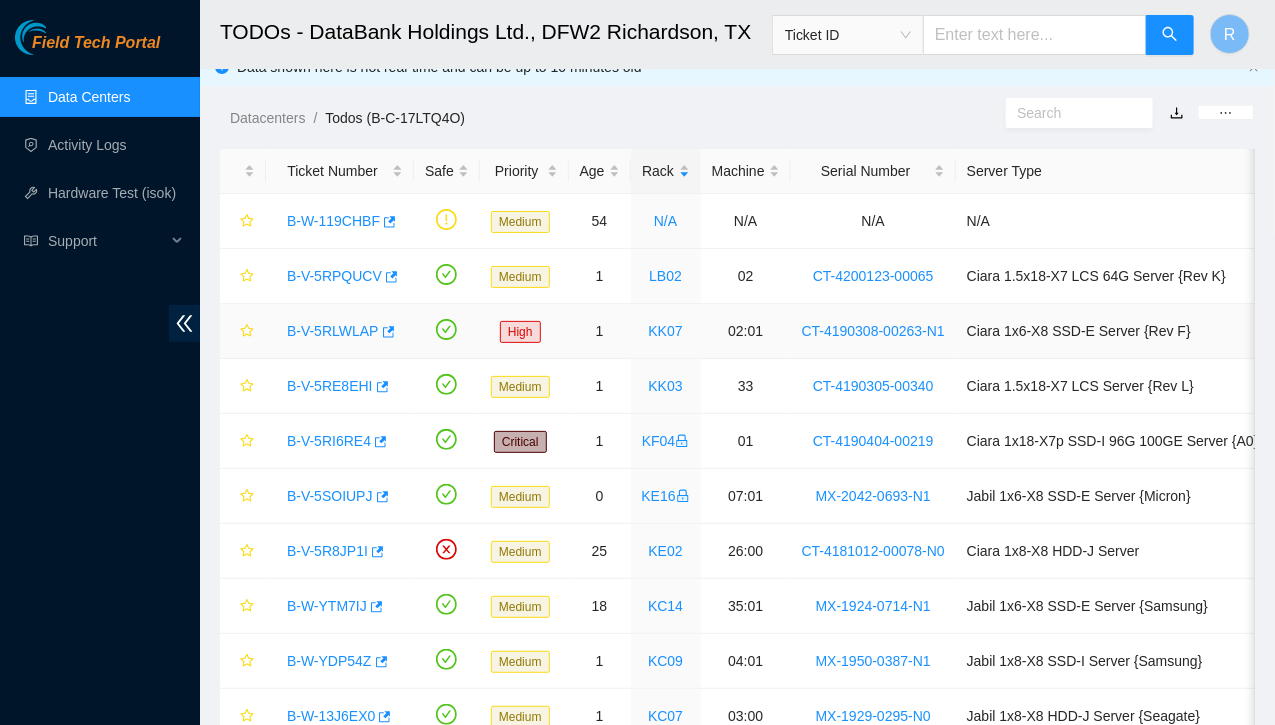 click on "B-V-5RLWLAP" at bounding box center (333, 331) 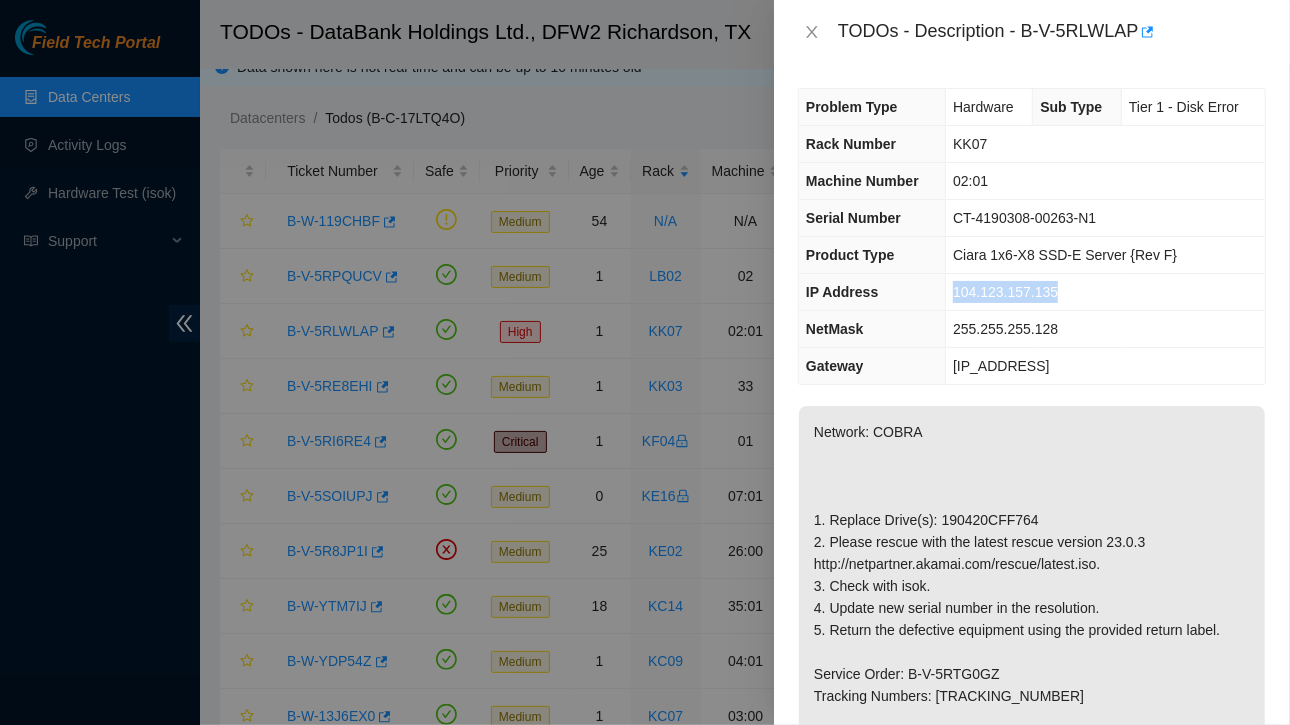 drag, startPoint x: 953, startPoint y: 287, endPoint x: 1062, endPoint y: 285, distance: 109.01835 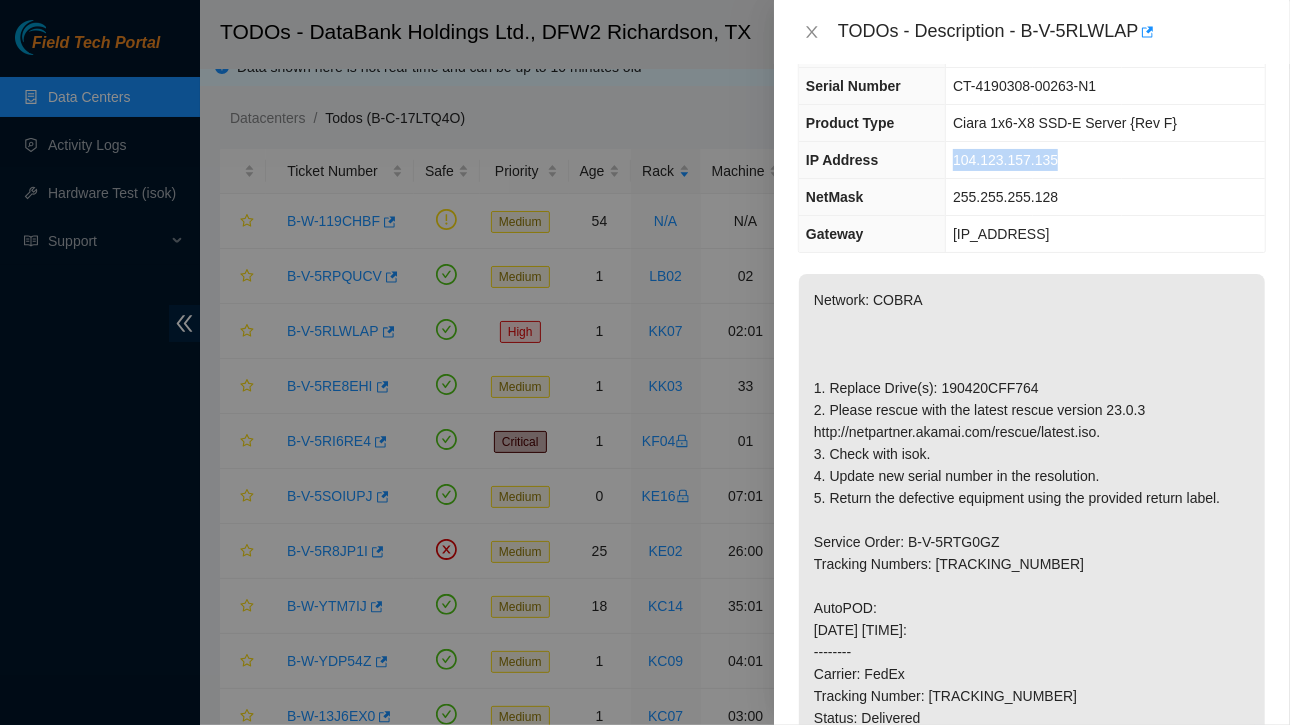 scroll, scrollTop: 137, scrollLeft: 0, axis: vertical 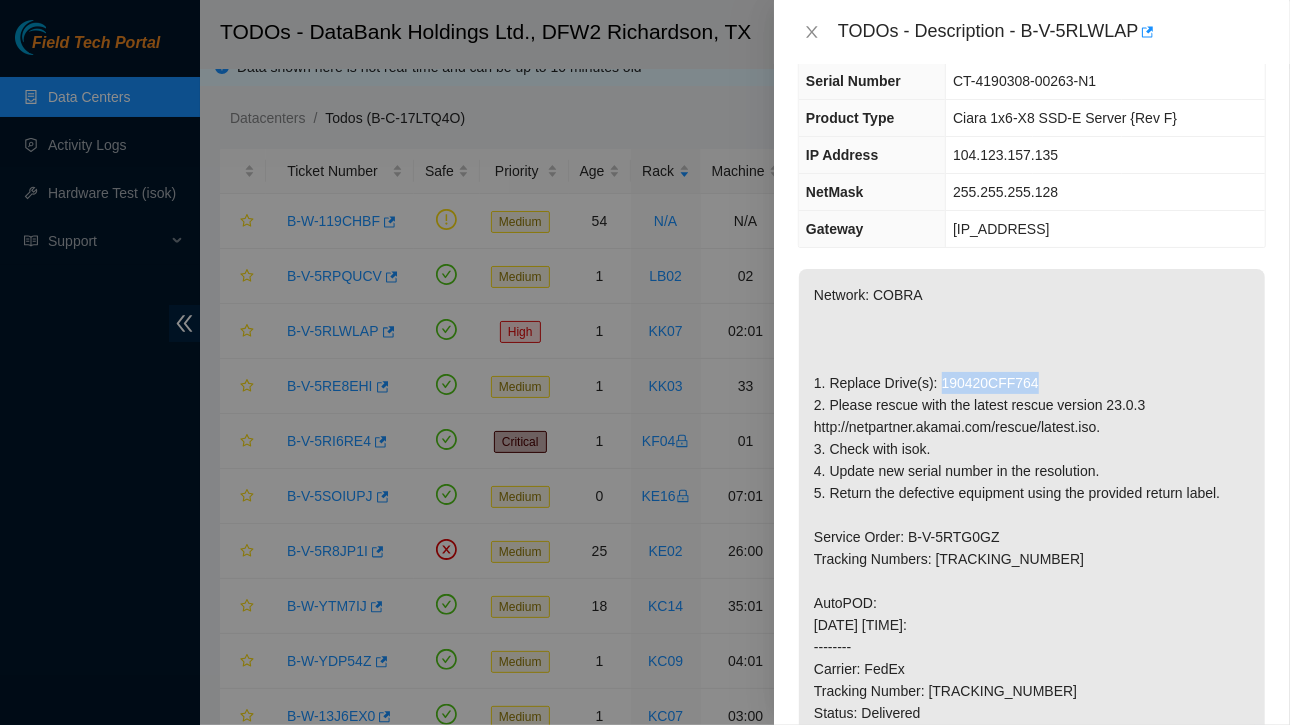 drag, startPoint x: 935, startPoint y: 379, endPoint x: 1033, endPoint y: 378, distance: 98.005104 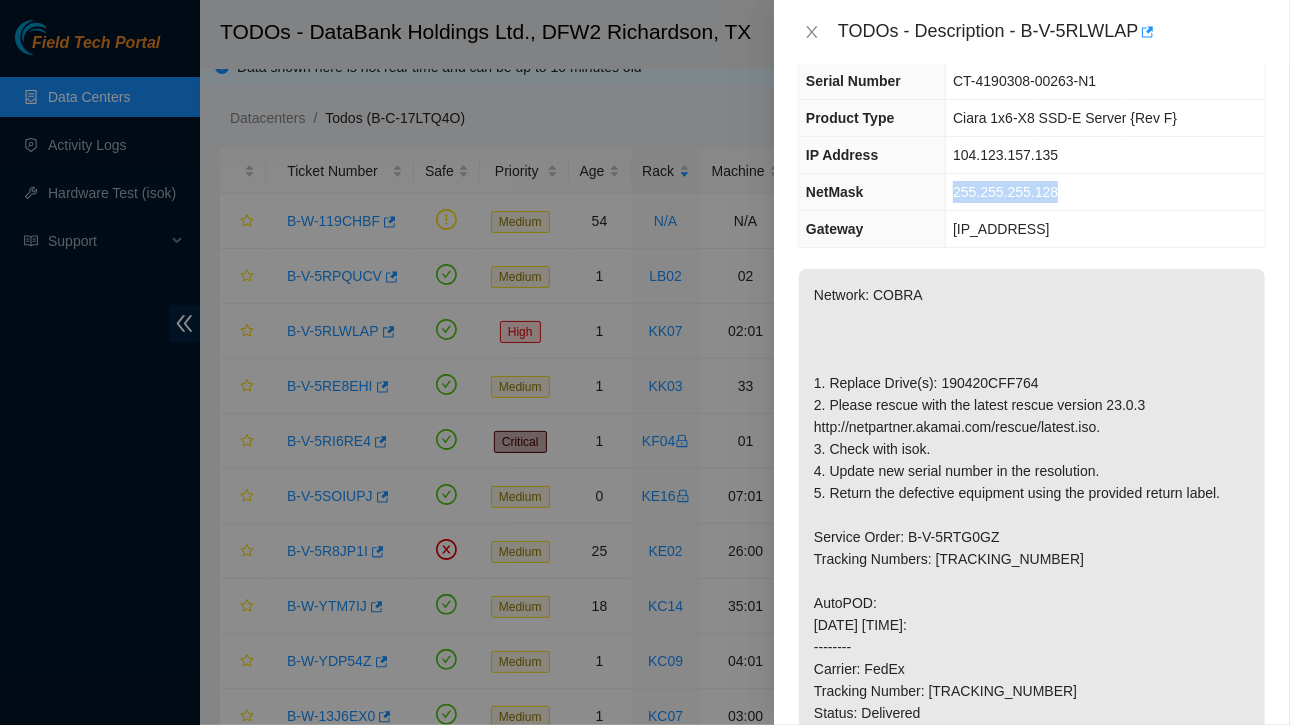 drag, startPoint x: 953, startPoint y: 189, endPoint x: 1056, endPoint y: 186, distance: 103.04368 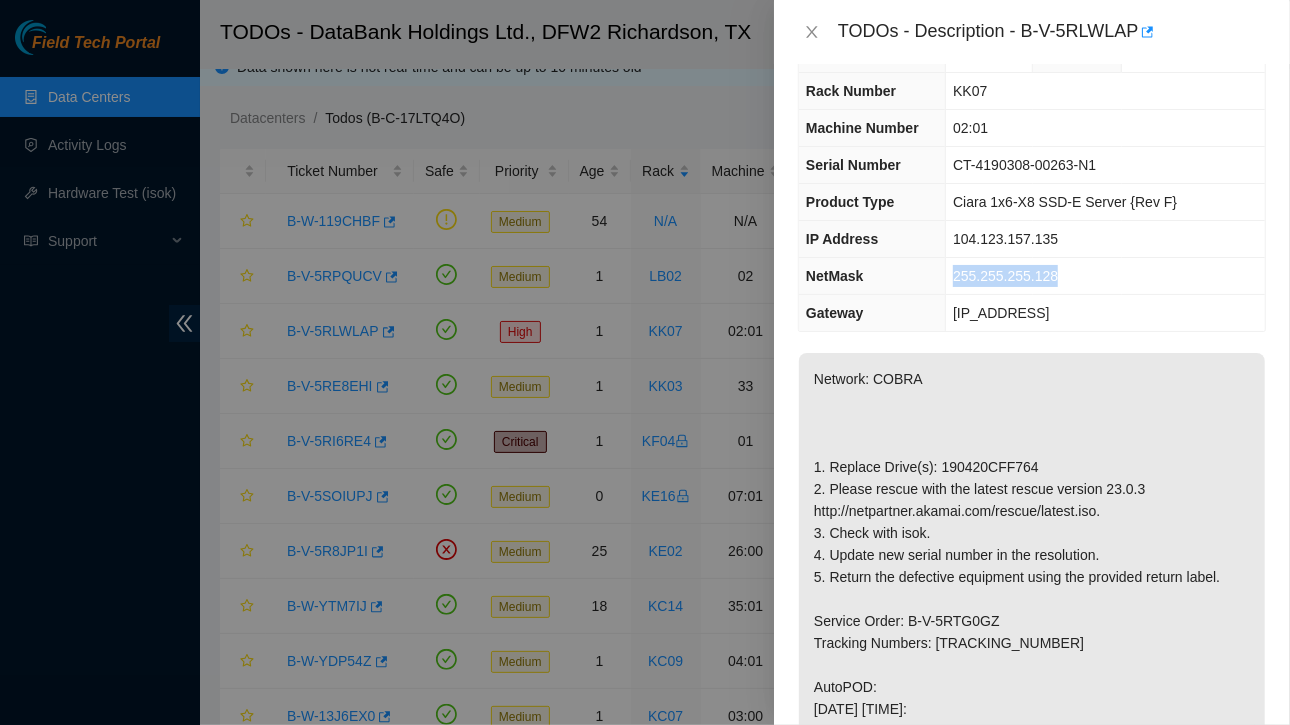 scroll, scrollTop: 50, scrollLeft: 0, axis: vertical 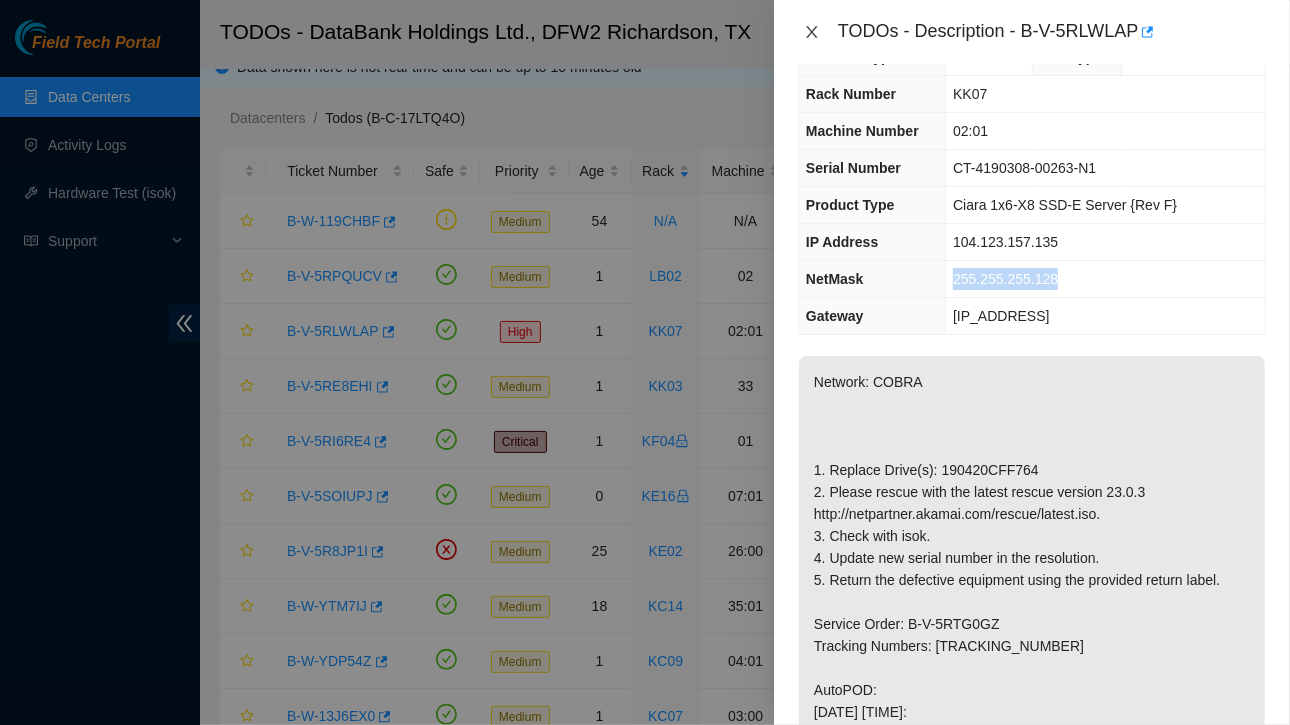 click 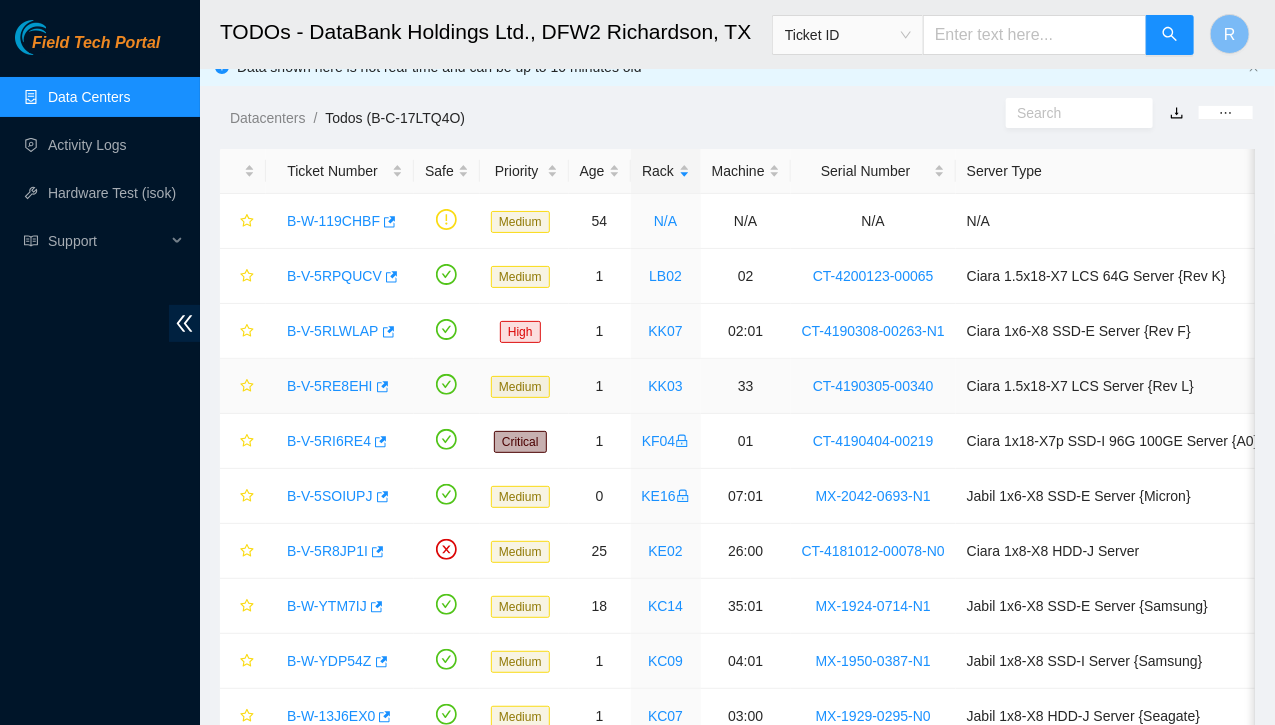 click on "B-V-5RE8EHI" at bounding box center (330, 386) 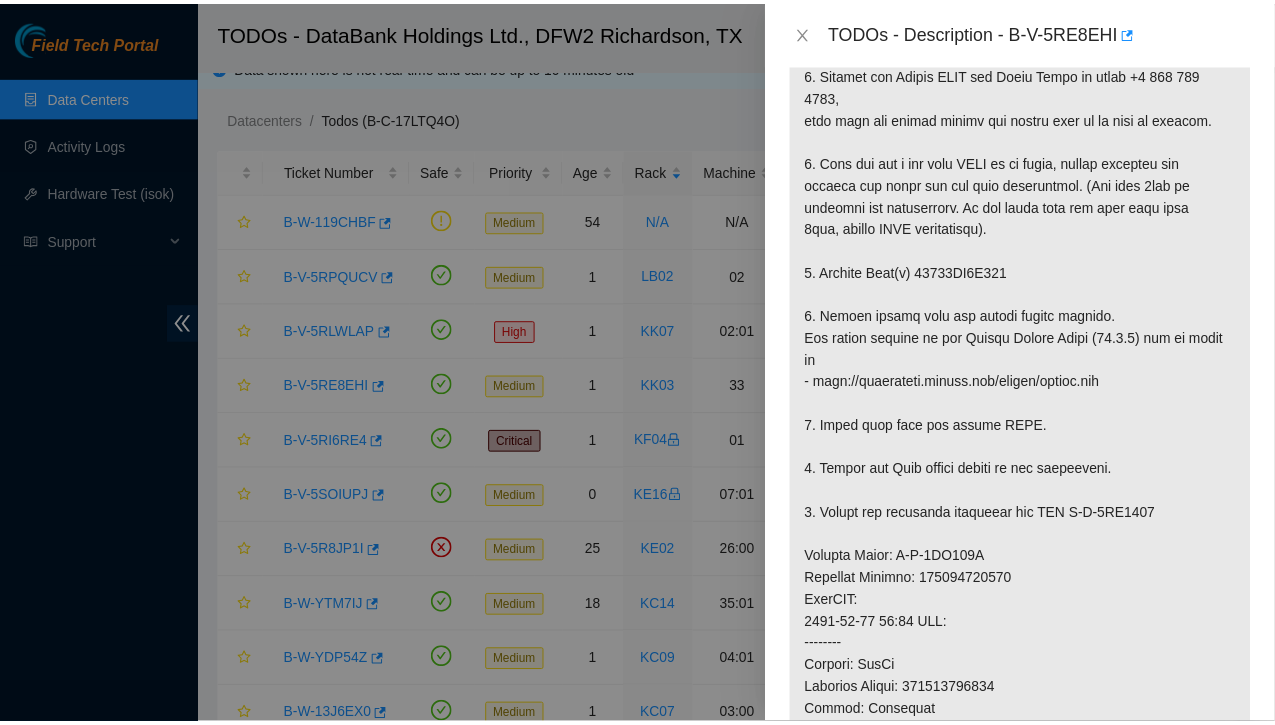 scroll, scrollTop: 401, scrollLeft: 0, axis: vertical 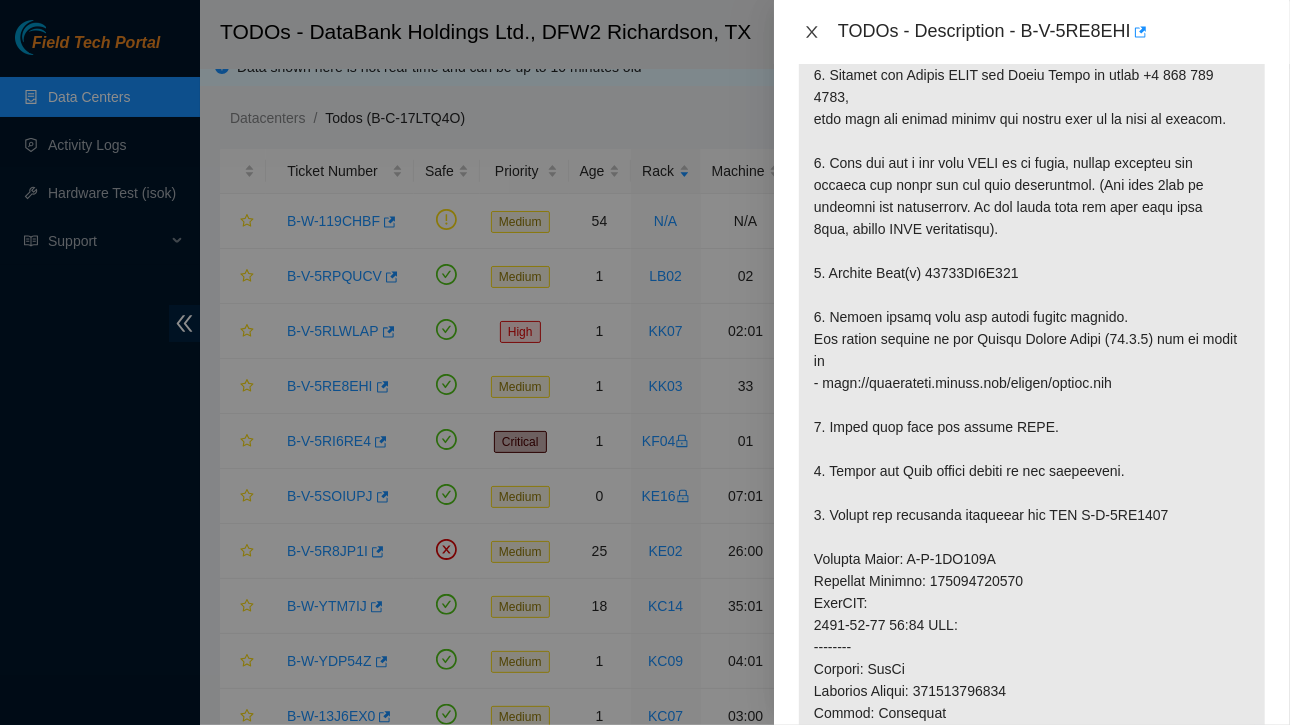 click 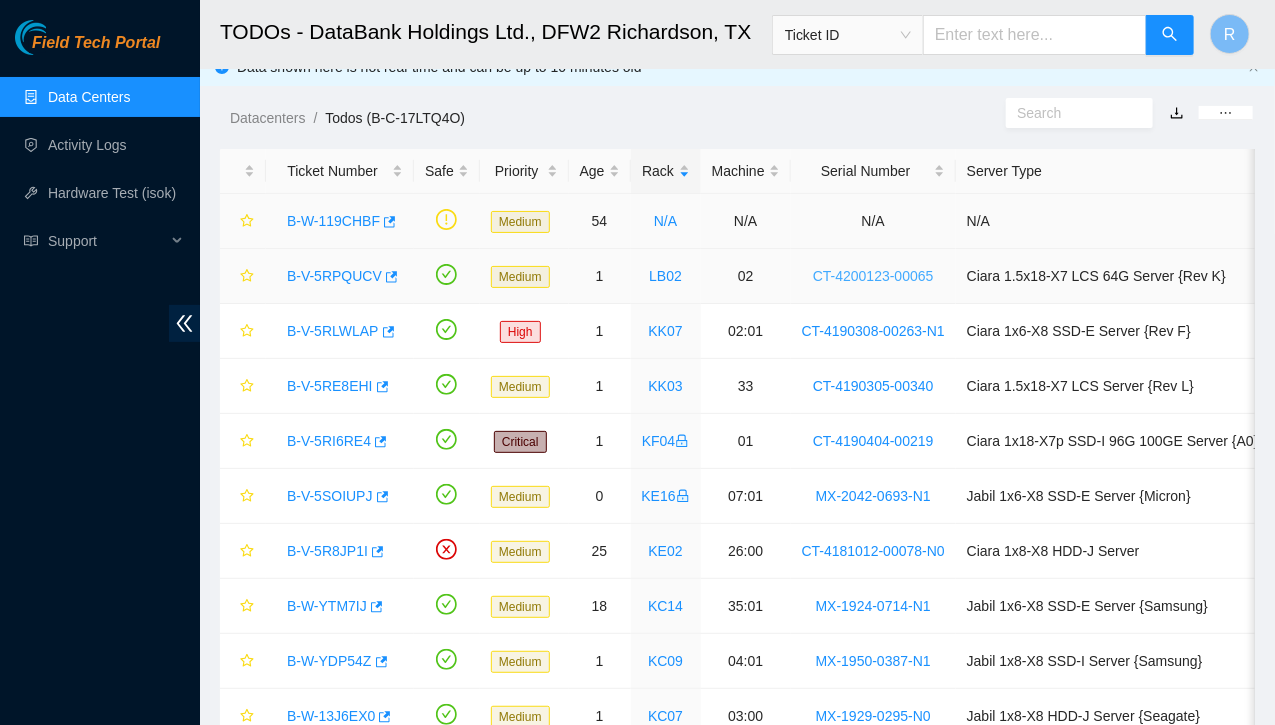 scroll, scrollTop: 430, scrollLeft: 0, axis: vertical 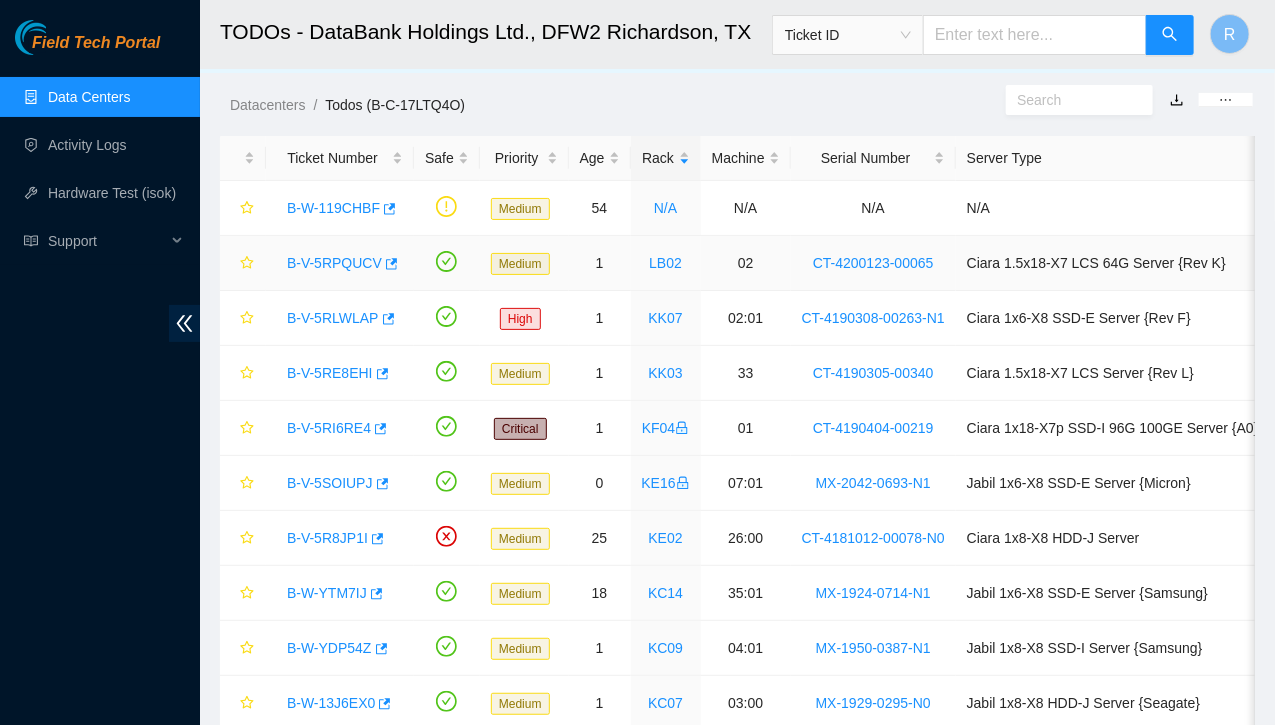 click on "B-V-5RPQUCV" at bounding box center (334, 263) 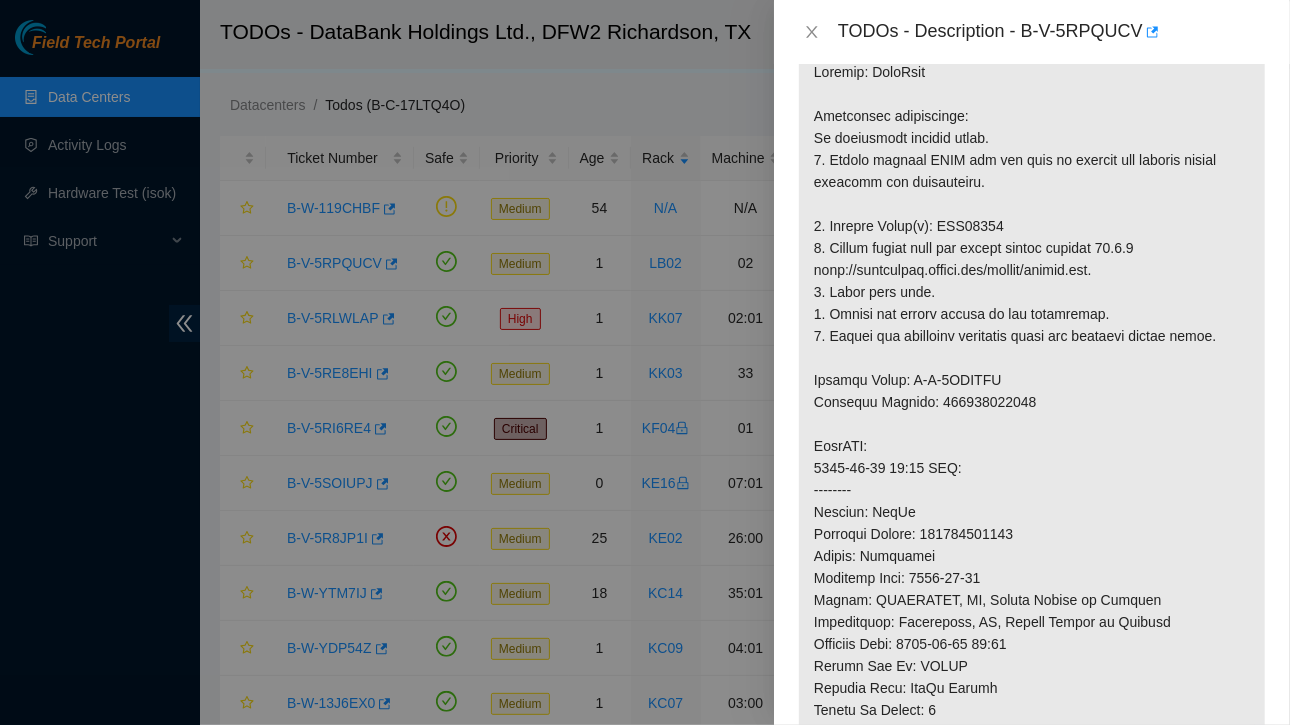 scroll, scrollTop: 0, scrollLeft: 0, axis: both 